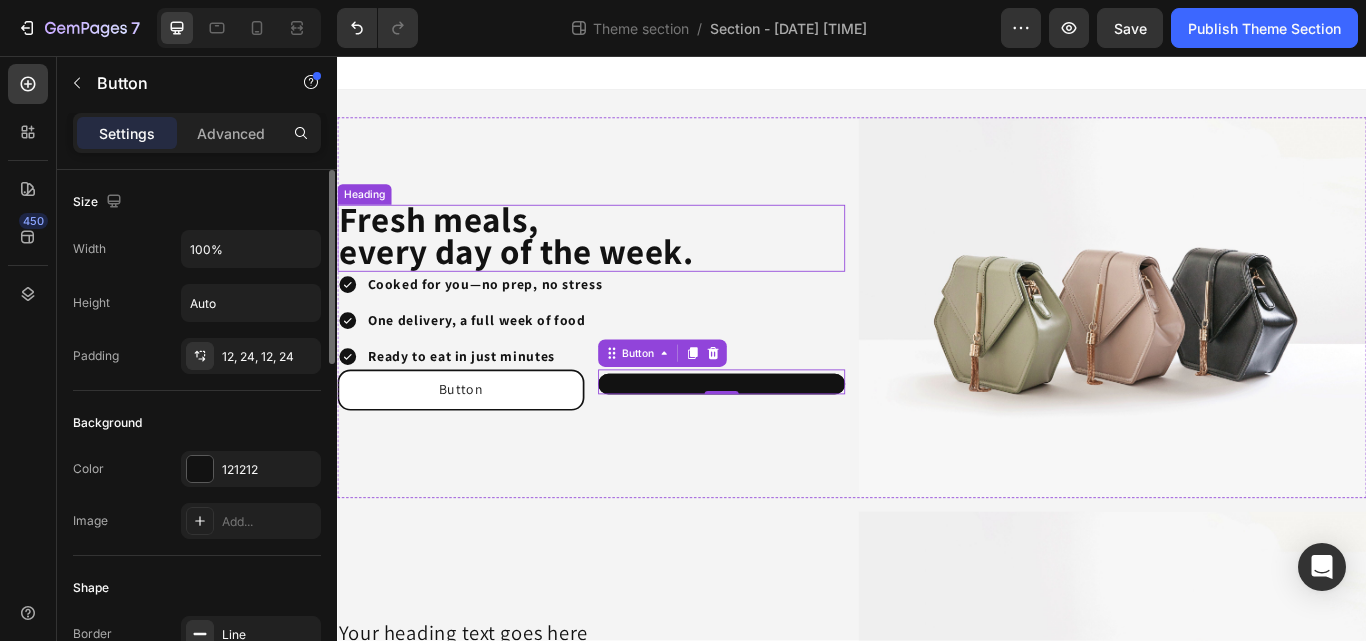 scroll, scrollTop: 0, scrollLeft: 0, axis: both 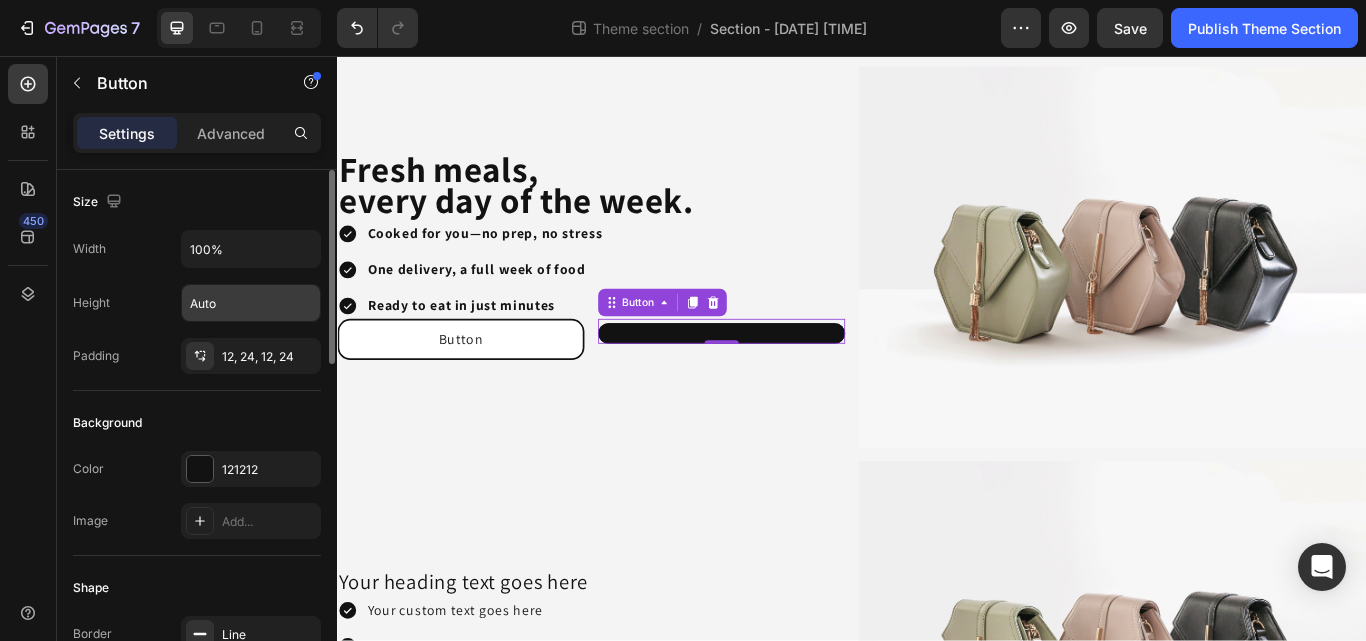 click on "Auto" at bounding box center [251, 303] 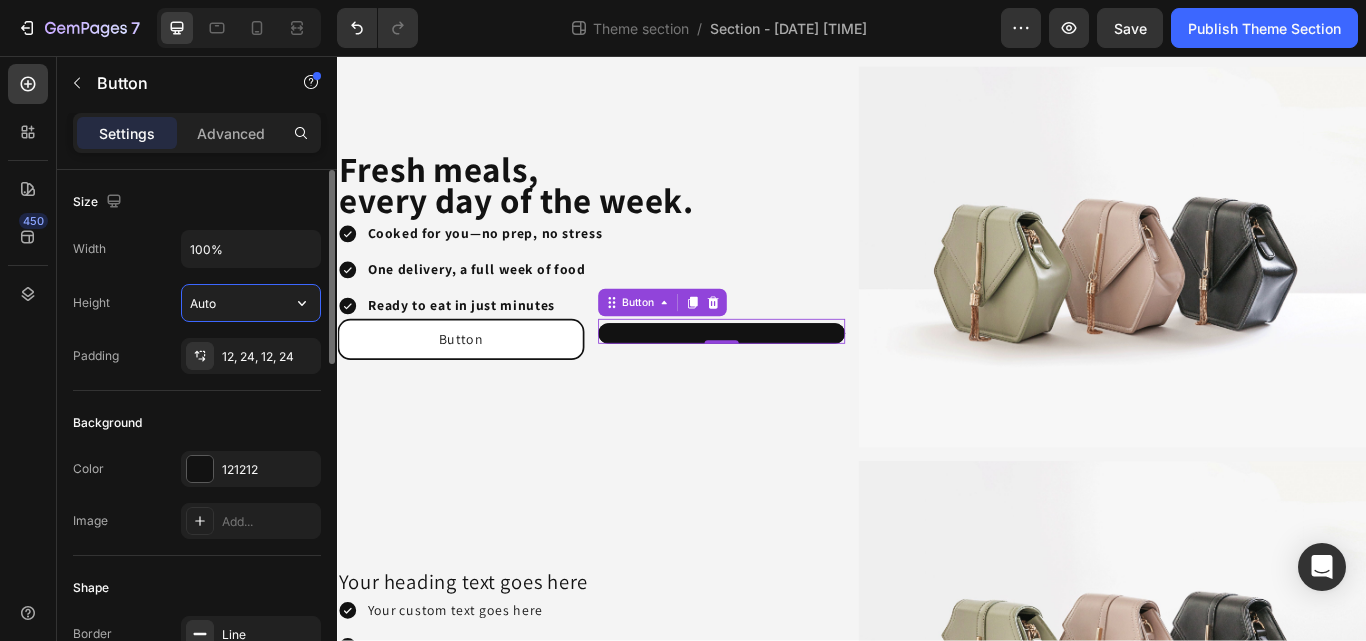 click on "Auto" at bounding box center (251, 303) 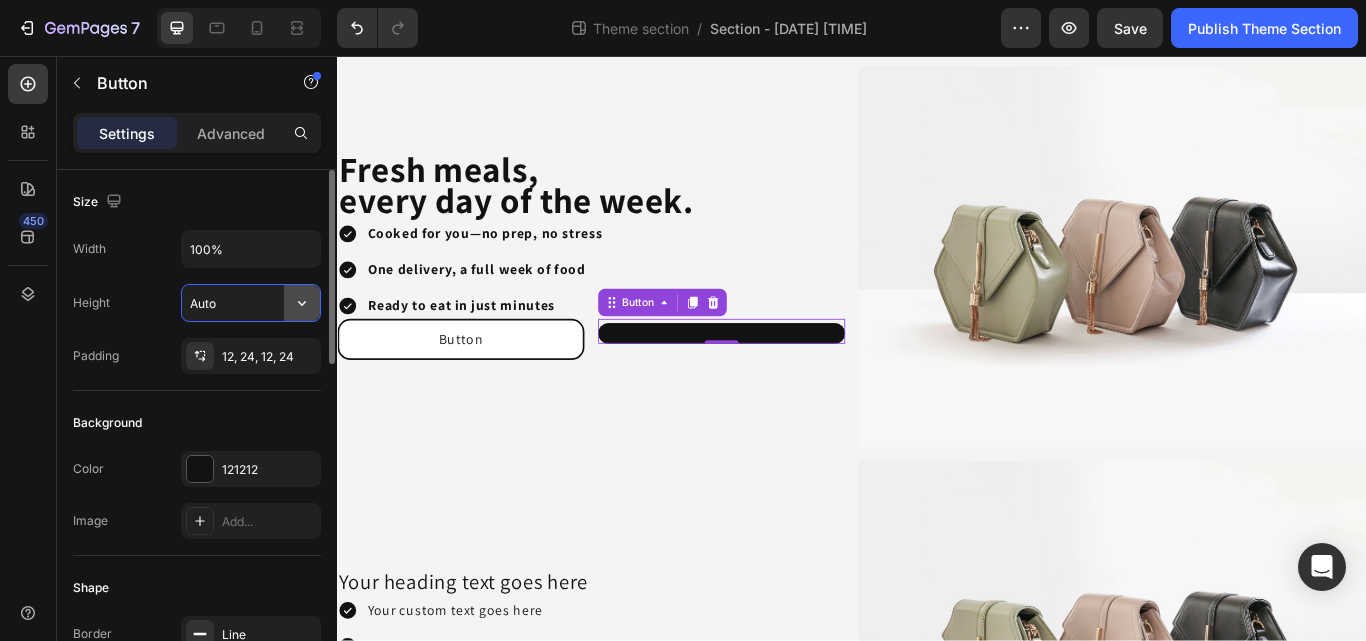 click 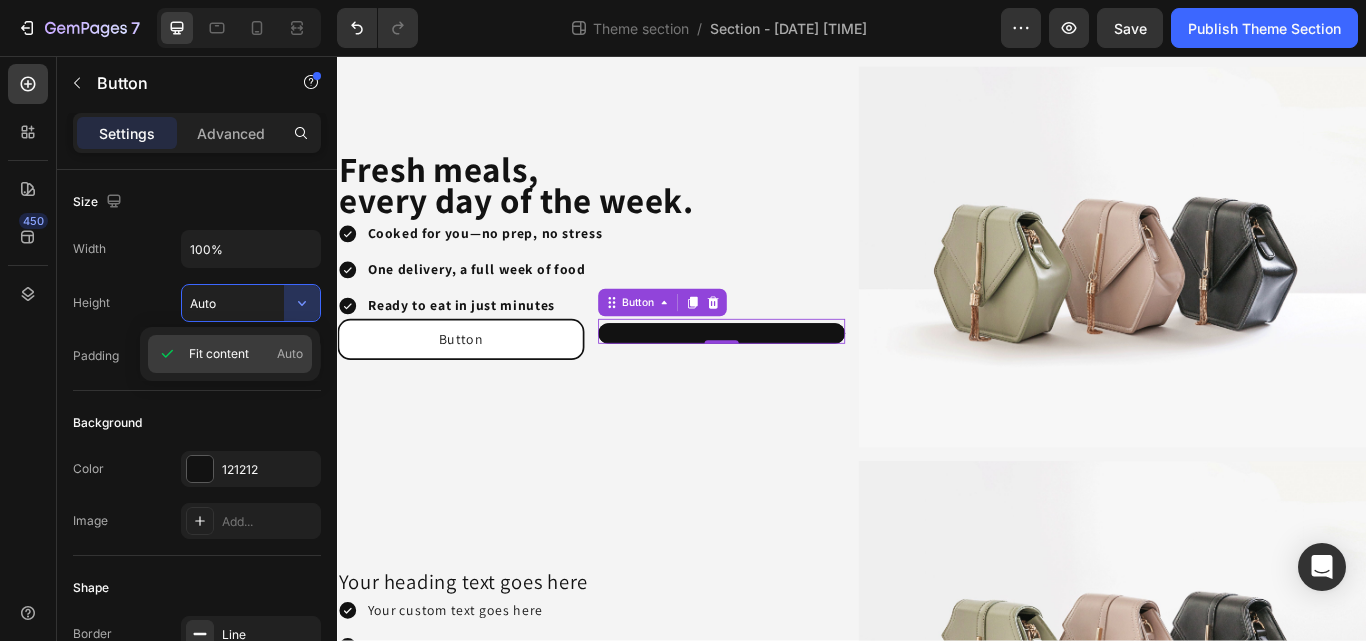 click on "Auto" at bounding box center [290, 354] 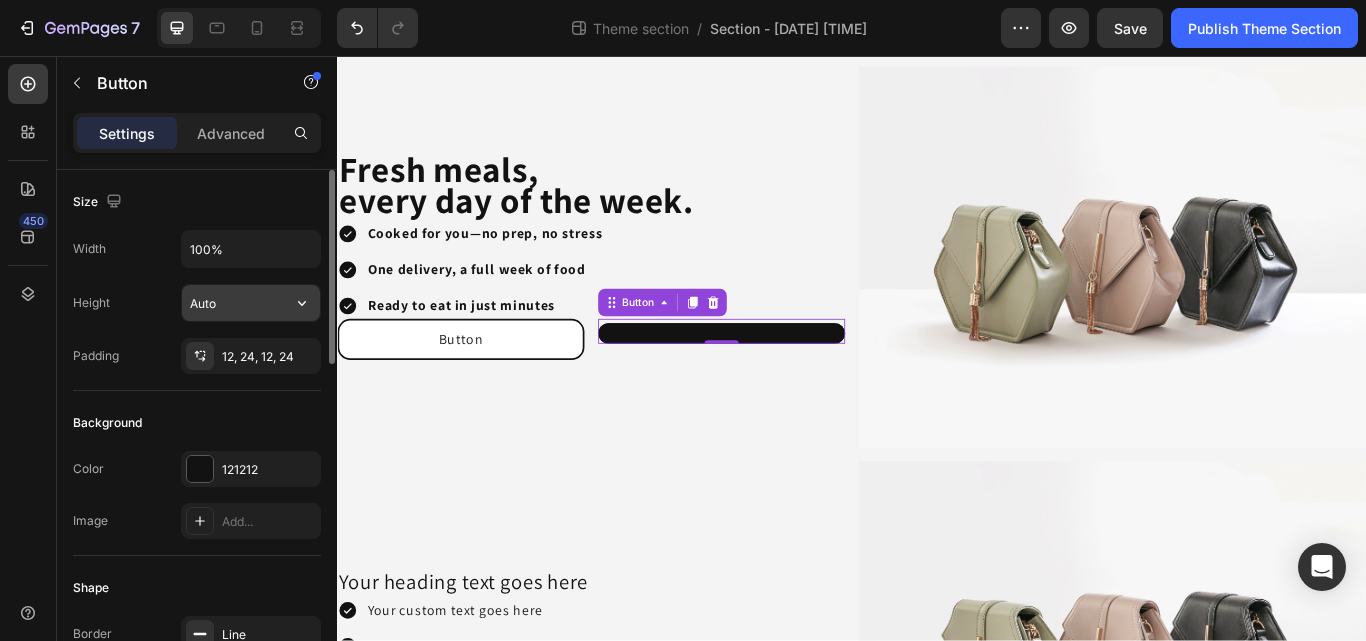 click 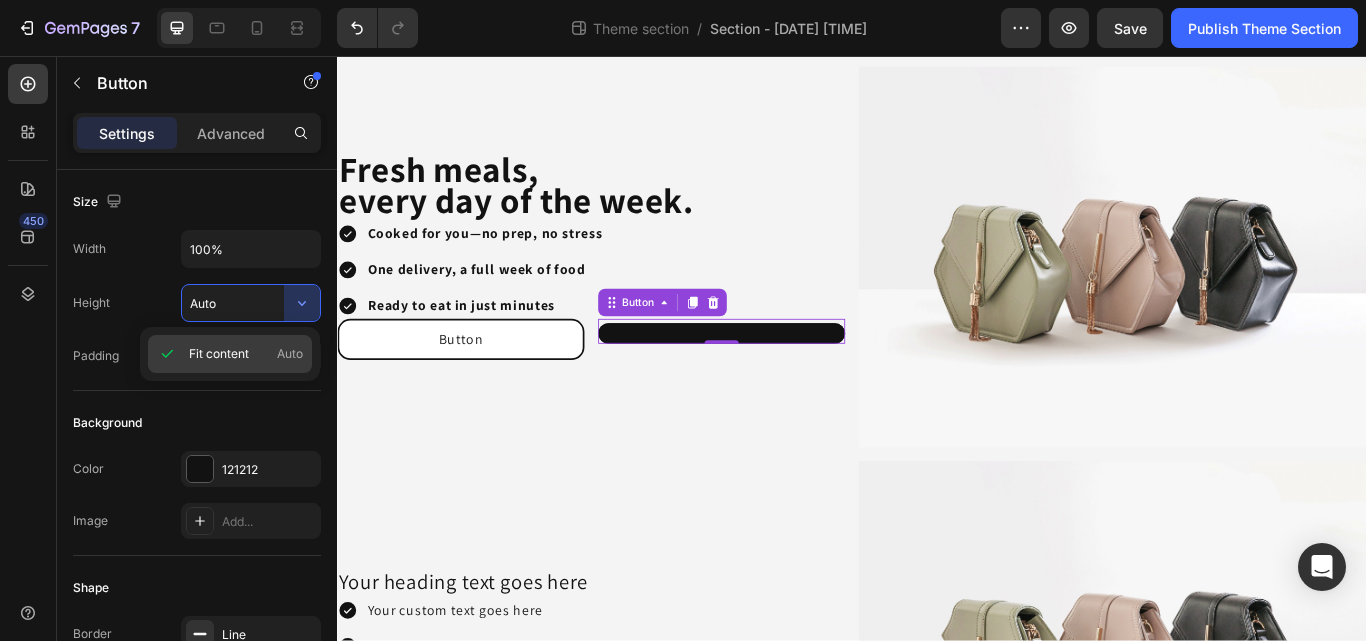 click on "Fit content" at bounding box center (219, 354) 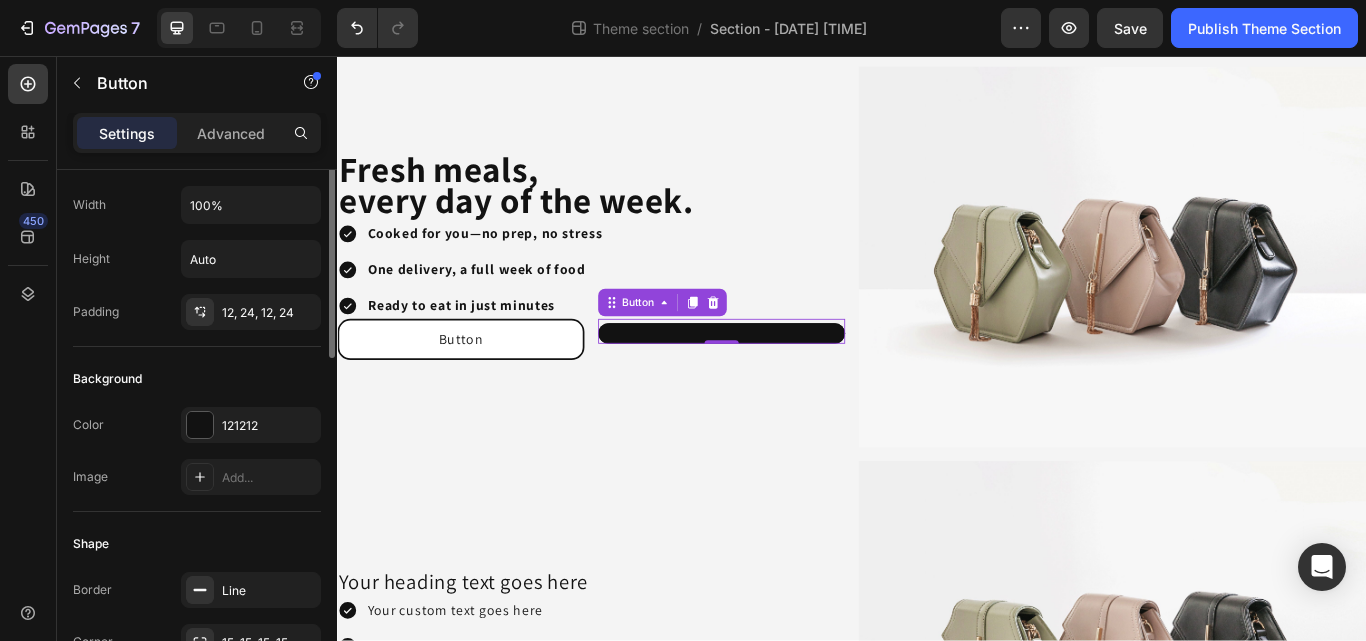 scroll, scrollTop: 28, scrollLeft: 0, axis: vertical 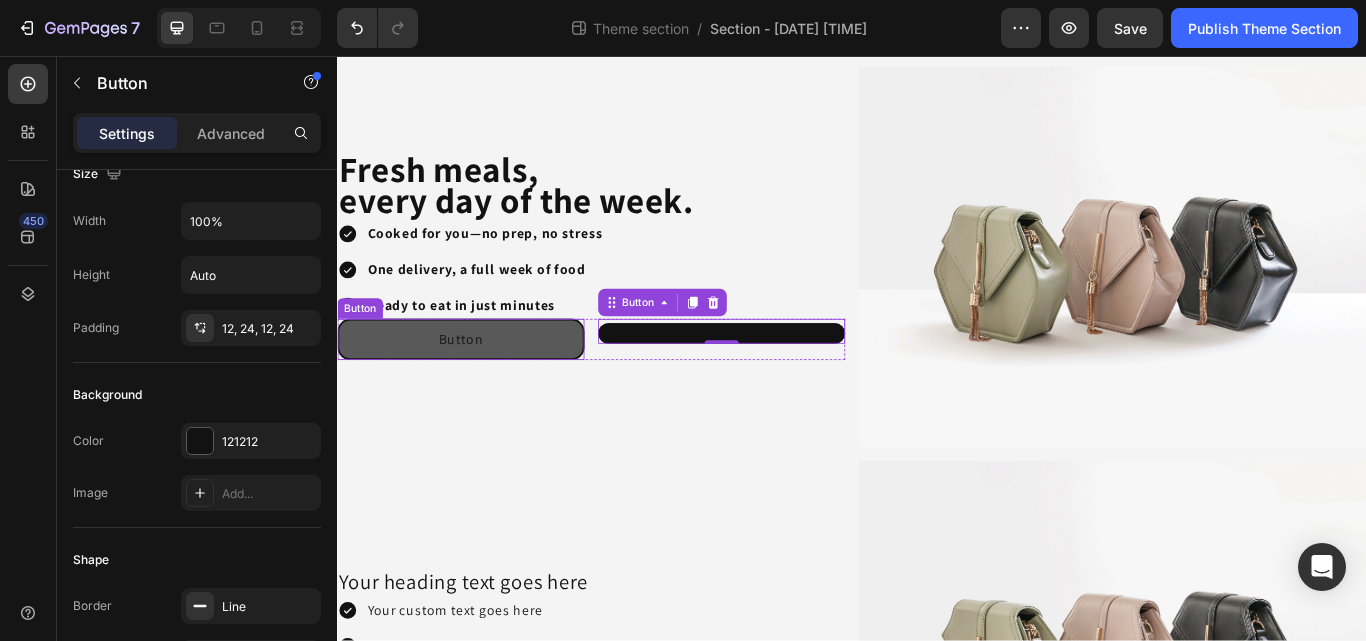 click on "Button" at bounding box center [481, 387] 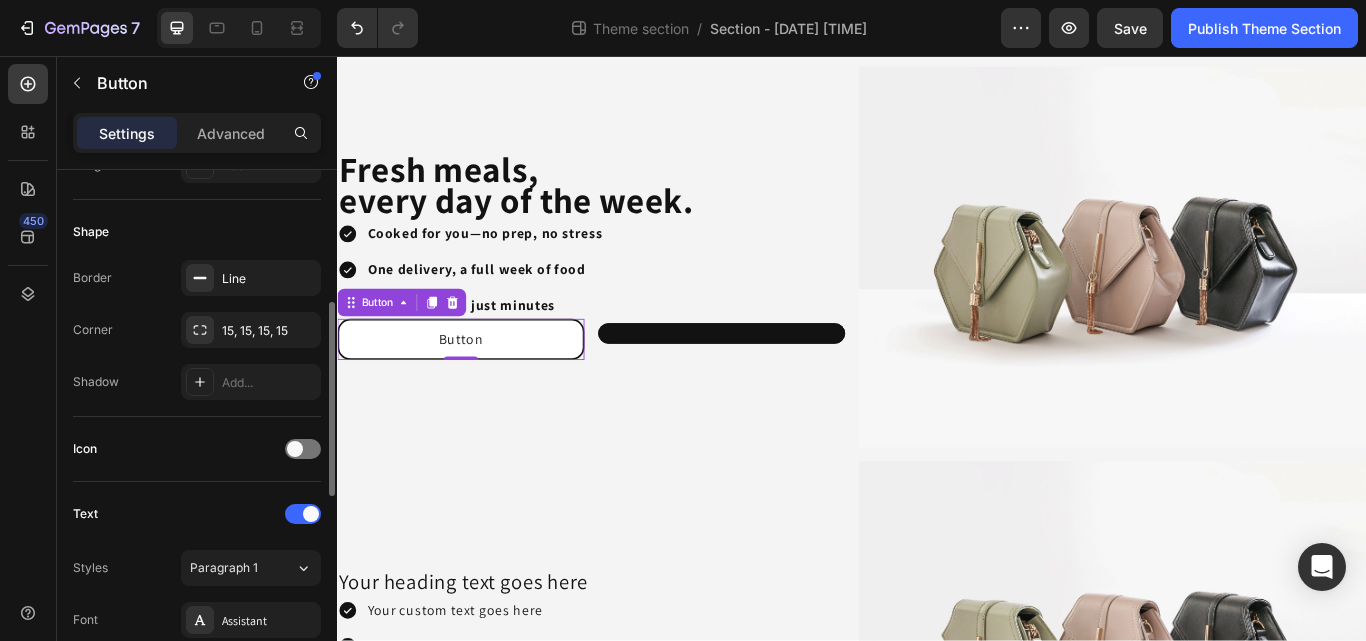 scroll, scrollTop: 356, scrollLeft: 0, axis: vertical 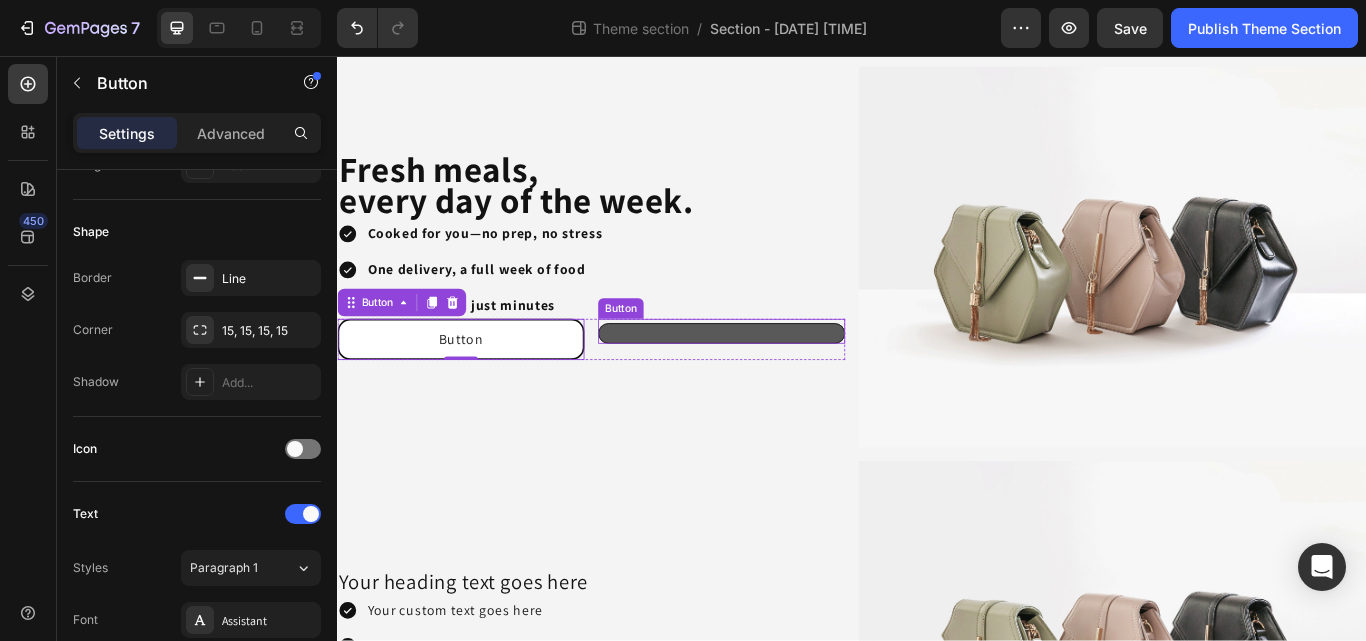 click at bounding box center (785, 380) 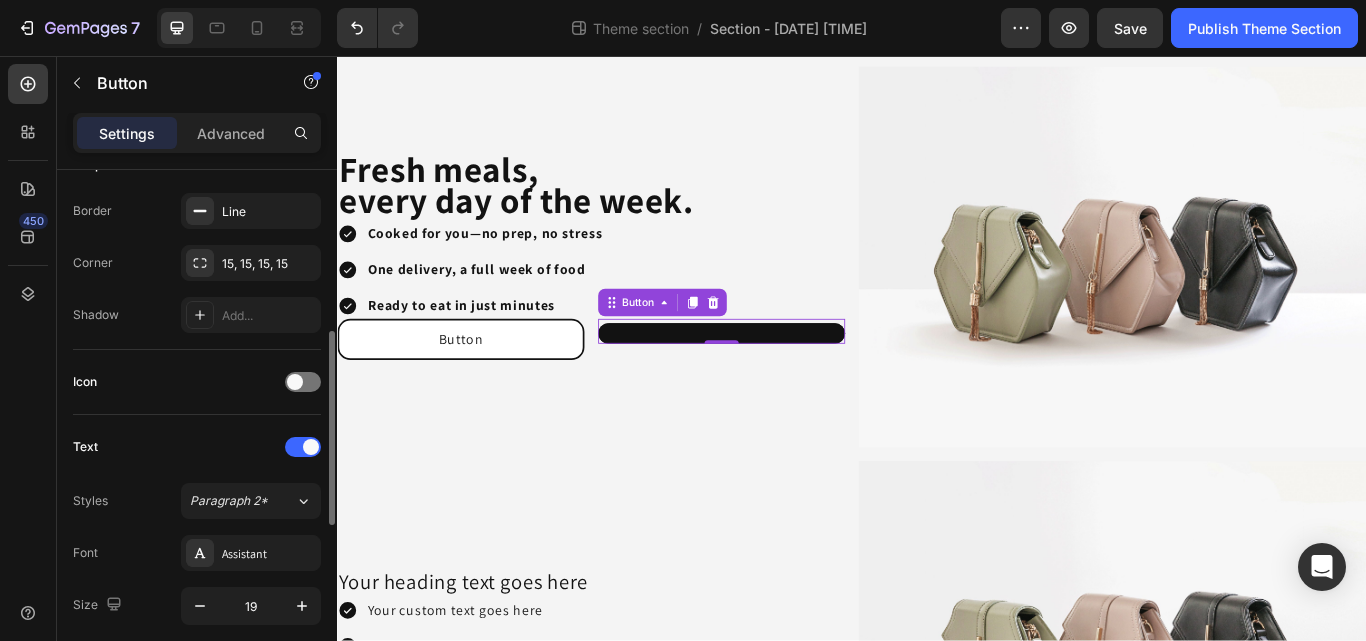 scroll, scrollTop: 427, scrollLeft: 0, axis: vertical 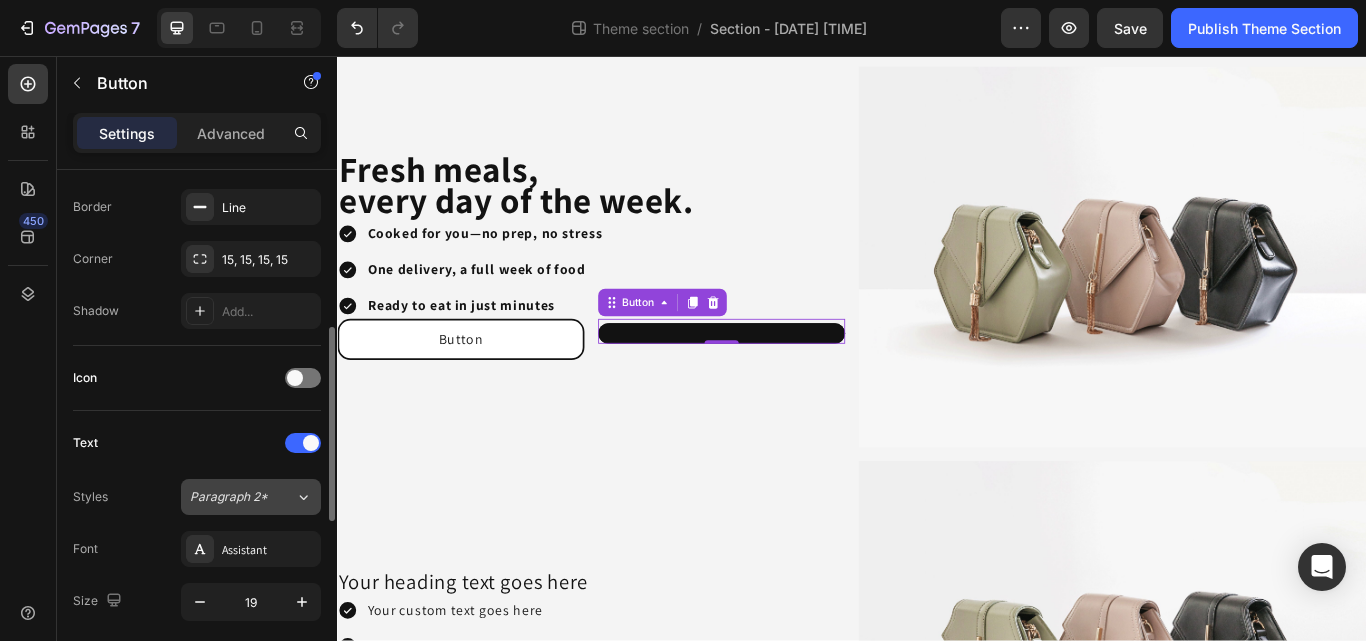 click 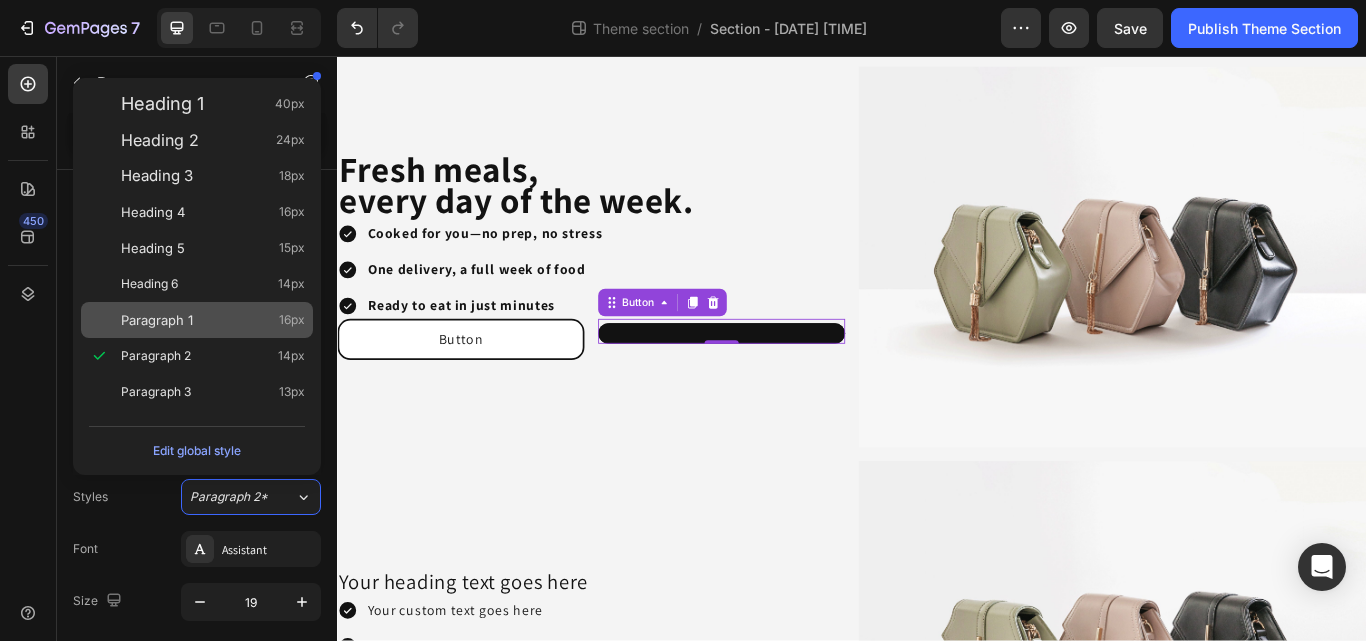 click on "Paragraph 1" at bounding box center (157, 320) 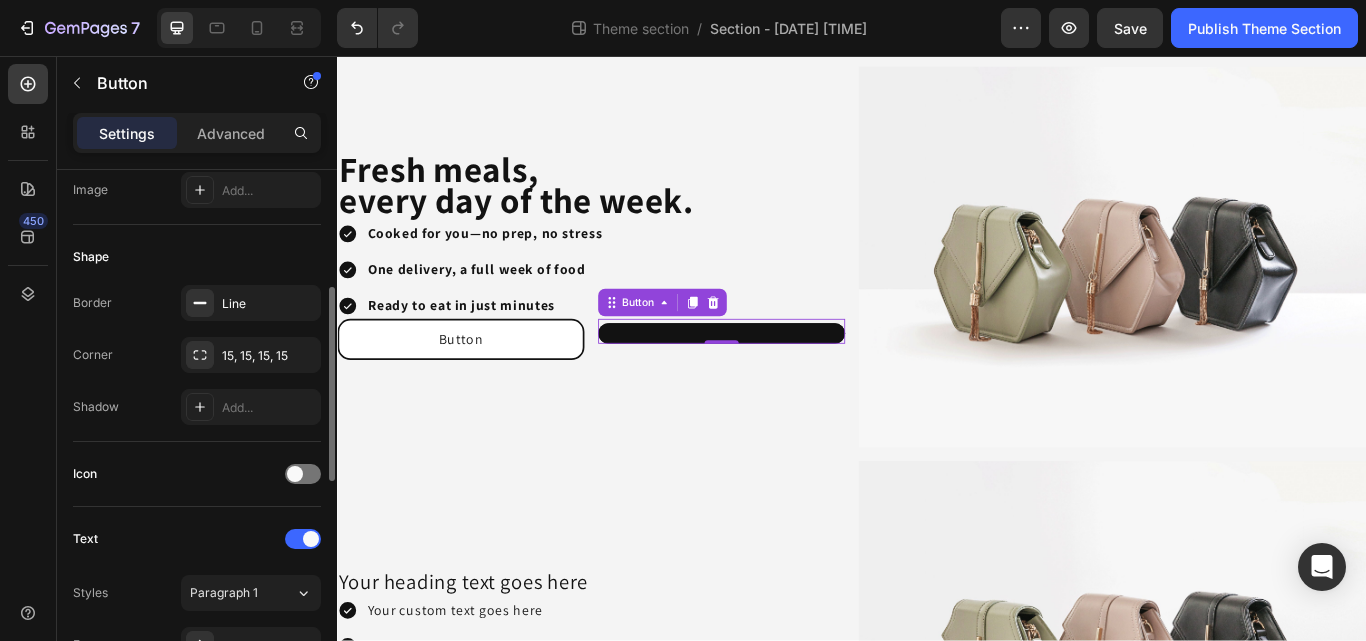 scroll, scrollTop: 328, scrollLeft: 0, axis: vertical 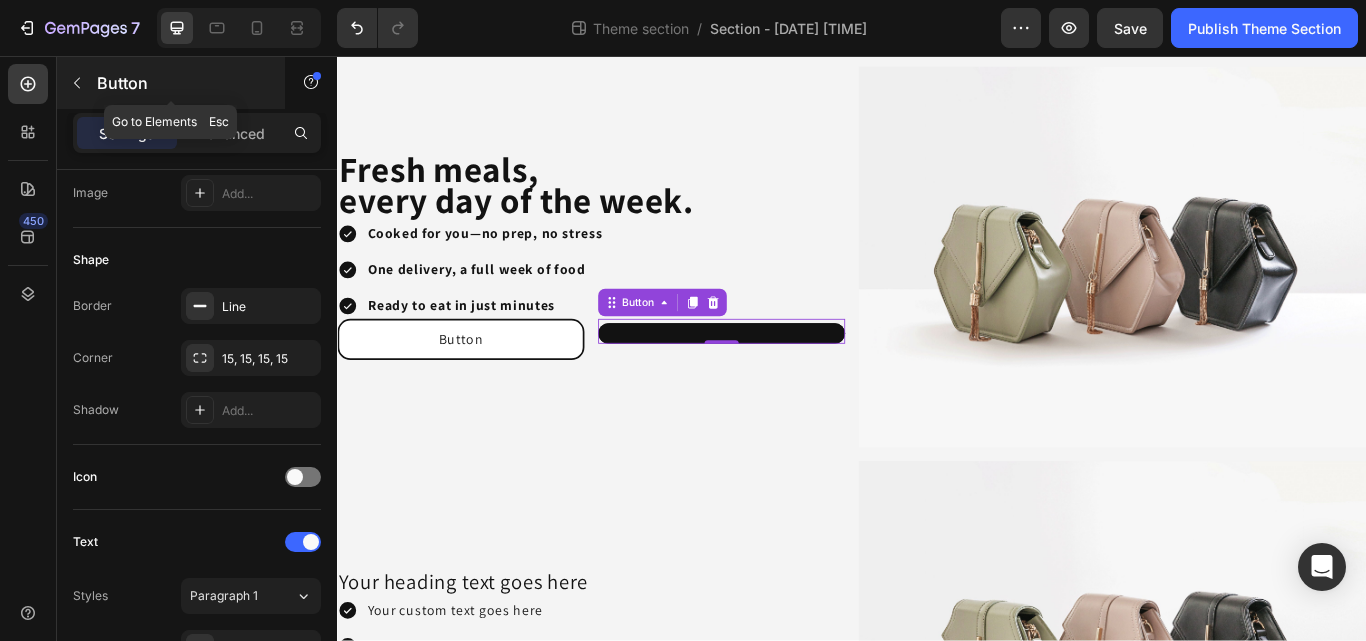 click 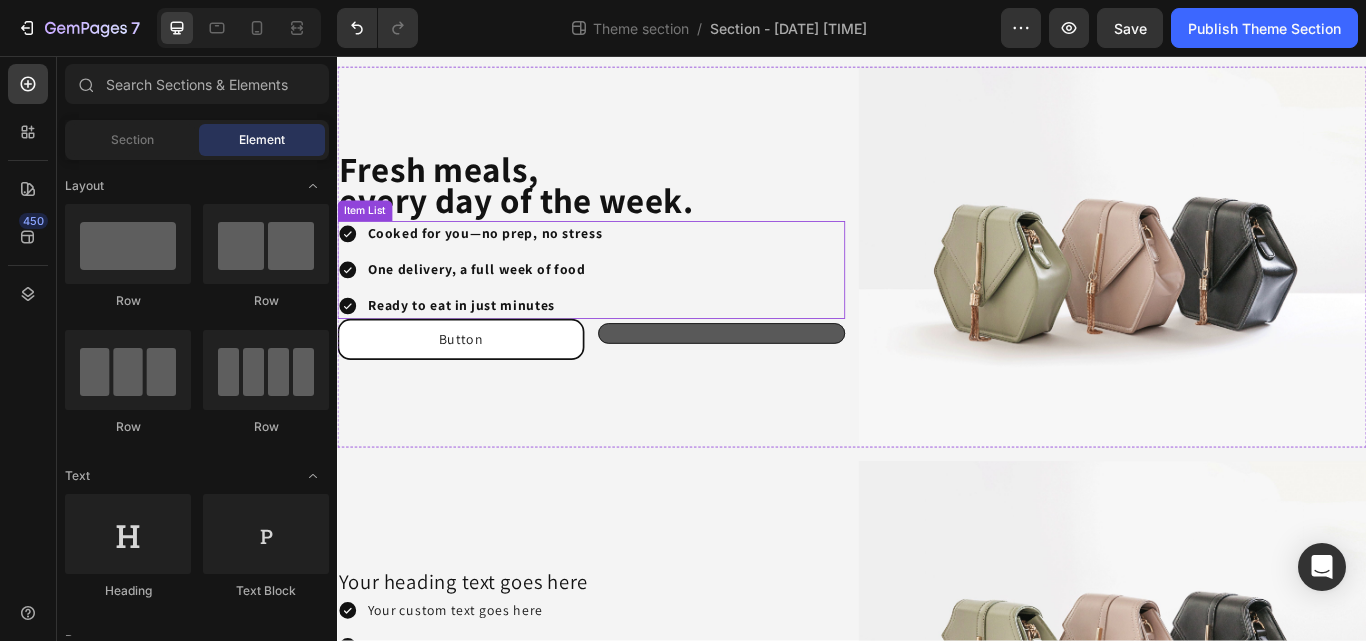 drag, startPoint x: 774, startPoint y: 340, endPoint x: 785, endPoint y: 387, distance: 48.270073 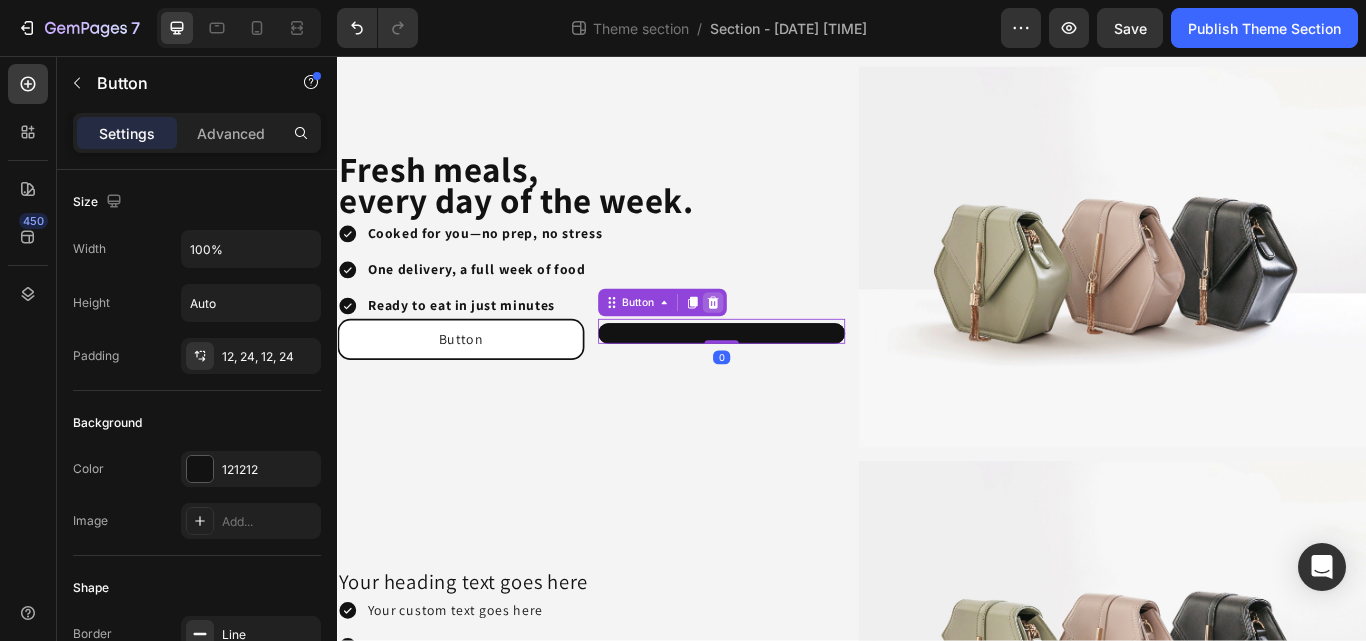 click 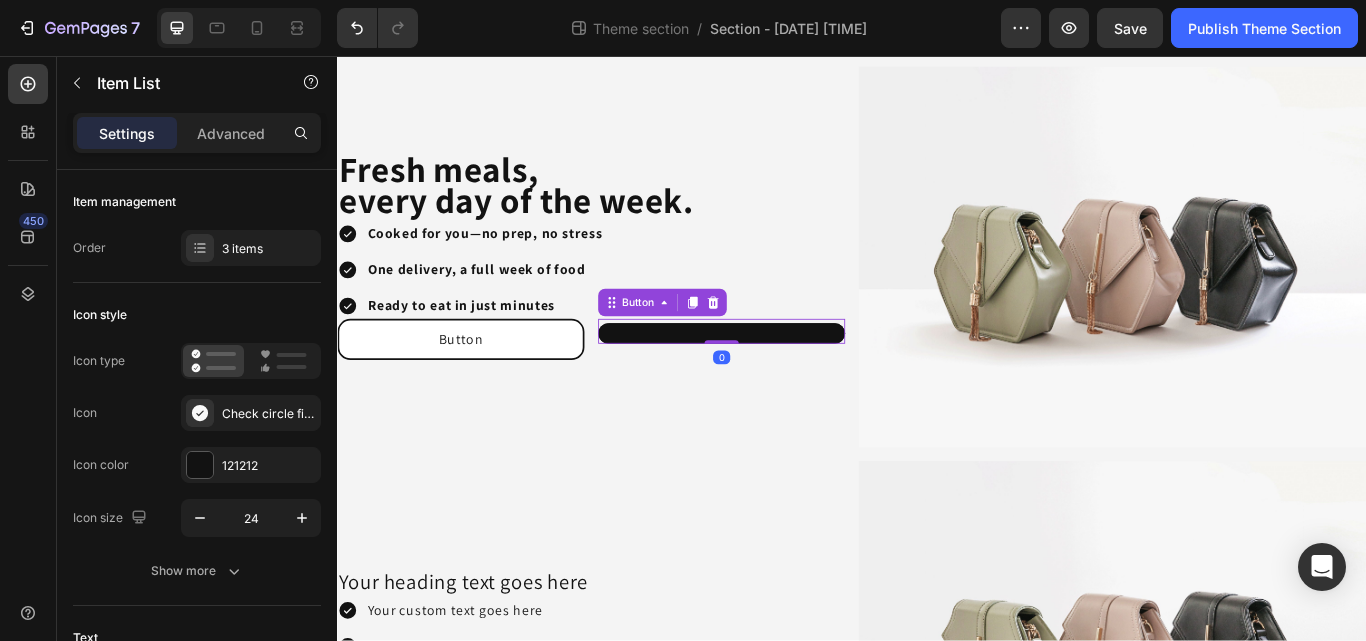 click on "Cooked for you—no prep, no stress One delivery, a full week of food Ready to eat in just minutes" at bounding box center [633, 306] 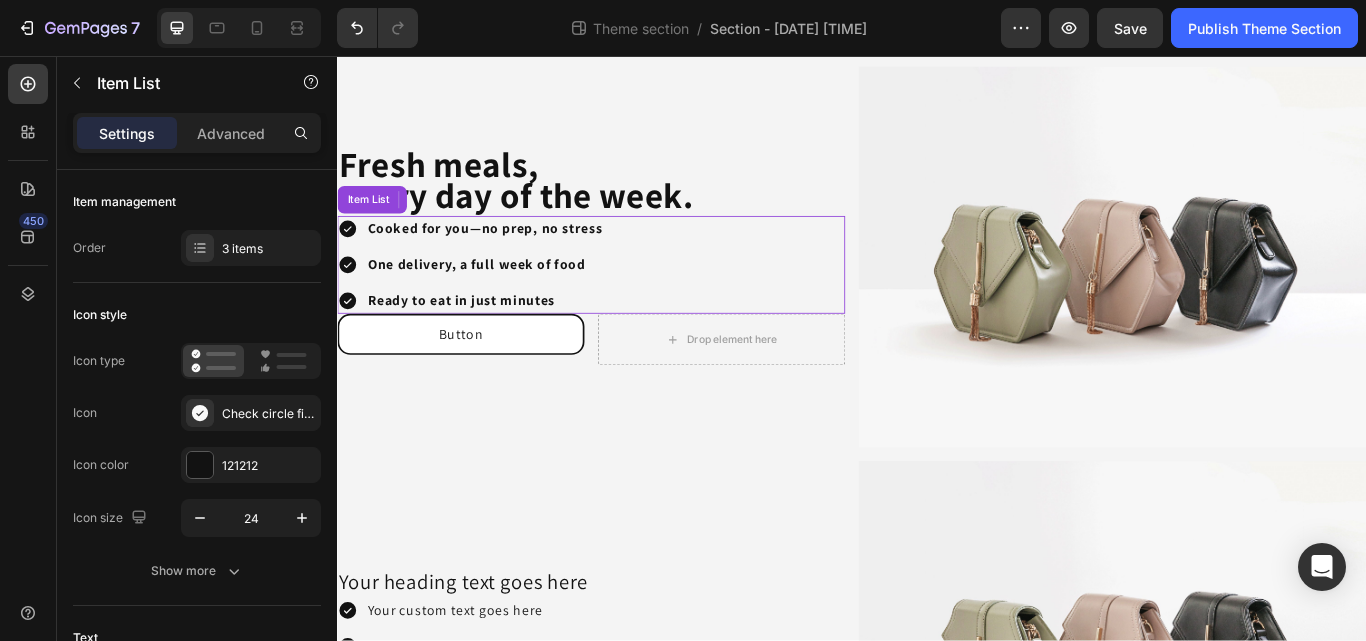 click on "Cooked for you—no prep, no stress One delivery, a full week of food Ready to eat in just minutes" at bounding box center (633, 300) 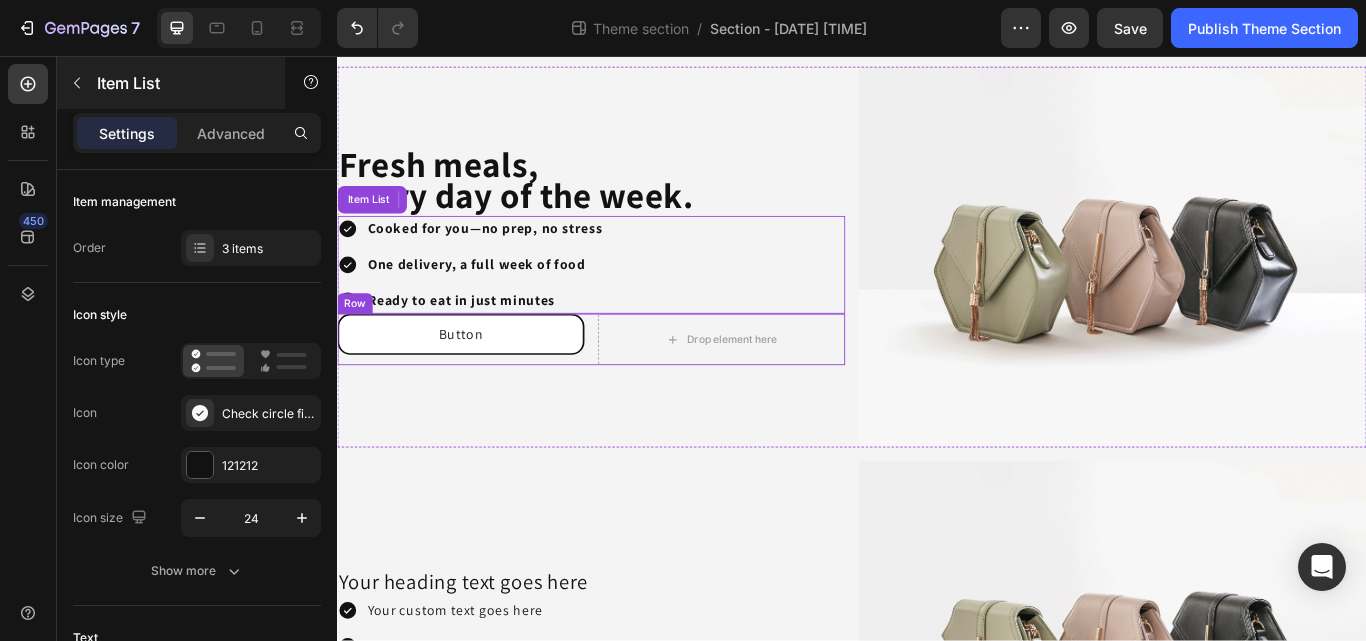 click 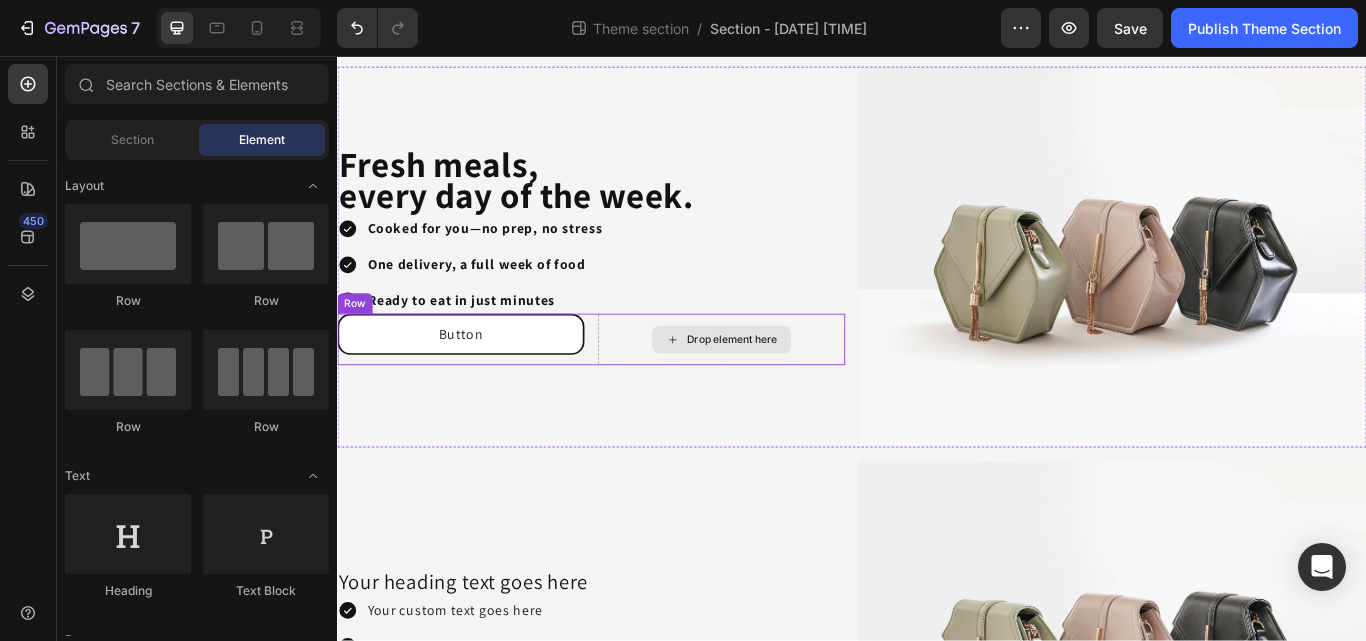 drag, startPoint x: 1050, startPoint y: 375, endPoint x: 745, endPoint y: 377, distance: 305.00656 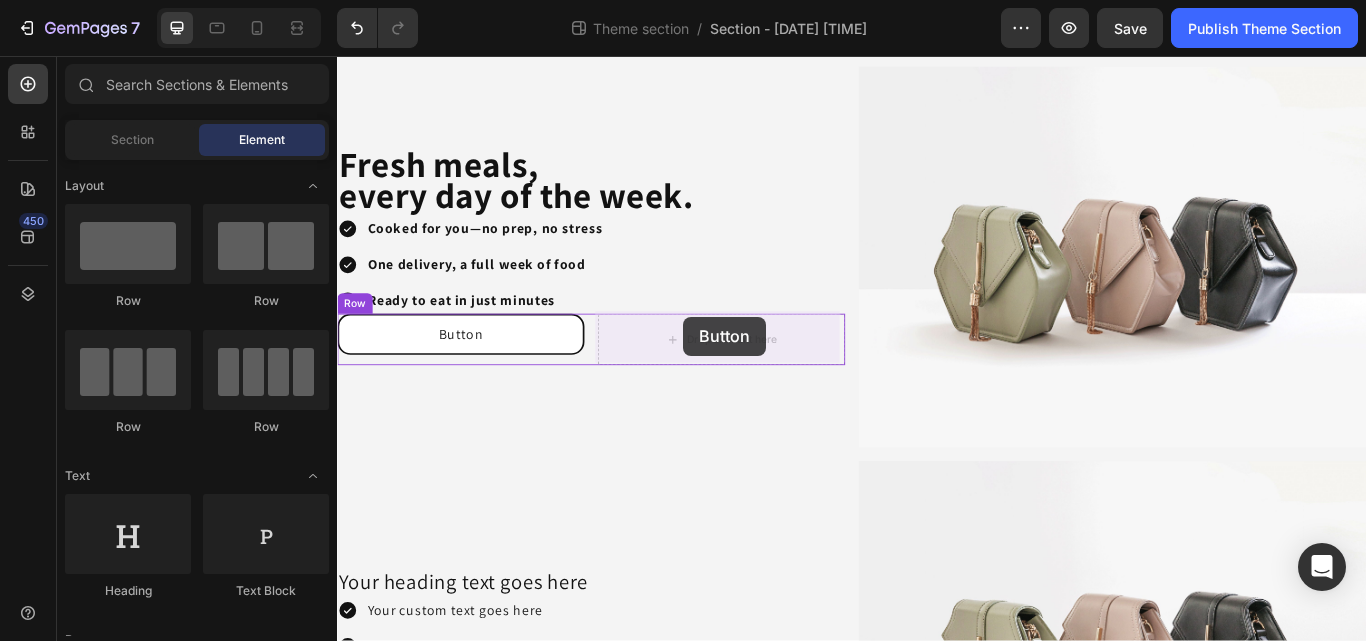 drag, startPoint x: 467, startPoint y: 417, endPoint x: 741, endPoint y: 360, distance: 279.86603 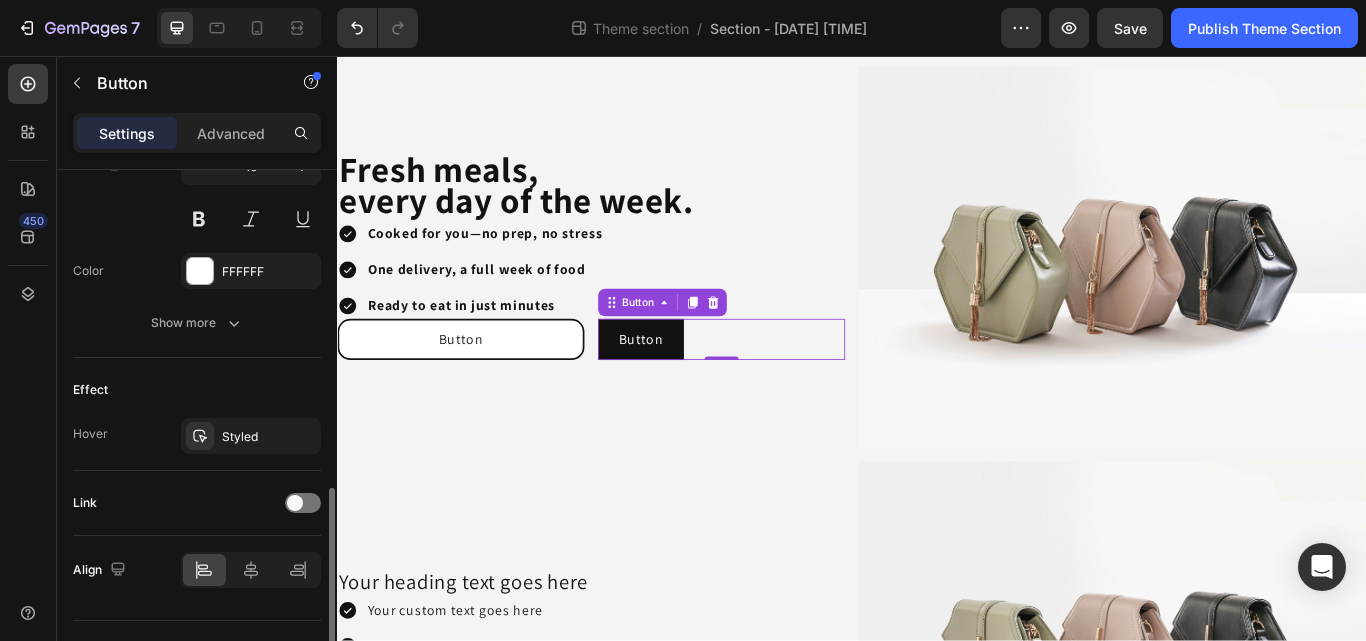 scroll, scrollTop: 906, scrollLeft: 0, axis: vertical 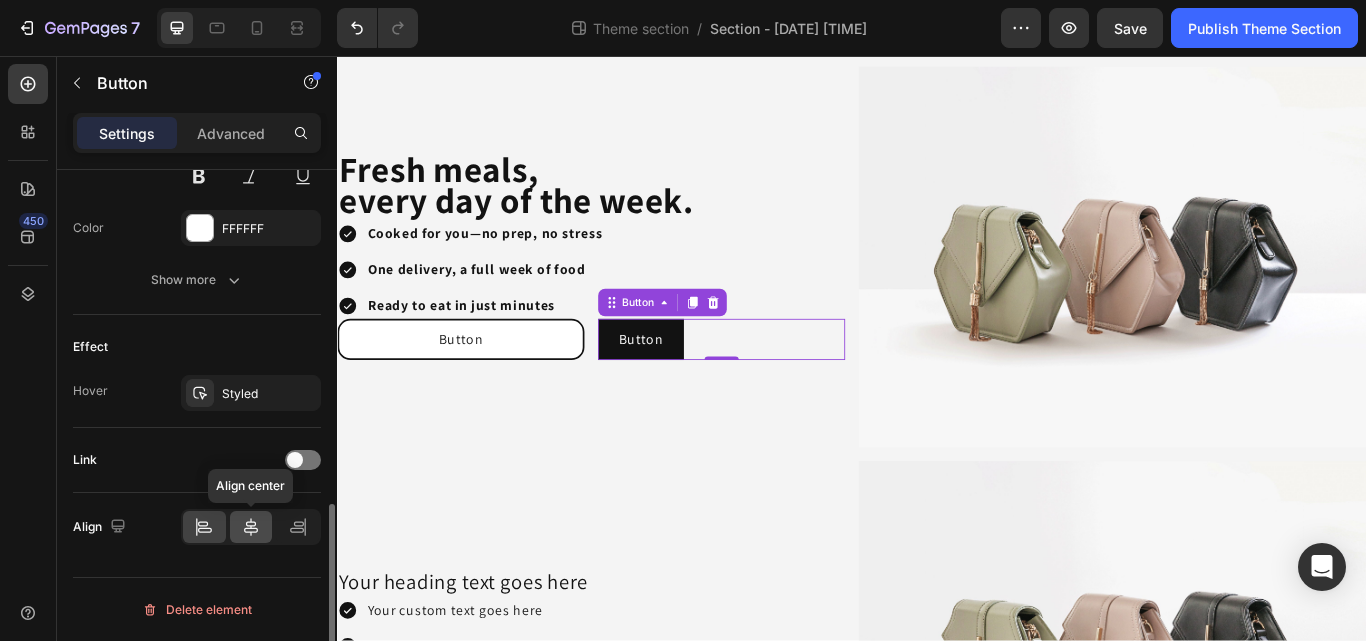 click 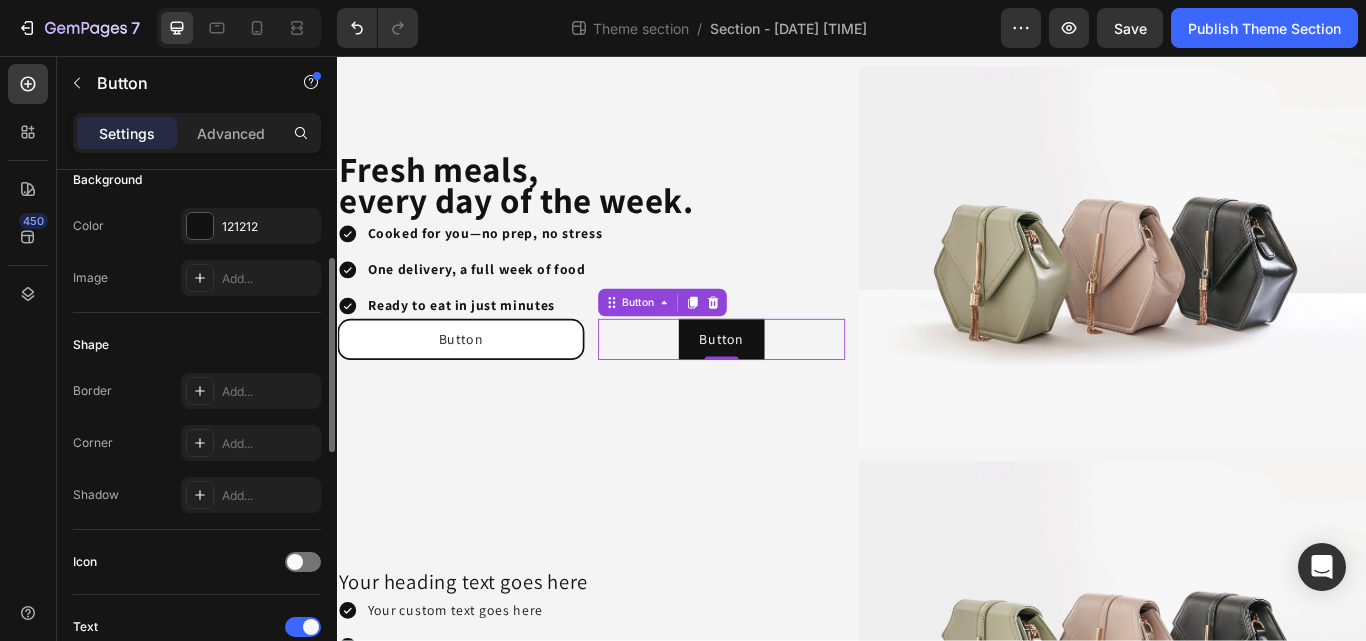 scroll, scrollTop: 242, scrollLeft: 0, axis: vertical 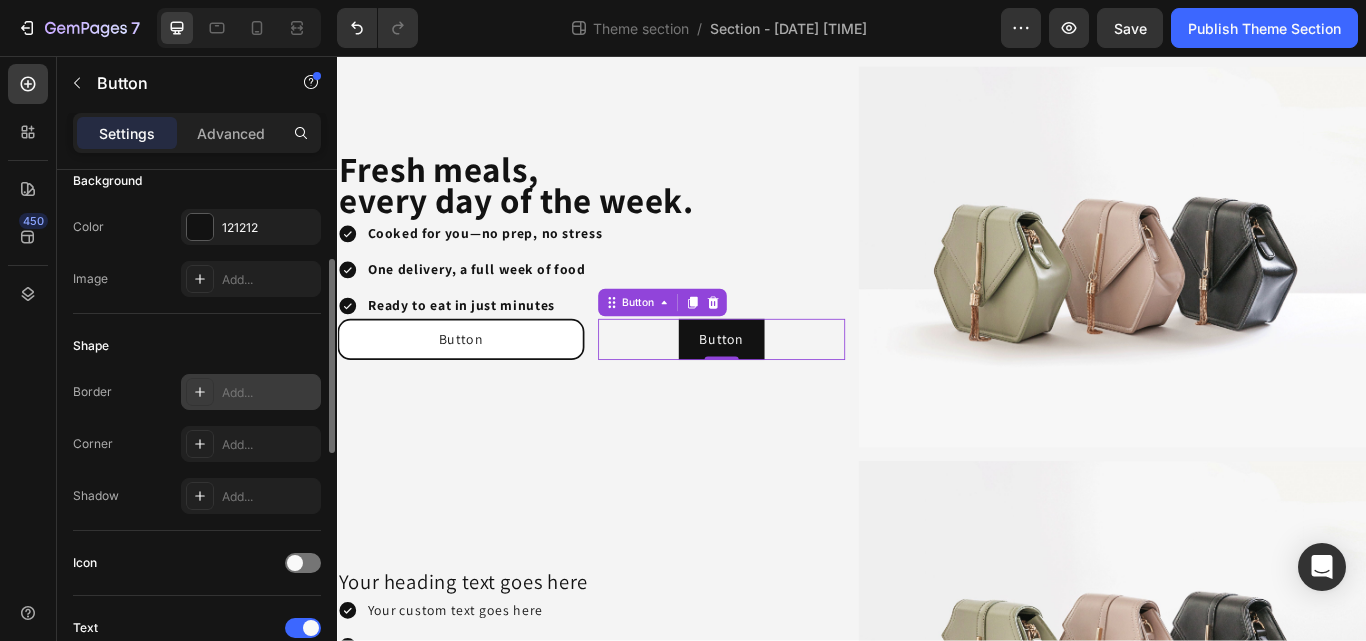 click 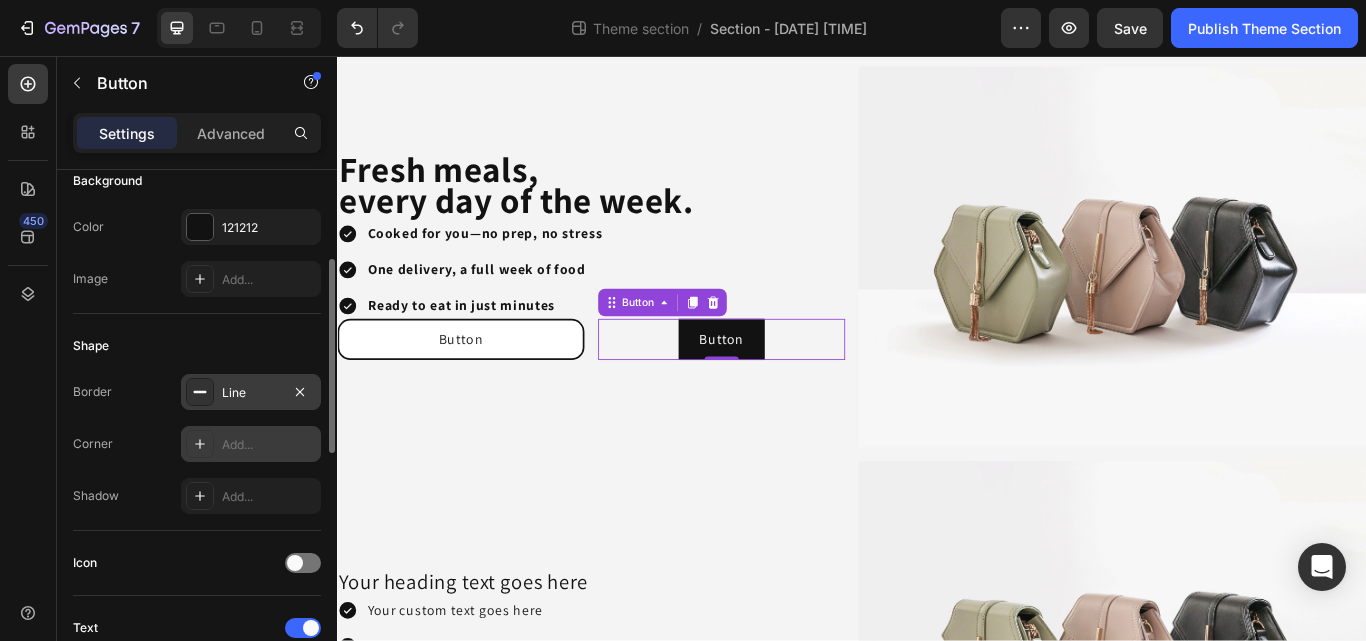 click at bounding box center (200, 444) 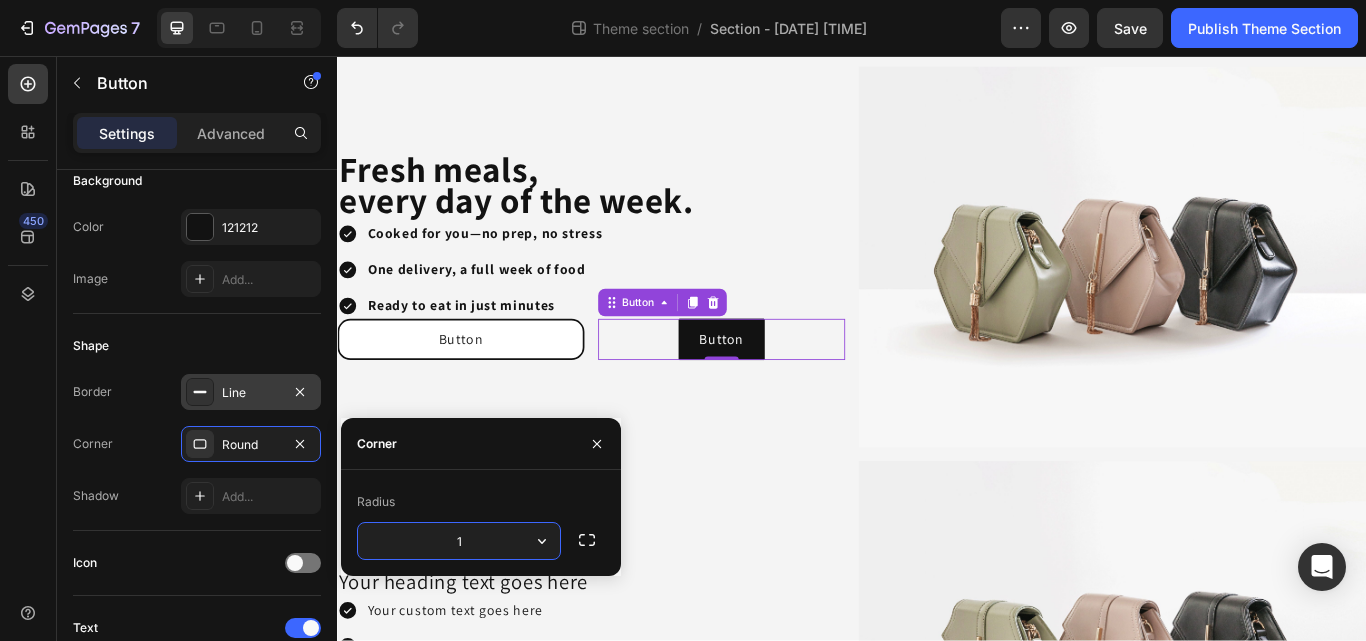 type on "15" 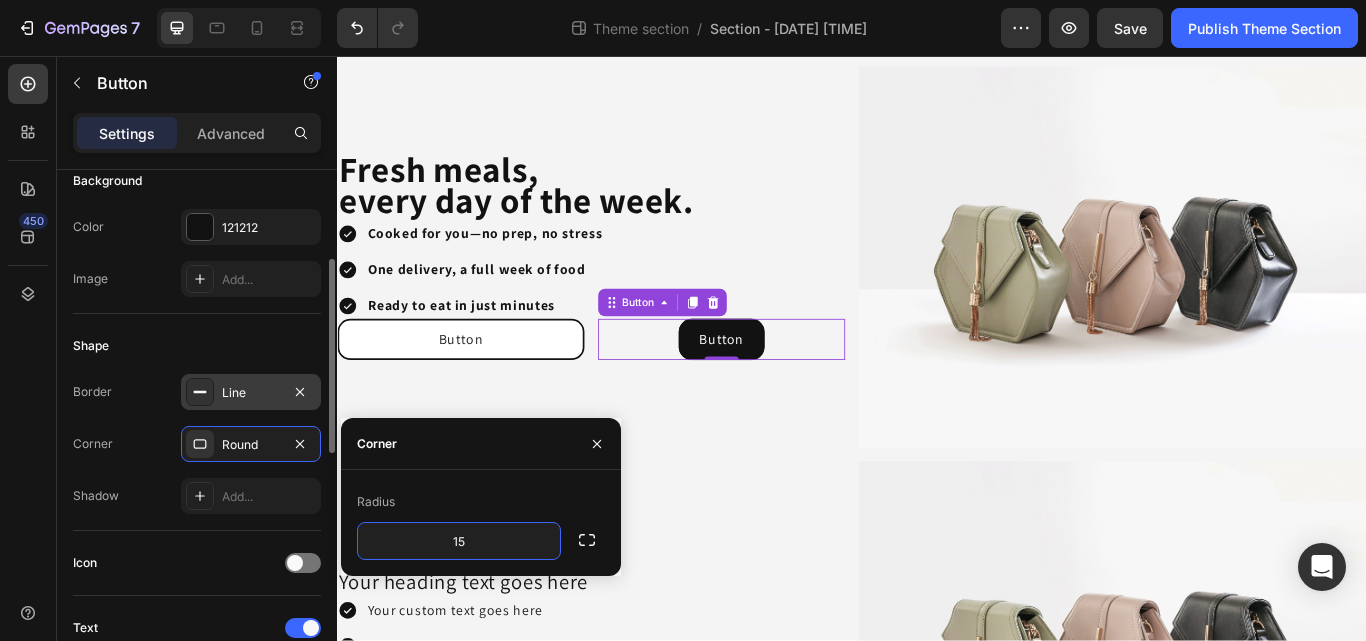 click on "Icon" 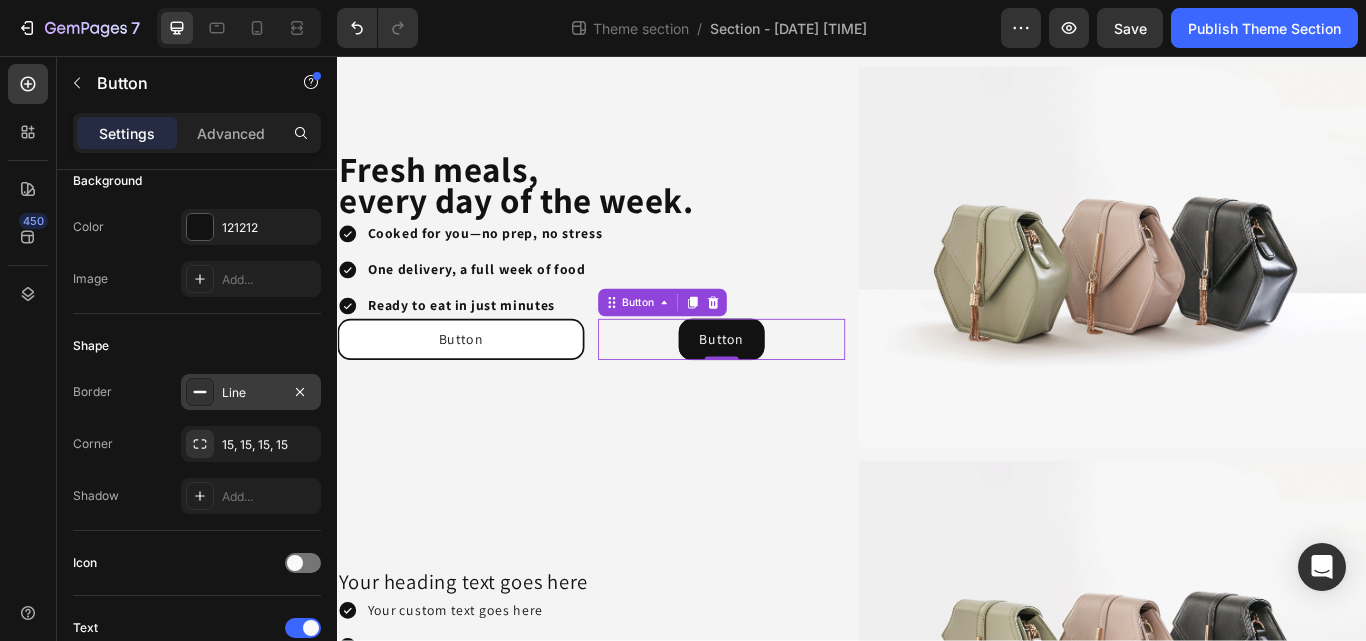 click on "⁠⁠⁠⁠⁠⁠⁠ Fresh meals, every day of the week. Heading Cooked for you—no prep, no stress One delivery, a full week of food Ready to eat in just minutes Item List Button Button Button Button   0 Row" at bounding box center (633, 291) 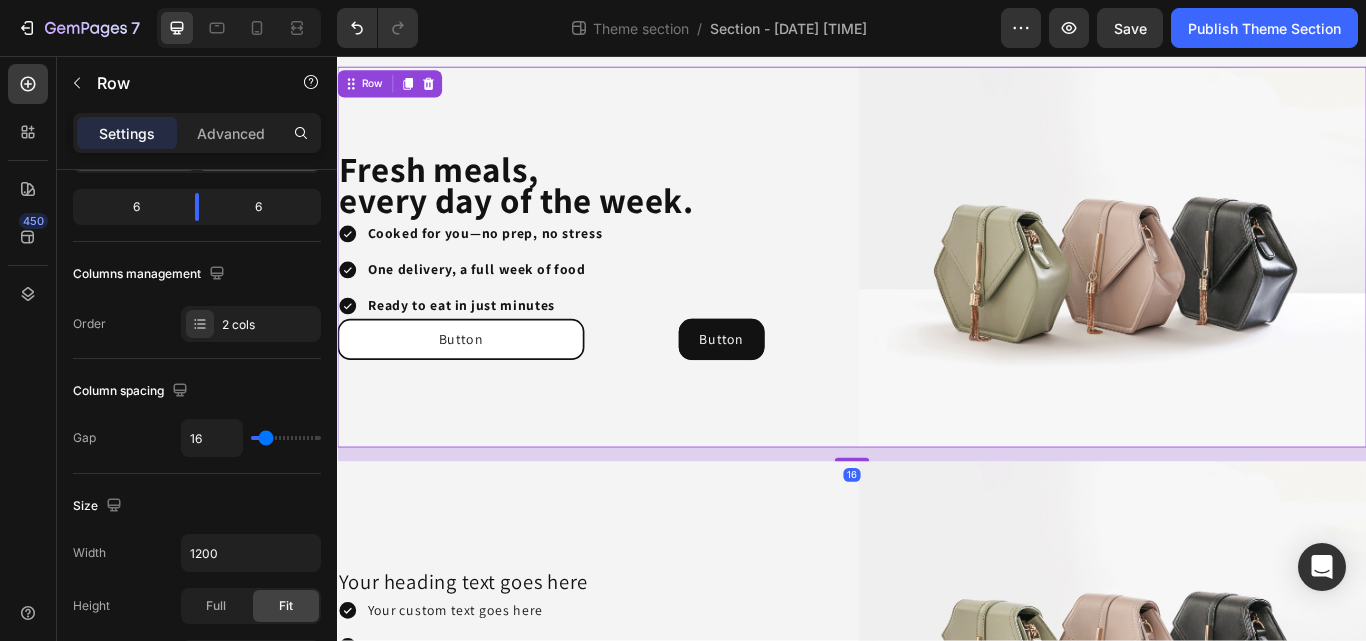 scroll, scrollTop: 0, scrollLeft: 0, axis: both 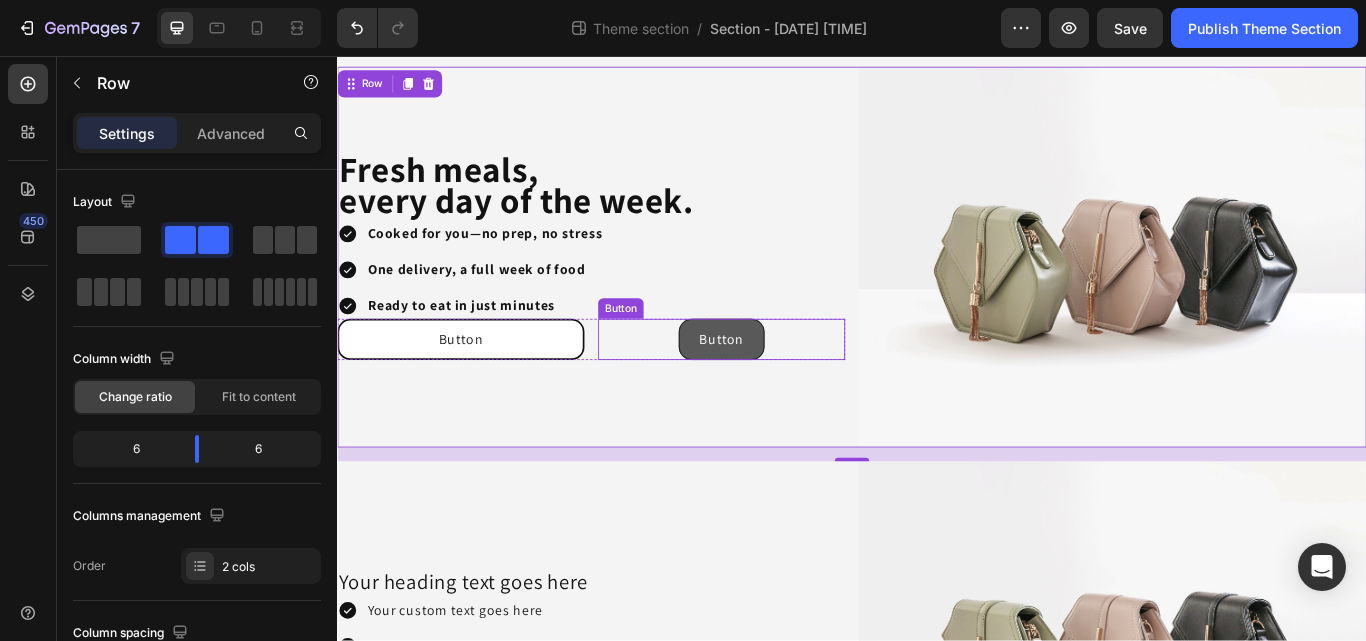 click on "Button" at bounding box center (785, 387) 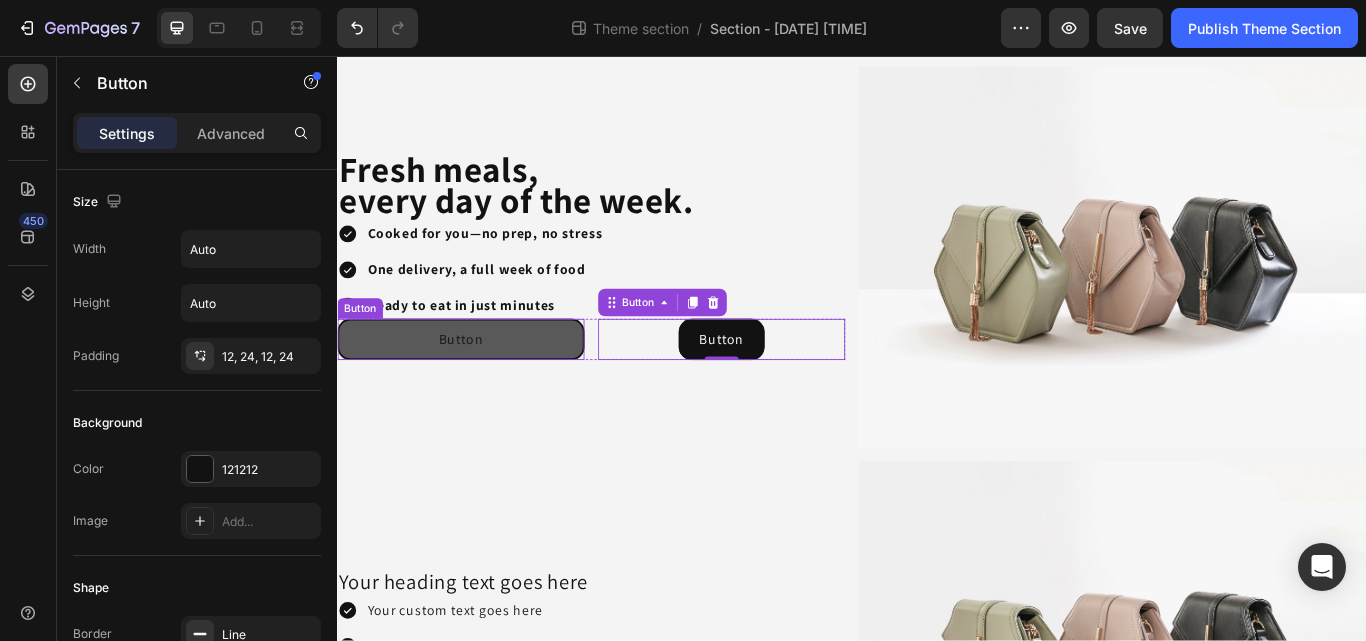 click on "Button" at bounding box center [481, 387] 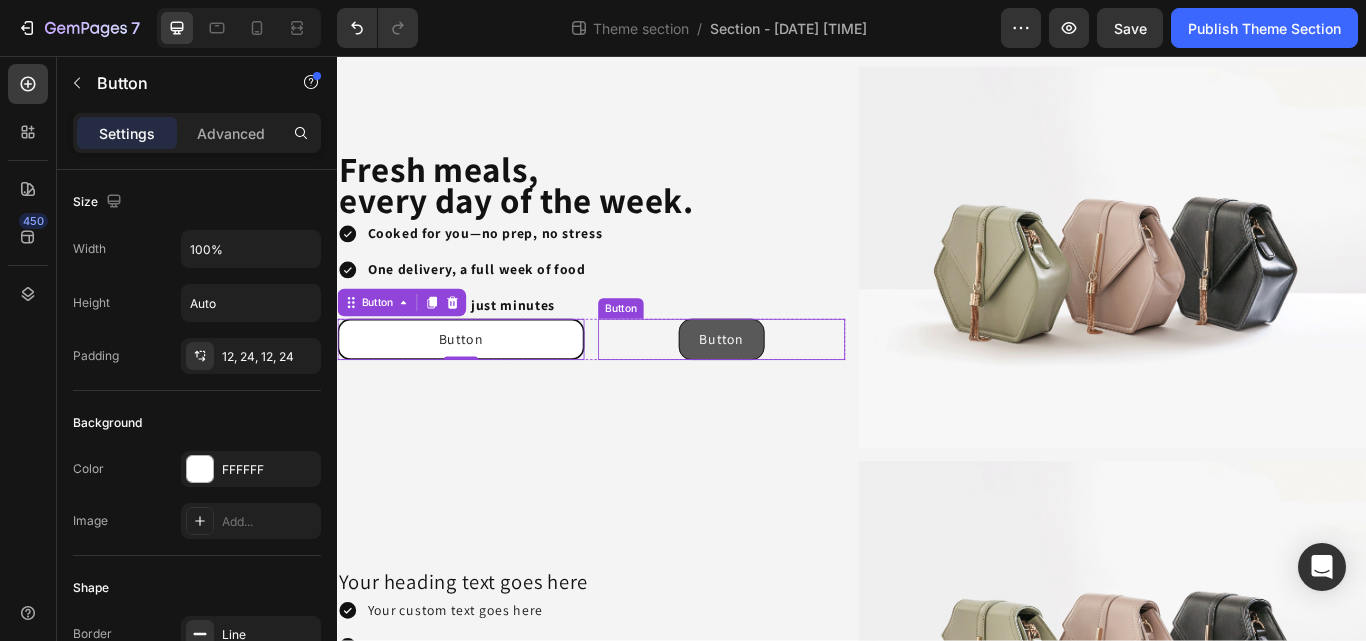 click on "Button" at bounding box center (785, 387) 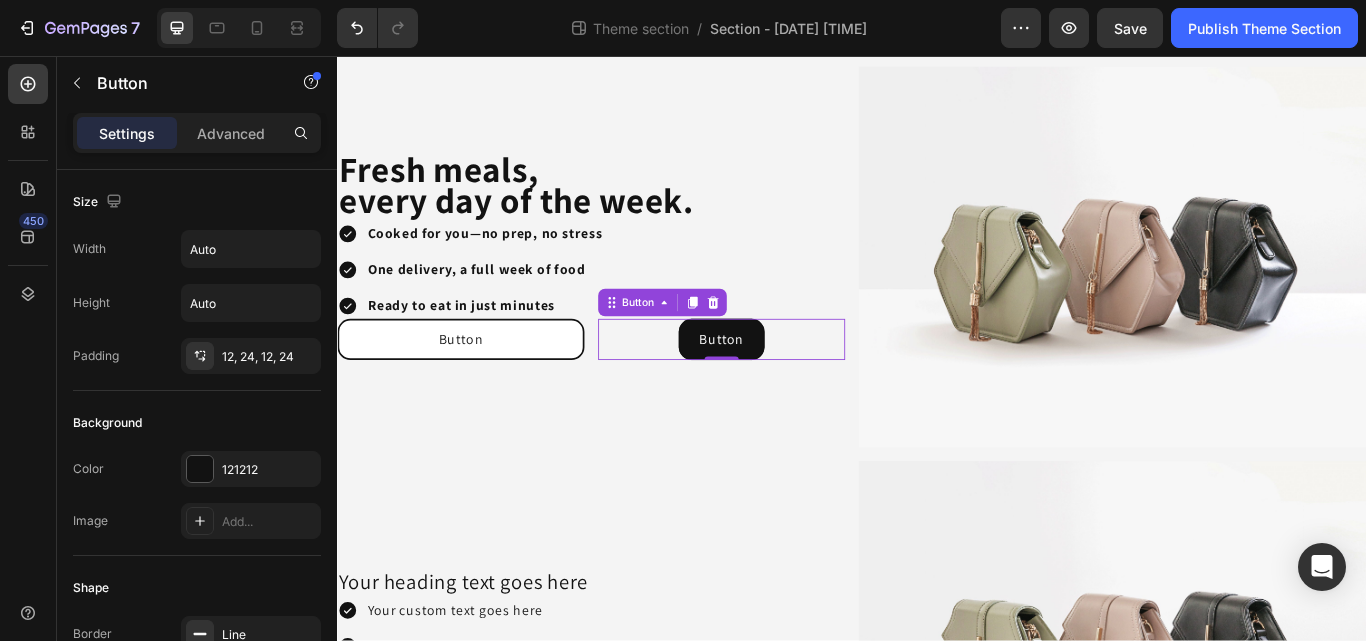 click on "Button Button   0" at bounding box center [785, 387] 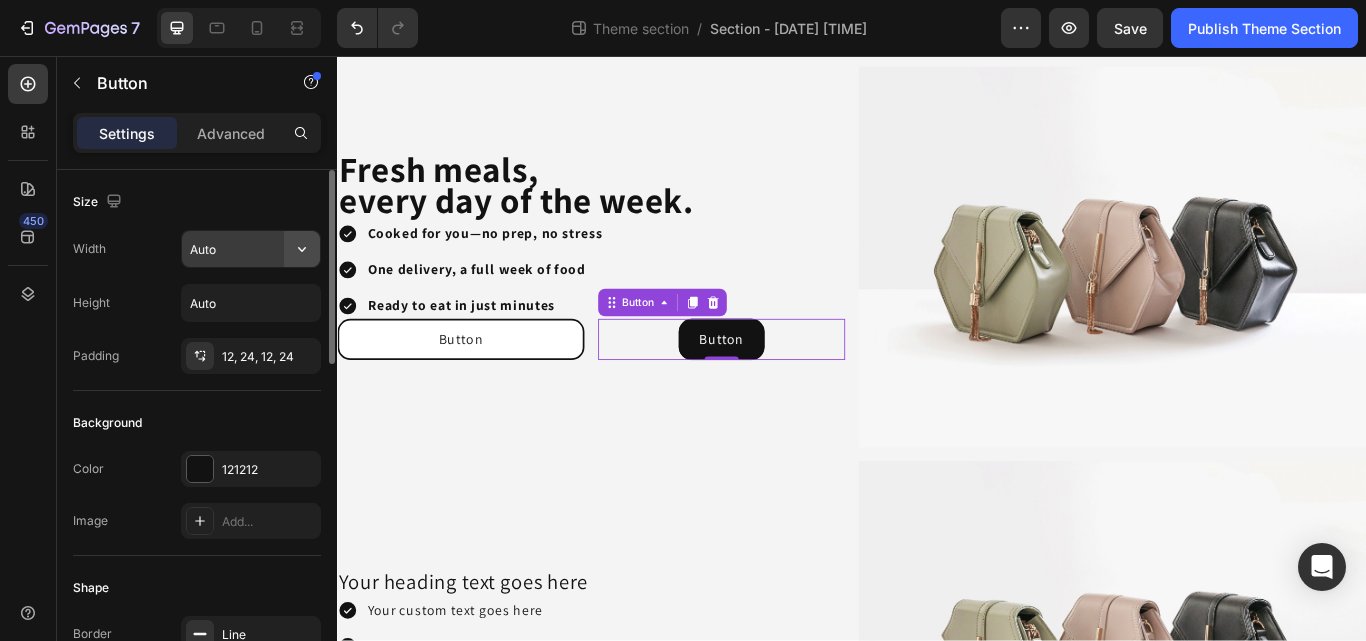 click 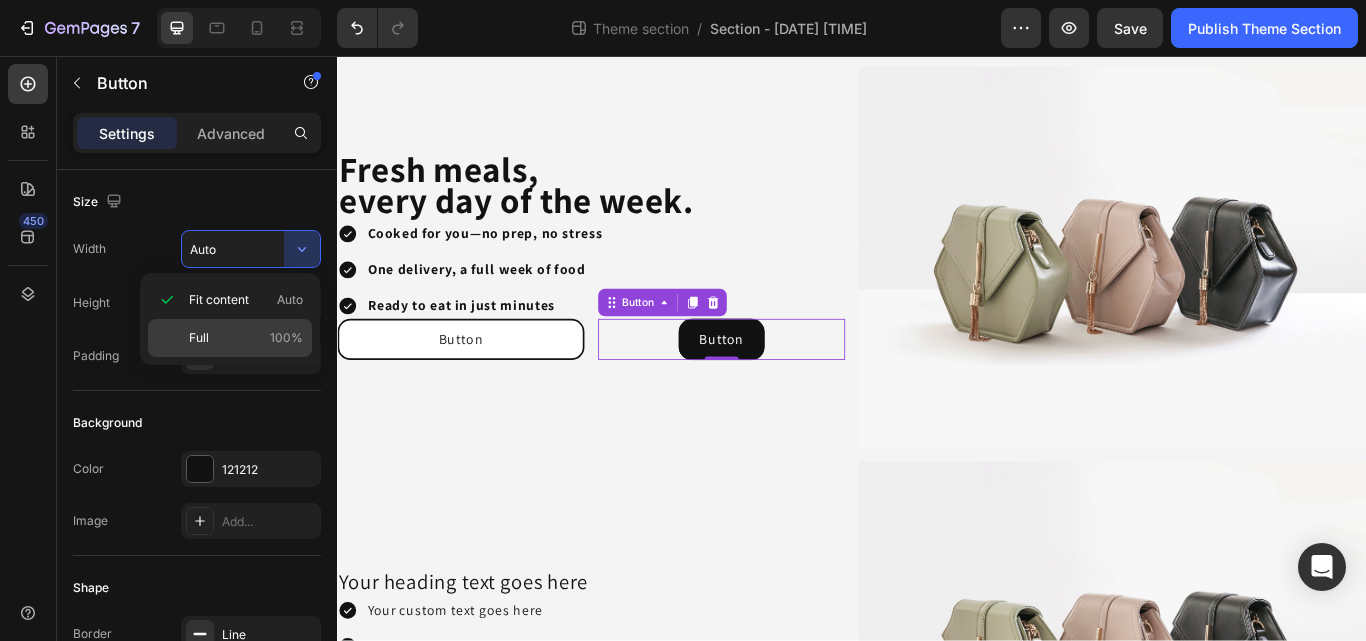 click on "Full" at bounding box center (199, 338) 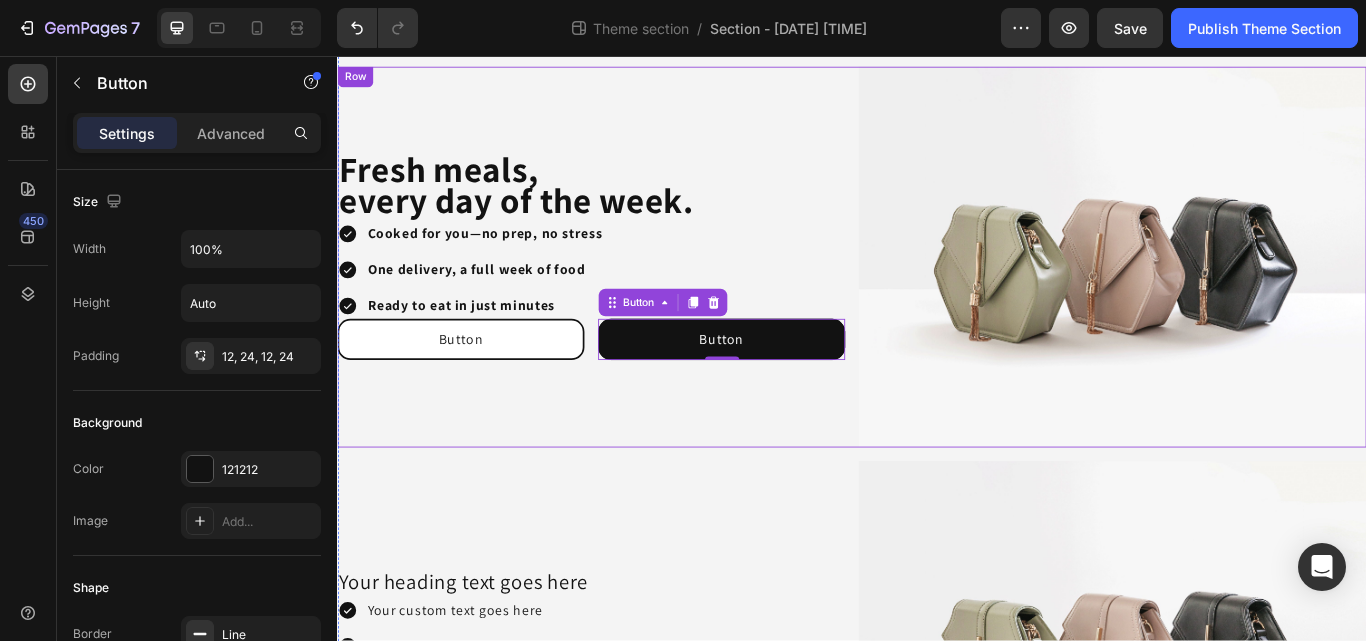 click on "⁠⁠⁠⁠⁠⁠⁠ Fresh meals, every day of the week. Heading Cooked for you—no prep, no stress One delivery, a full week of food Ready to eat in just minutes Item List Button Button Button Button   0 Row" at bounding box center (633, 291) 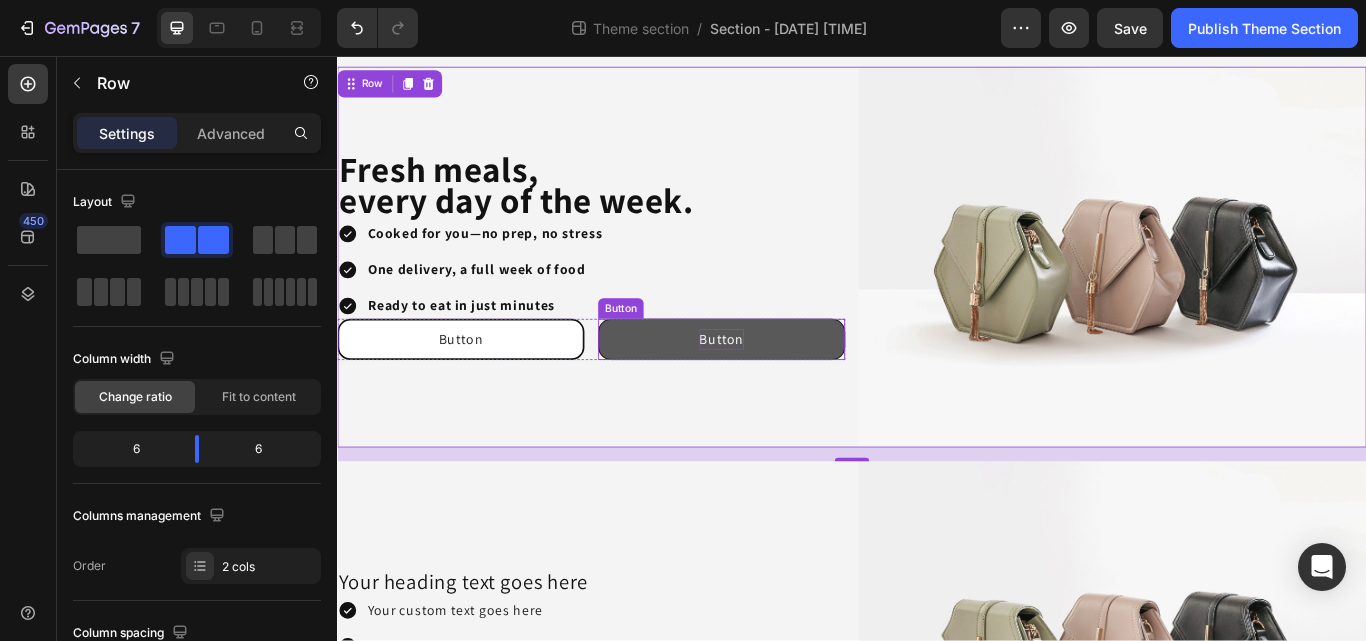 click on "Button" at bounding box center [785, 387] 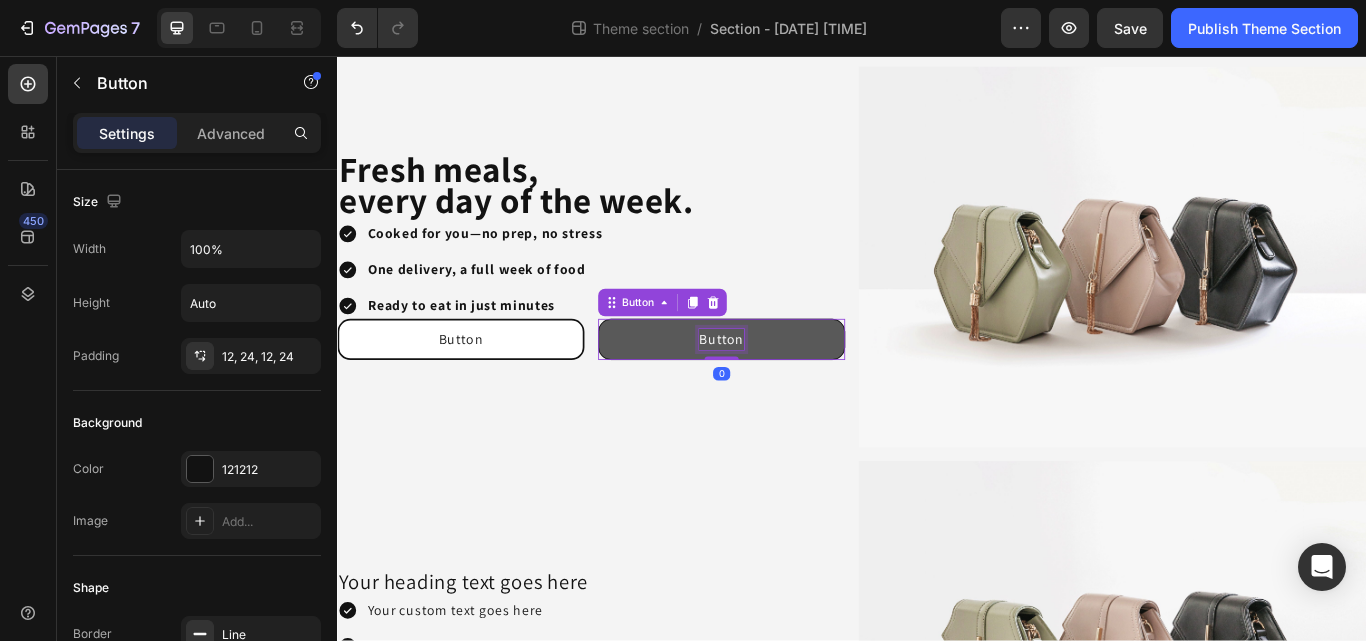 drag, startPoint x: 762, startPoint y: 377, endPoint x: 812, endPoint y: 383, distance: 50.358715 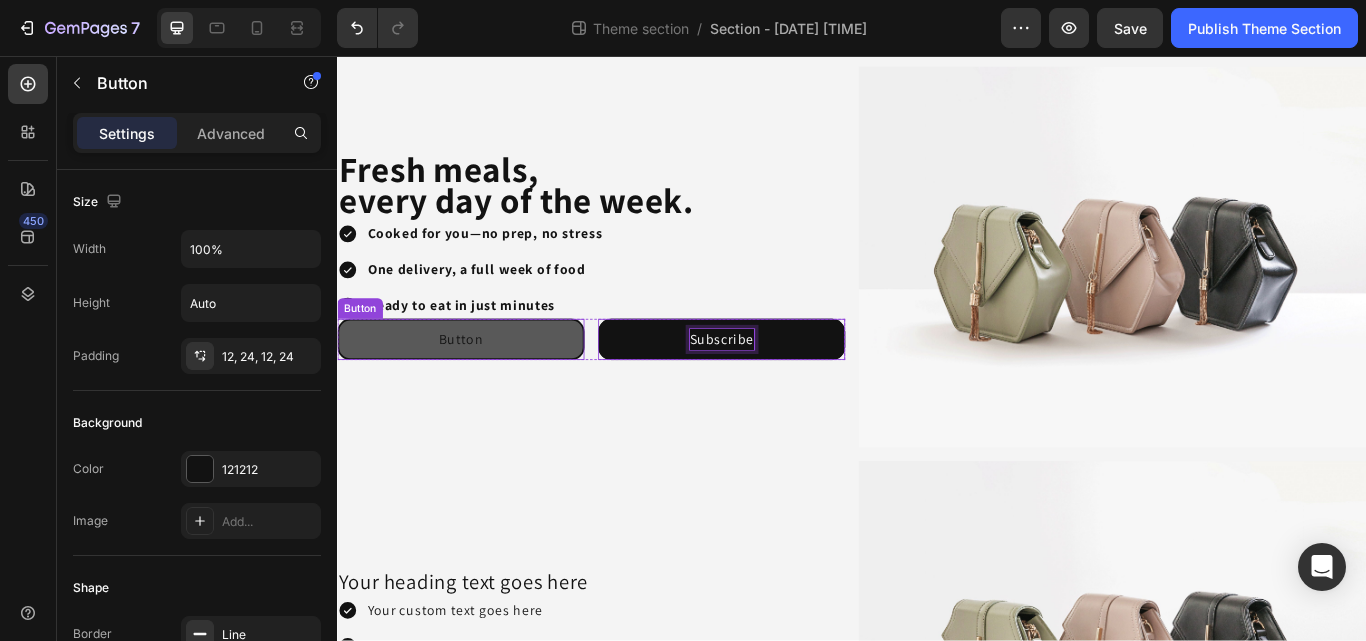 drag, startPoint x: 504, startPoint y: 376, endPoint x: 443, endPoint y: 377, distance: 61.008198 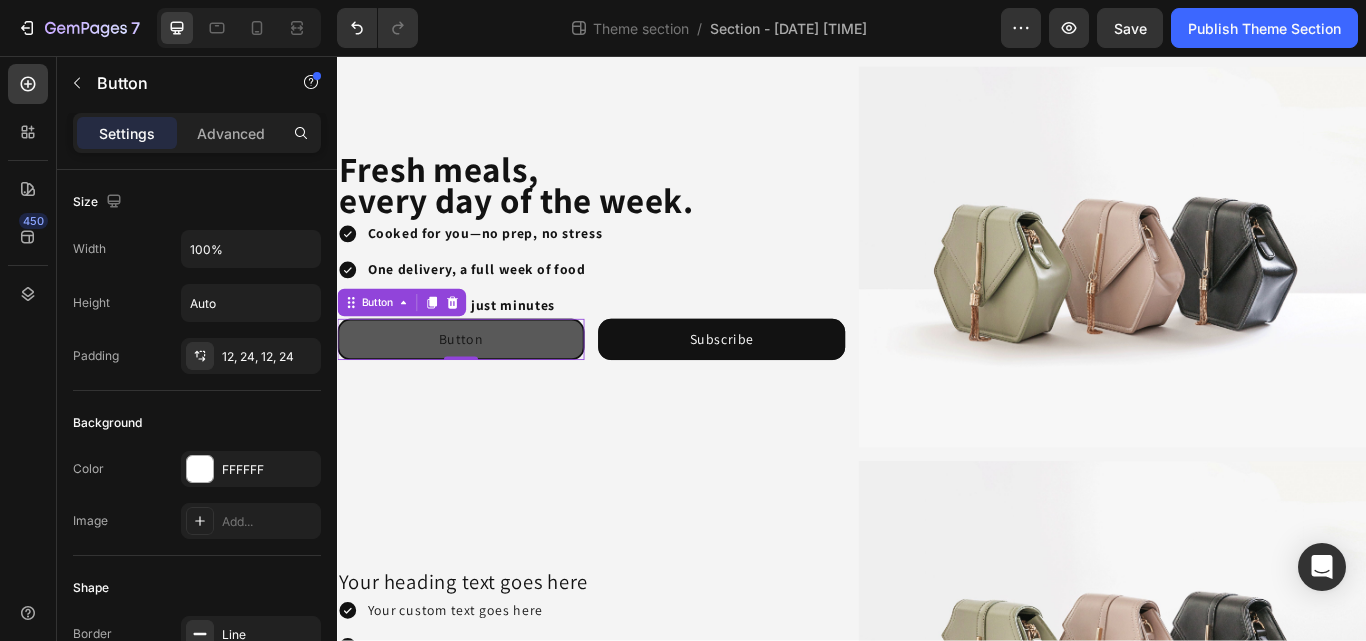 click on "Button" at bounding box center (481, 387) 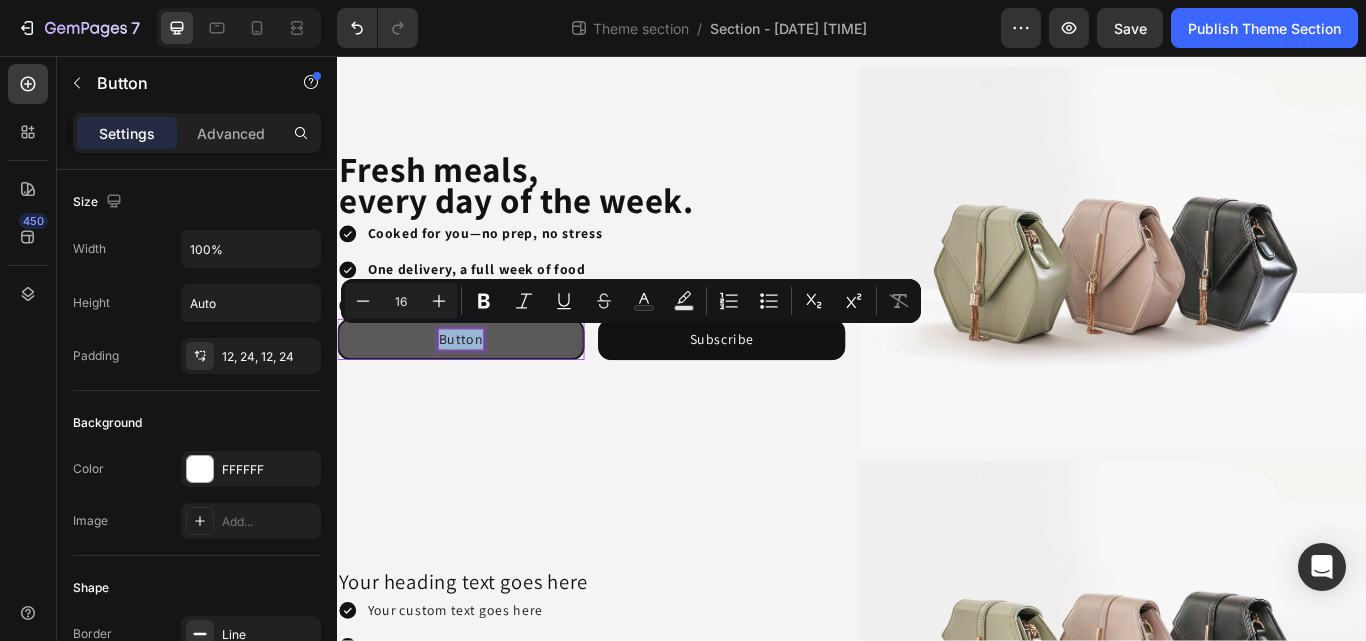 drag, startPoint x: 495, startPoint y: 379, endPoint x: 451, endPoint y: 379, distance: 44 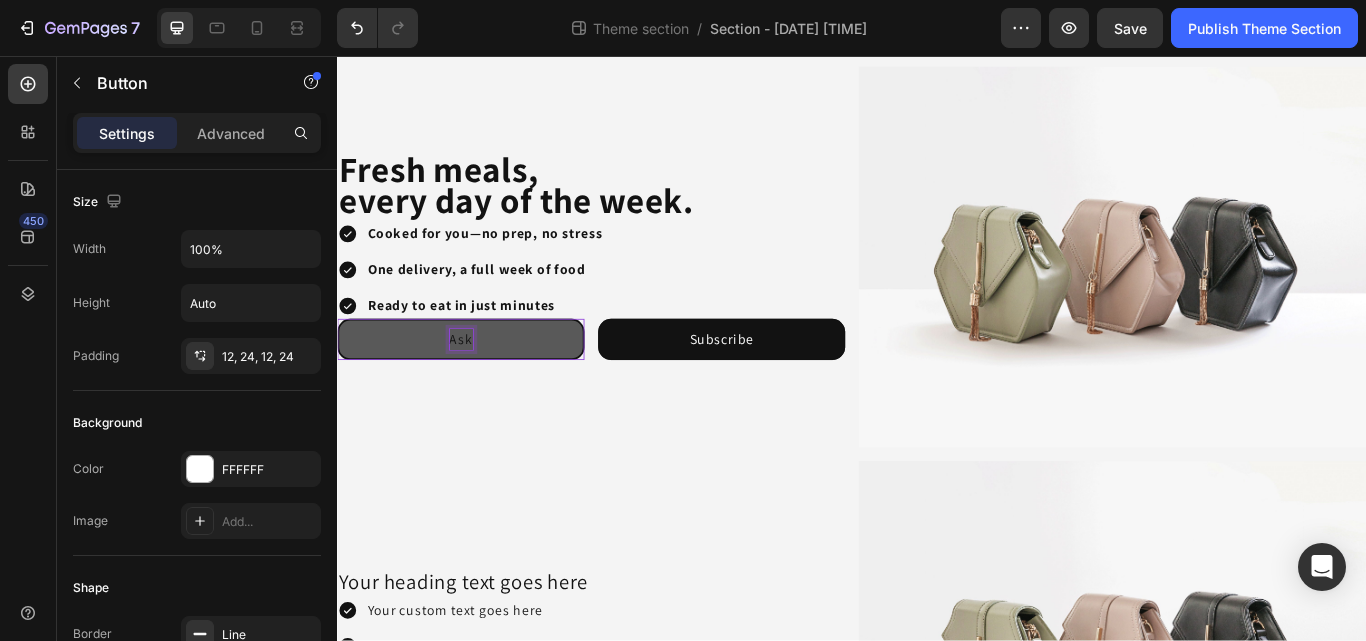 click on "Ask" at bounding box center [481, 387] 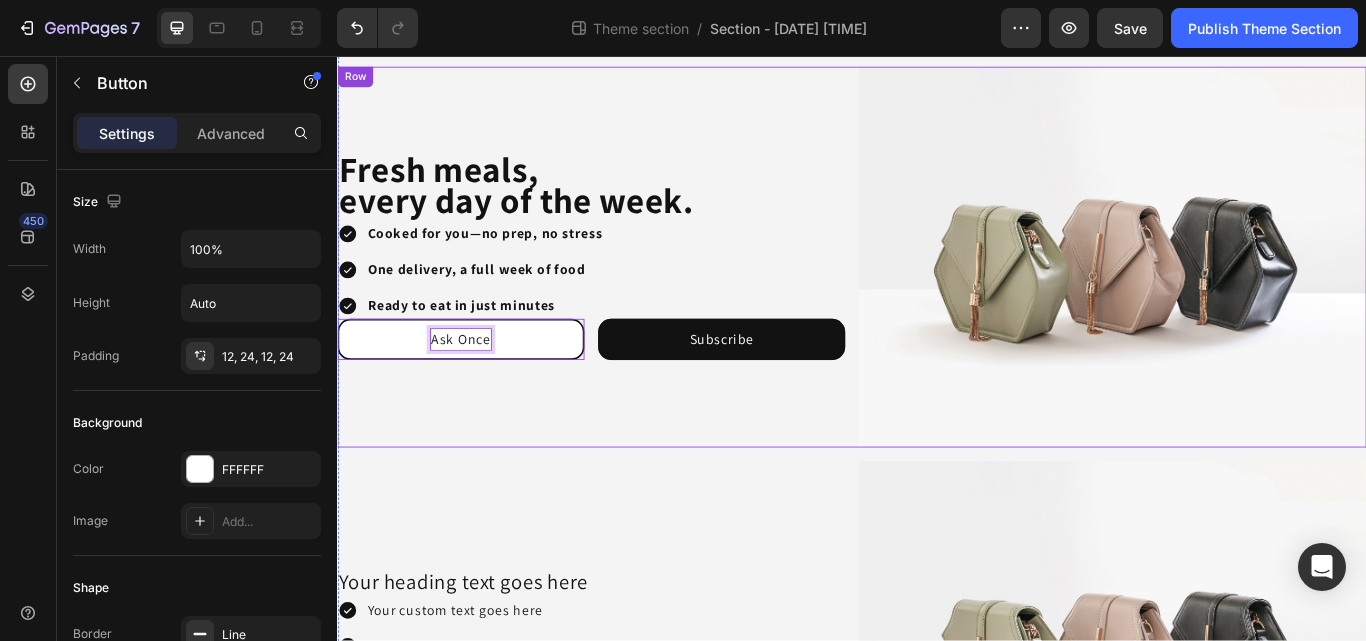 click on "⁠⁠⁠⁠⁠⁠⁠ Fresh meals, every day of the week. Heading Cooked for you—no prep, no stress One delivery, a full week of food Ready to eat in just minutes Item List Ask Once Button   0 Subscribe Button Row" at bounding box center (633, 291) 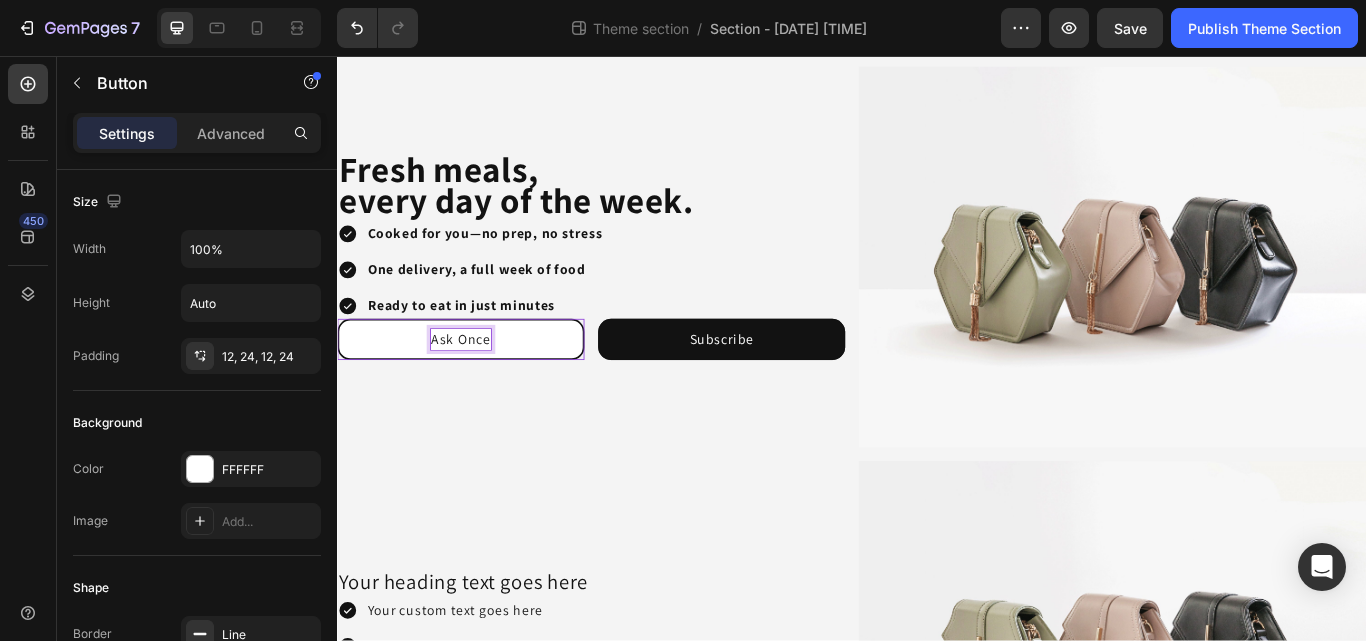 drag, startPoint x: 508, startPoint y: 382, endPoint x: 444, endPoint y: 381, distance: 64.00781 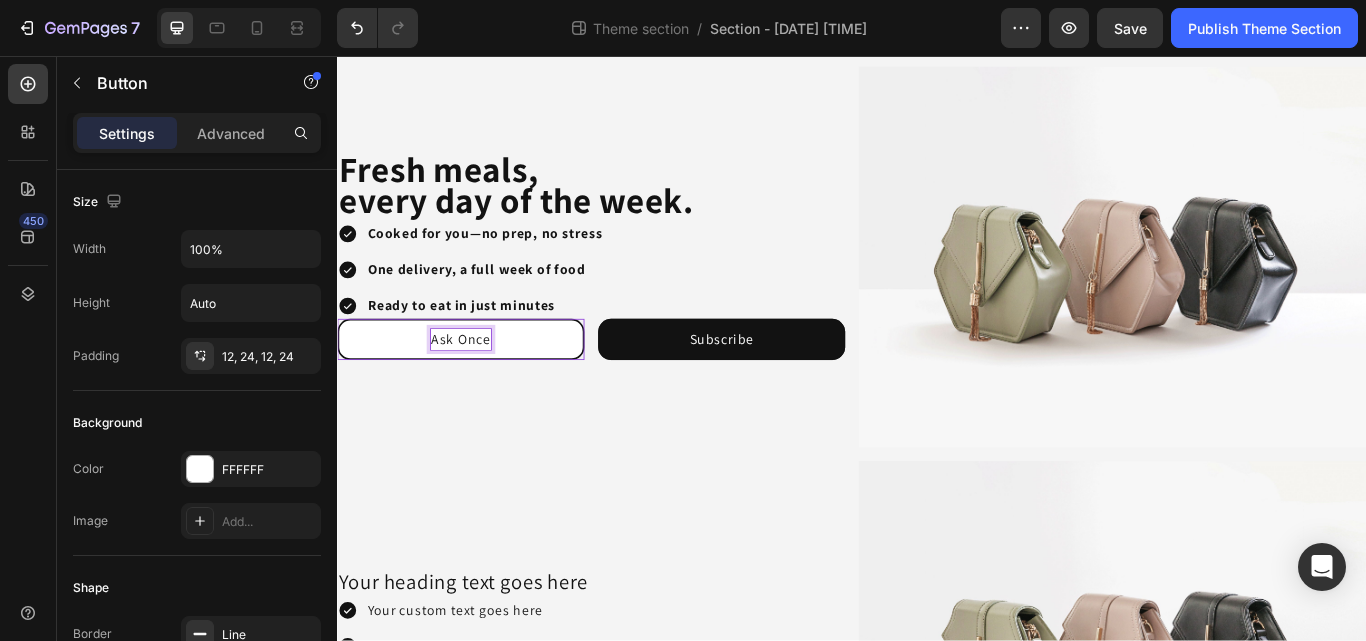 click on "Ask Once" at bounding box center [481, 387] 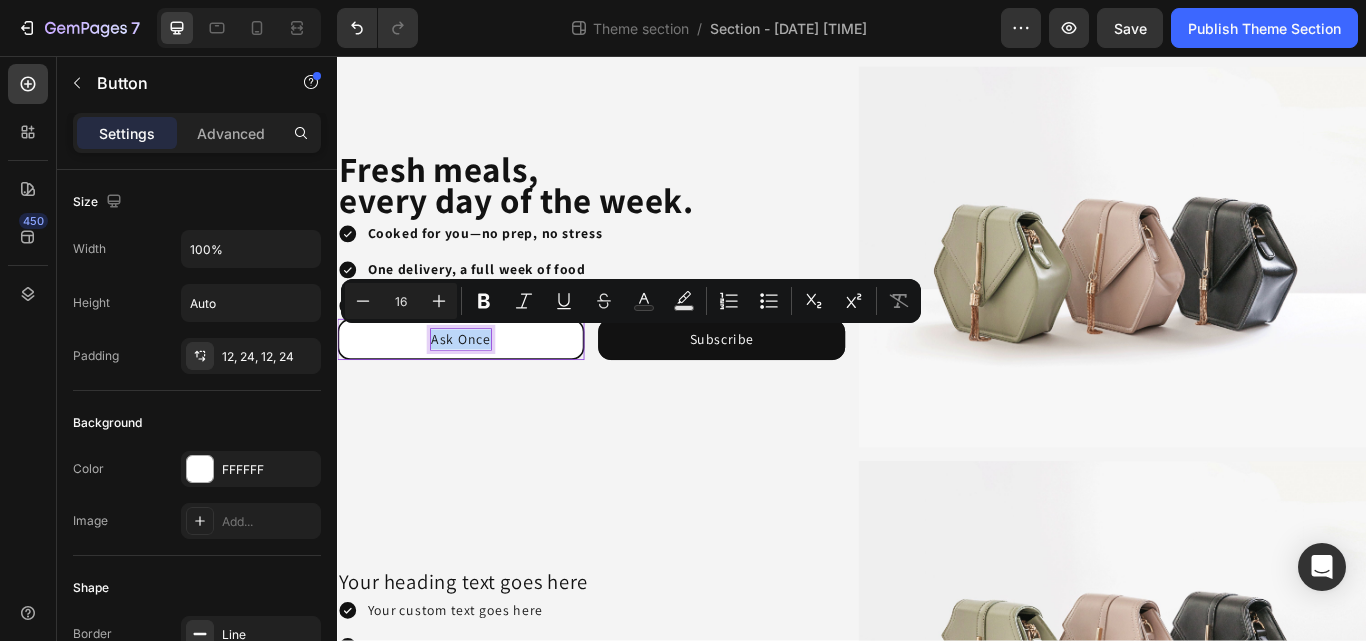 drag, startPoint x: 444, startPoint y: 381, endPoint x: 500, endPoint y: 383, distance: 56.0357 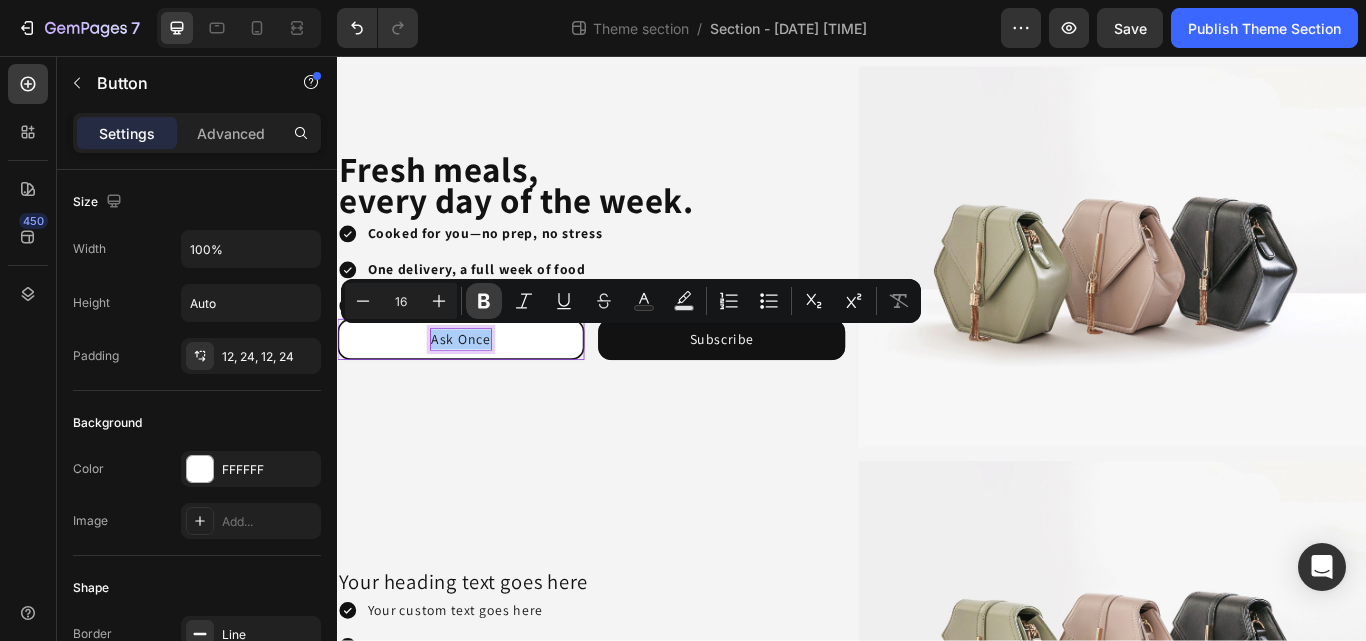 click 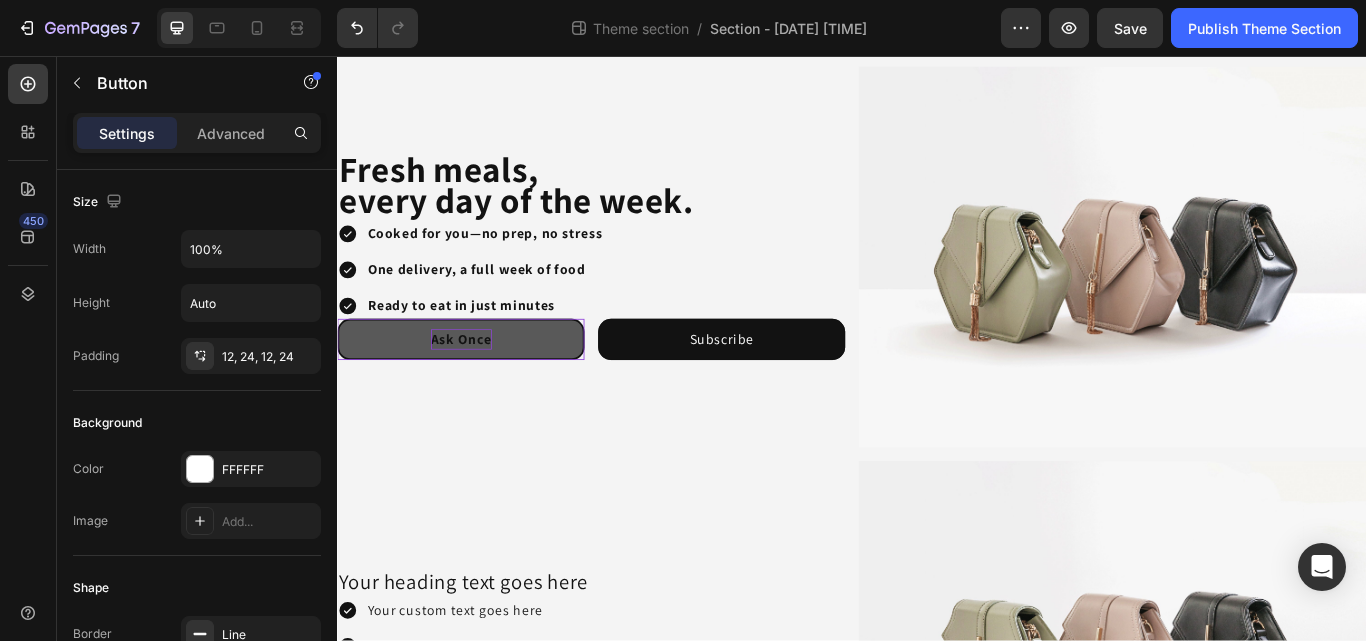click on "Ask Once" at bounding box center (481, 386) 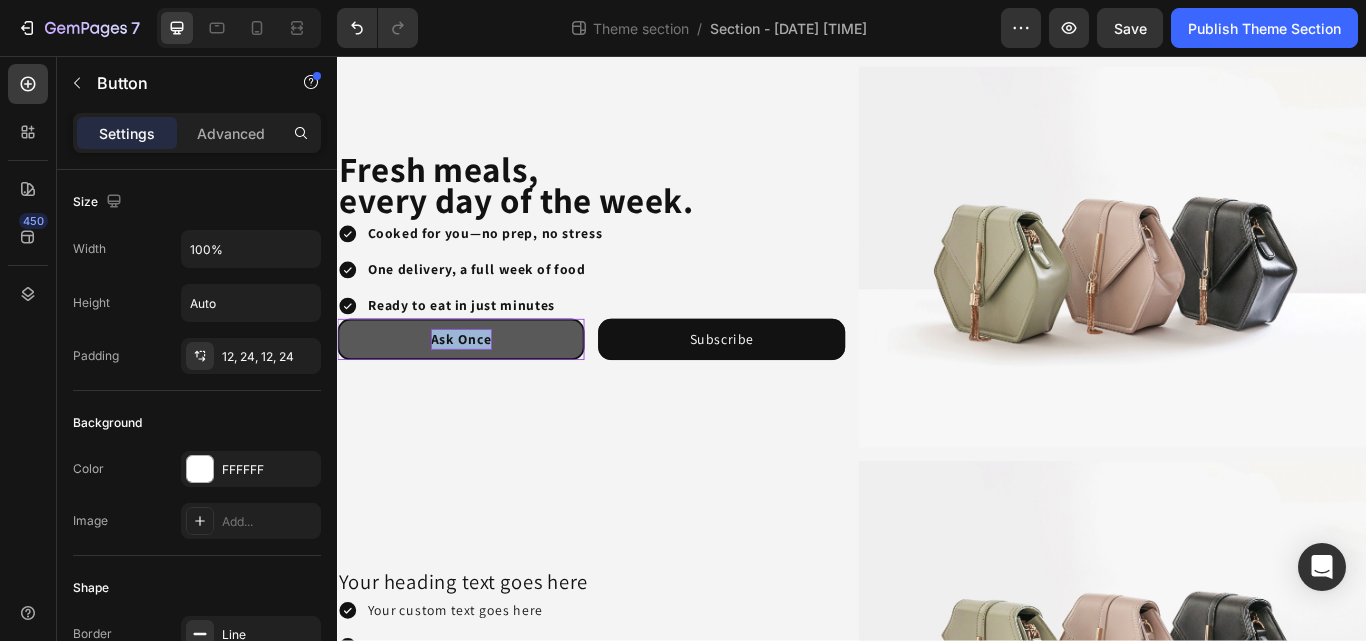 drag, startPoint x: 513, startPoint y: 380, endPoint x: 444, endPoint y: 379, distance: 69.00725 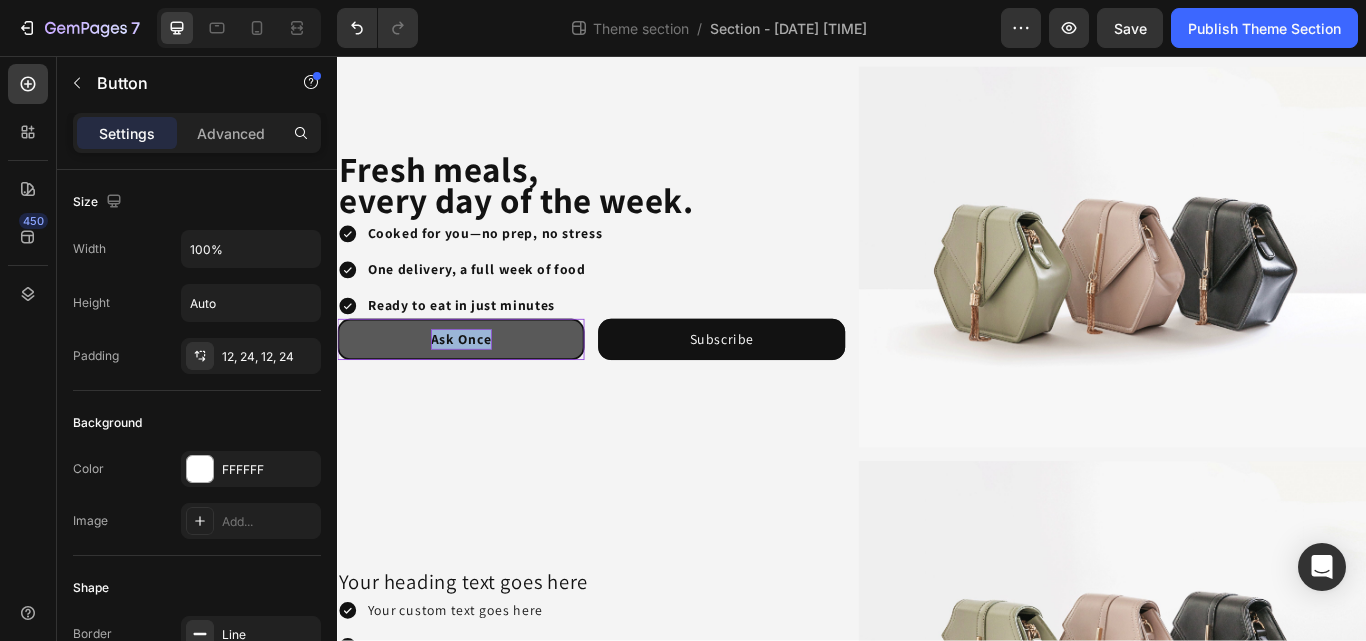 click on "Ask Once" at bounding box center (481, 386) 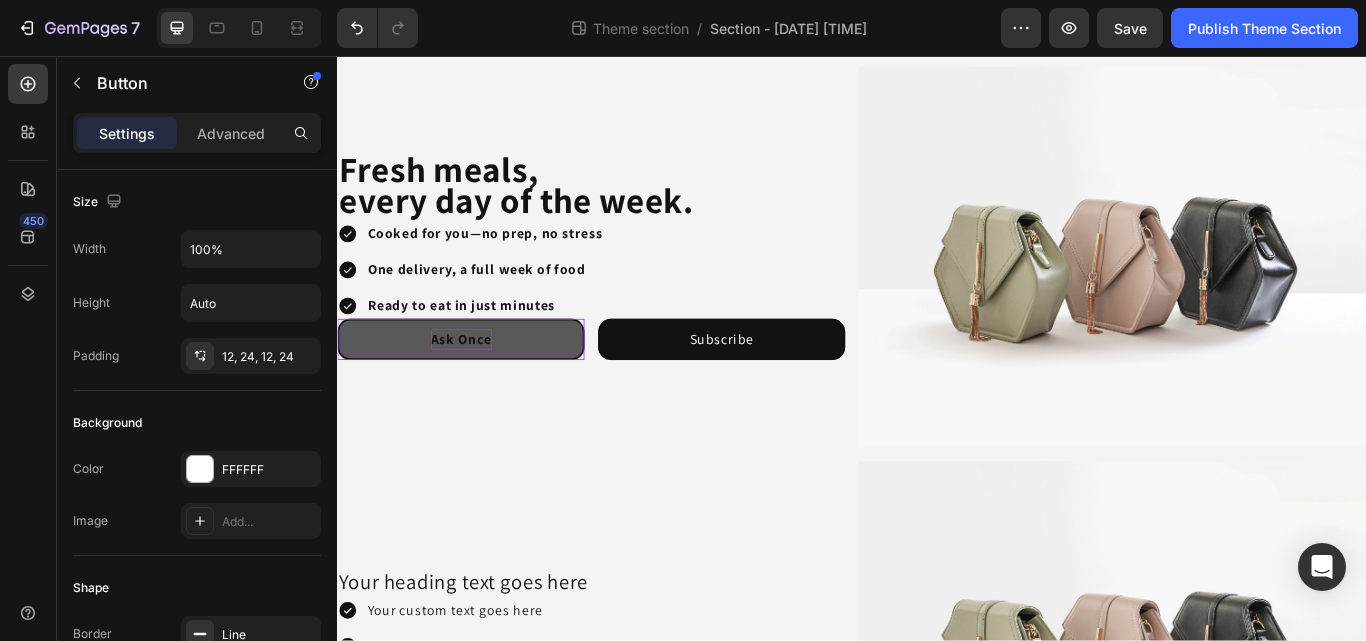 click on "Ask Once" at bounding box center [481, 386] 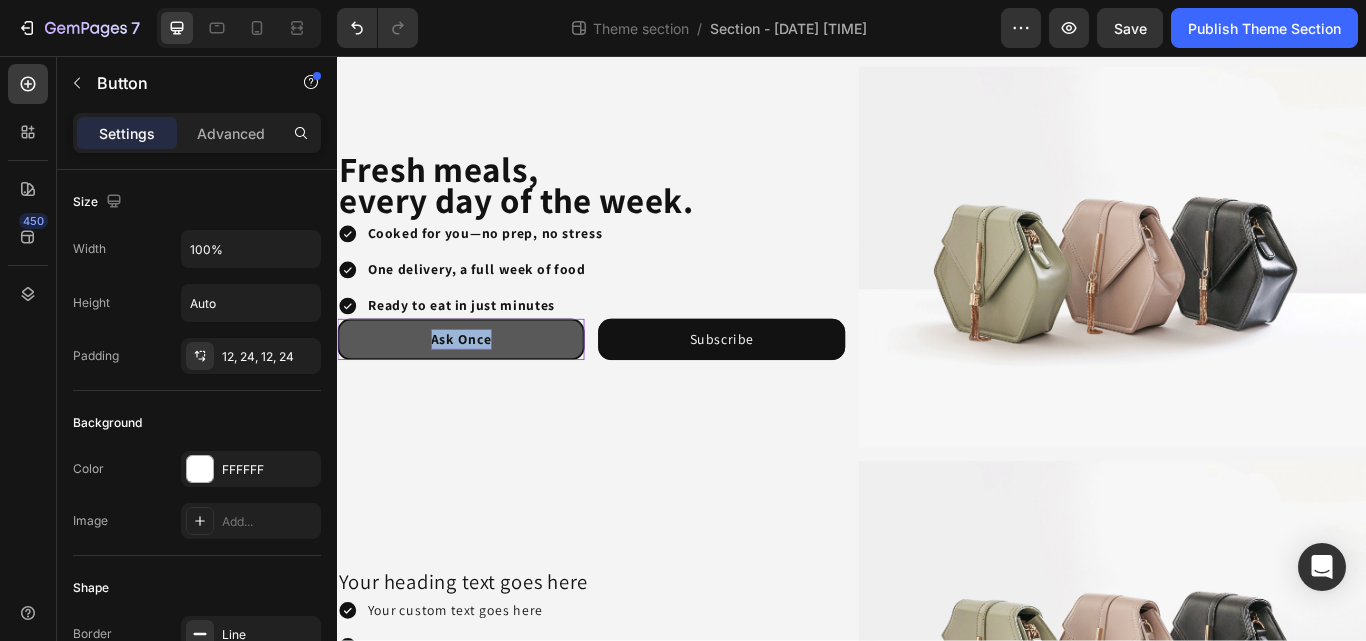 drag, startPoint x: 448, startPoint y: 379, endPoint x: 506, endPoint y: 381, distance: 58.034473 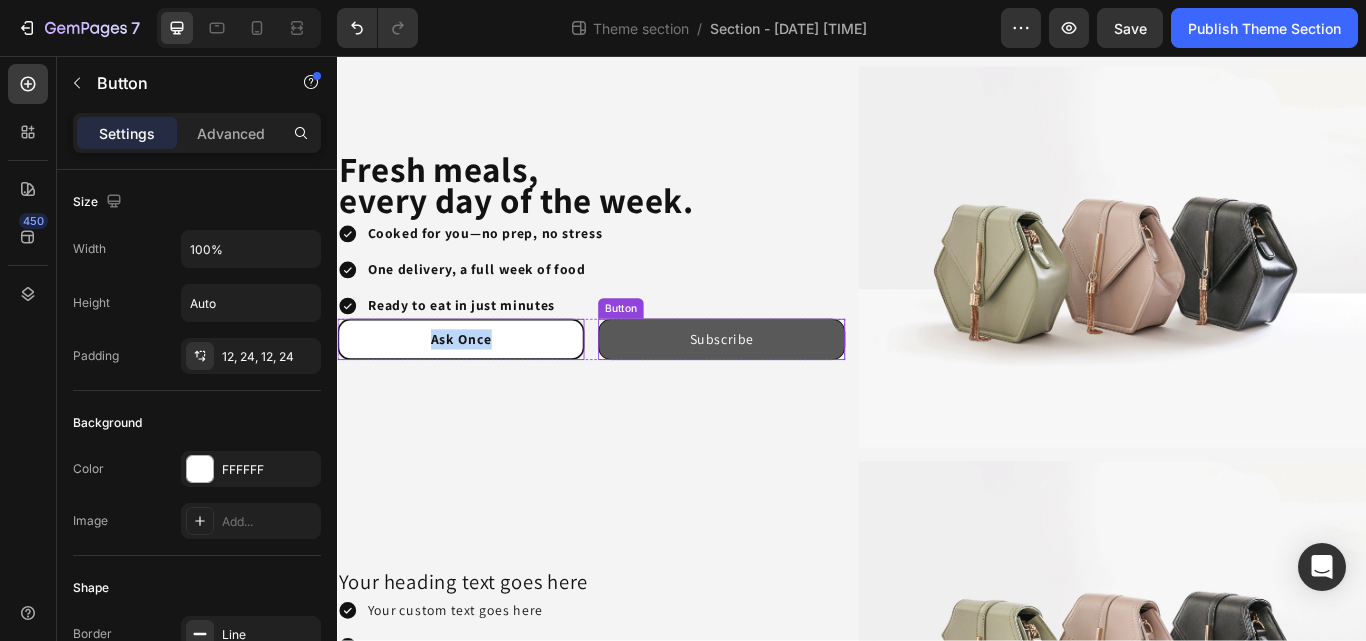 drag, startPoint x: 737, startPoint y: 379, endPoint x: 818, endPoint y: 381, distance: 81.02469 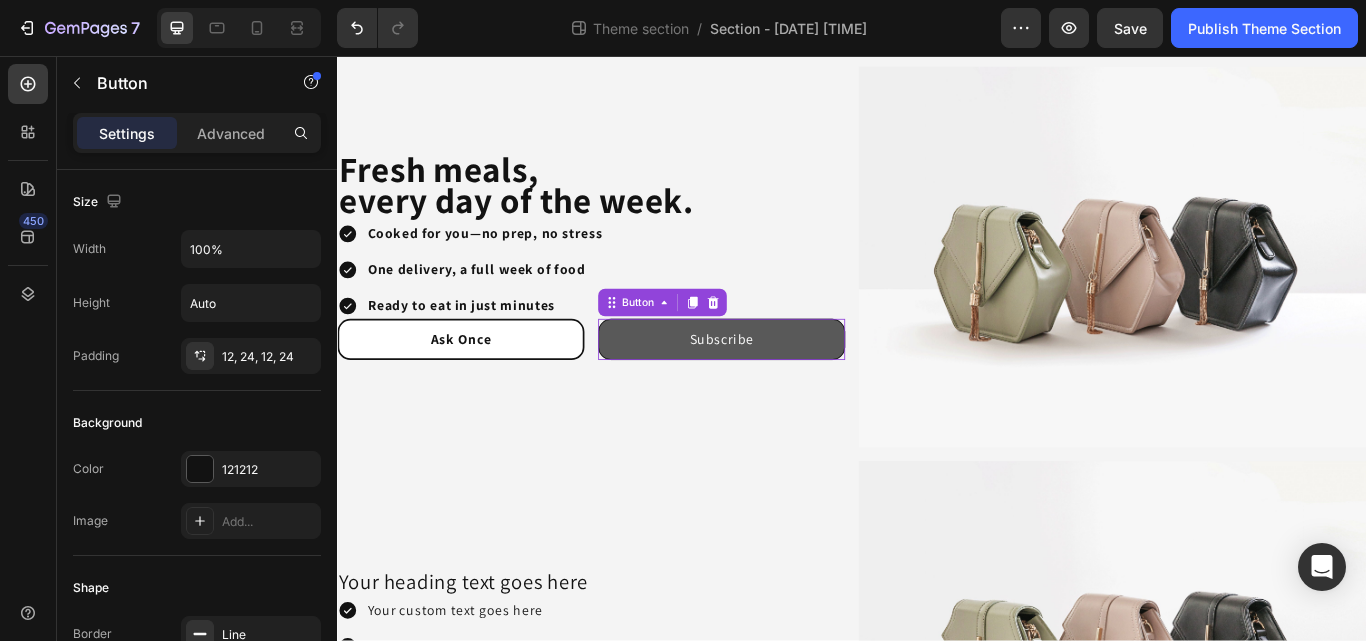 click on "Subscribe" at bounding box center [785, 387] 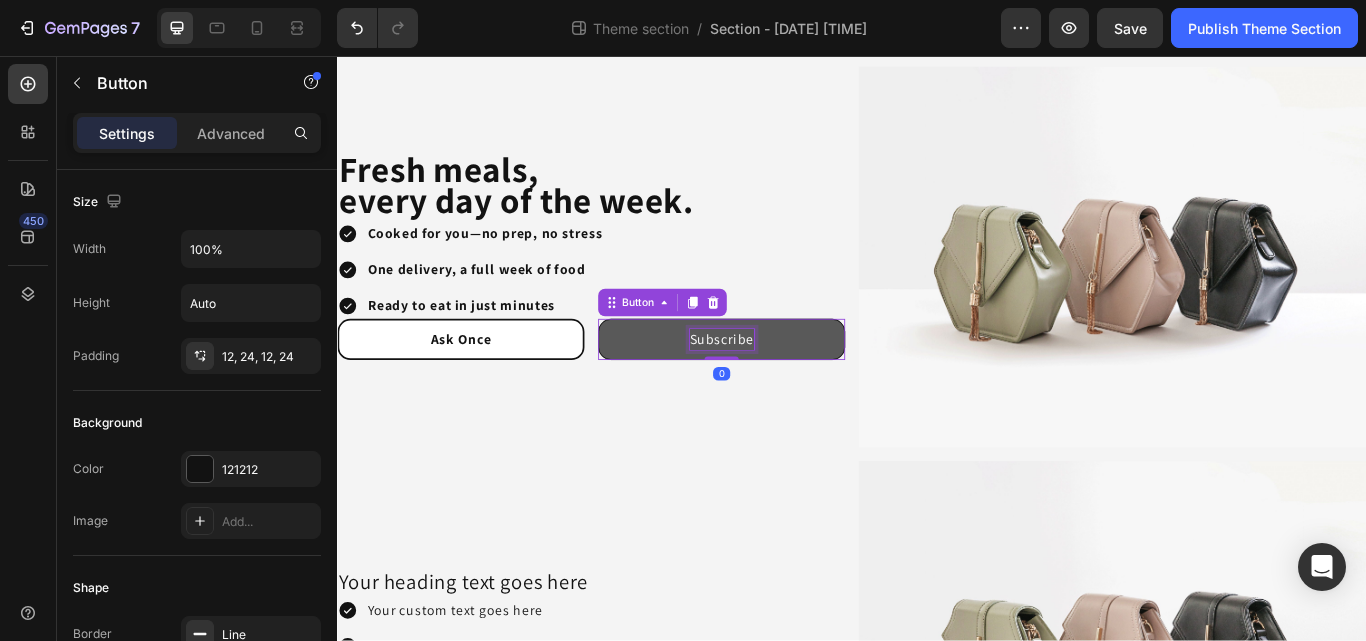 click on "Subscribe" at bounding box center (785, 387) 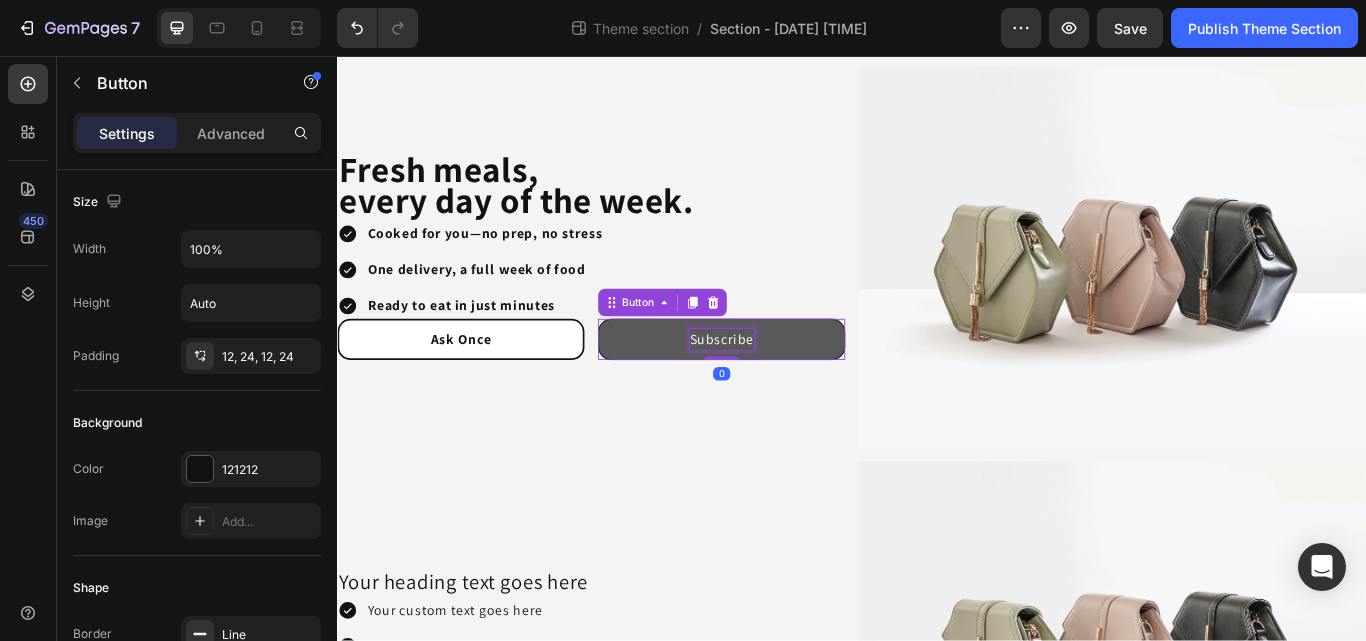 click on "Subscribe" at bounding box center (785, 387) 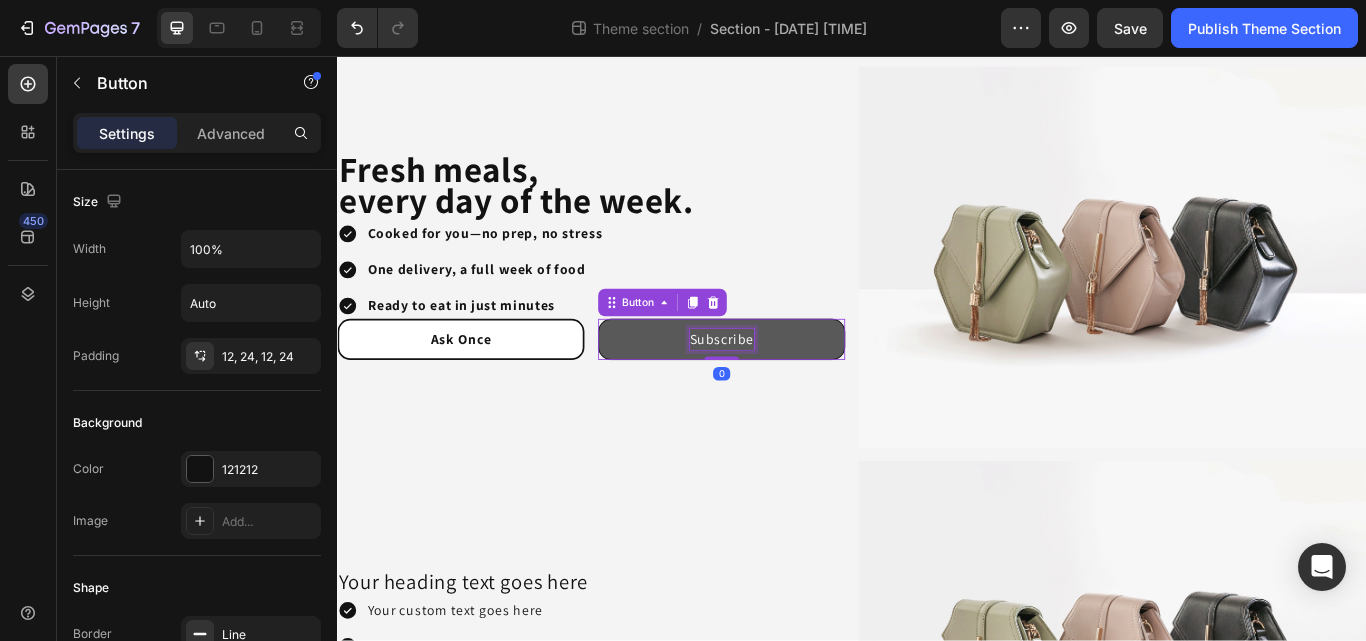 click on "Subscribe" at bounding box center [785, 387] 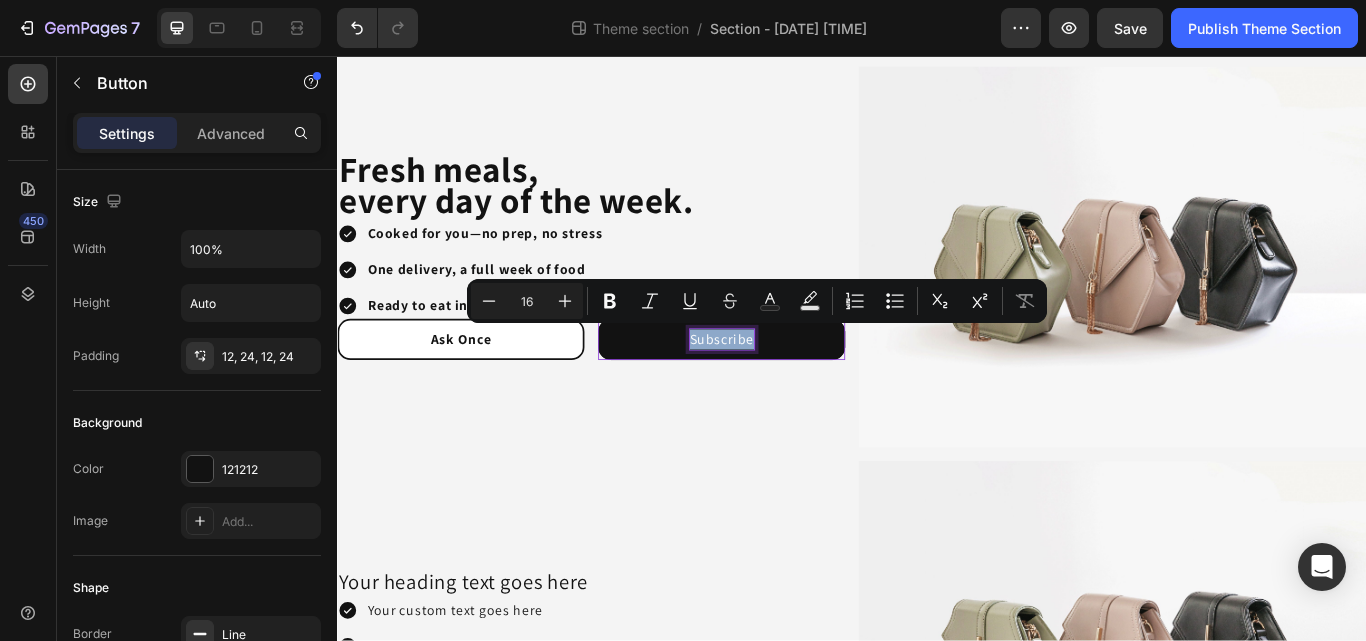 drag, startPoint x: 815, startPoint y: 381, endPoint x: 743, endPoint y: 377, distance: 72.11102 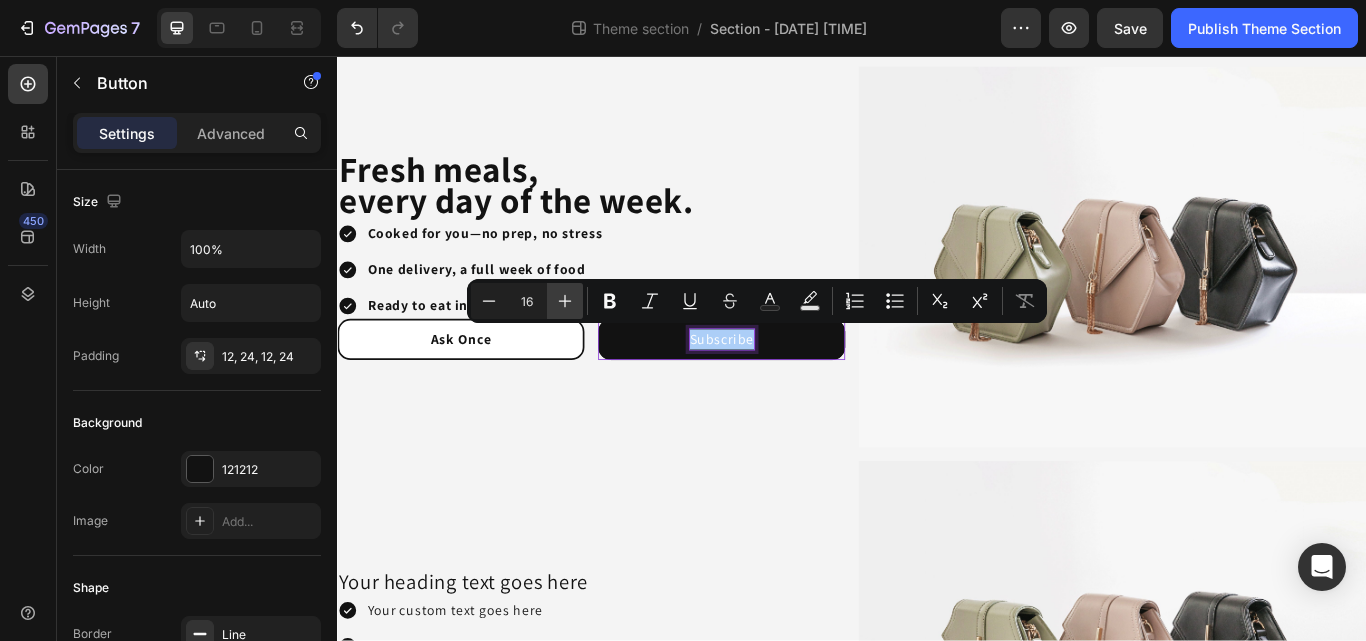 click 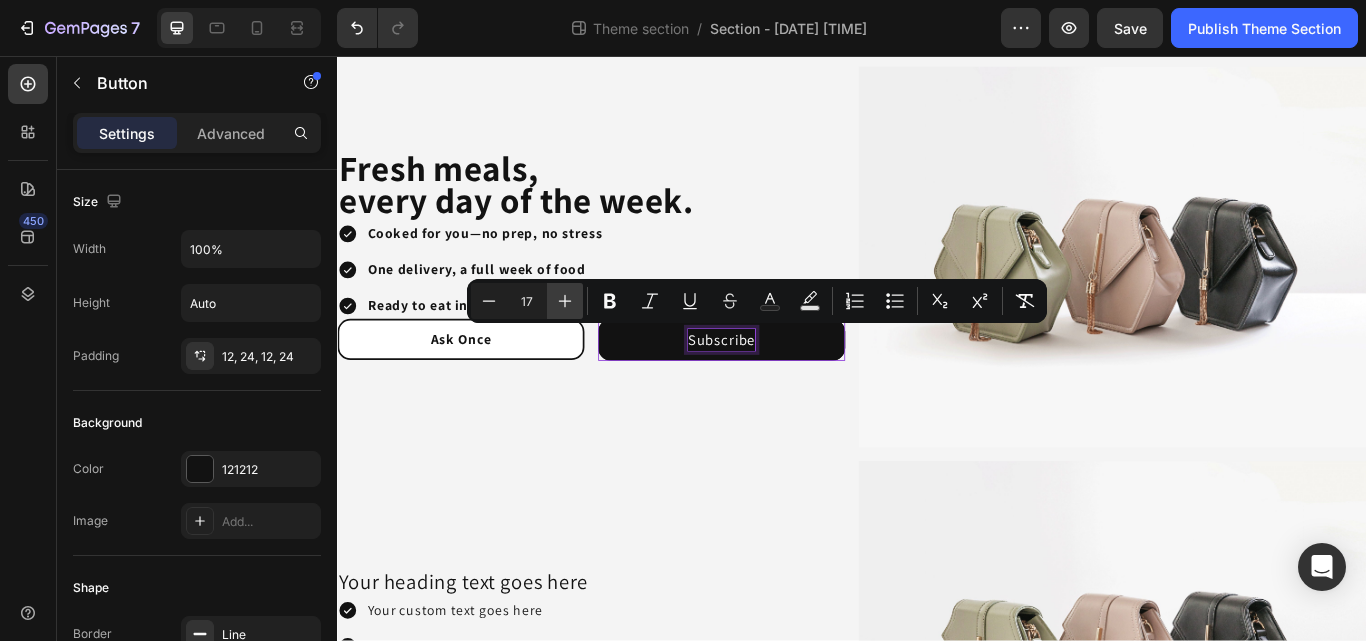 click 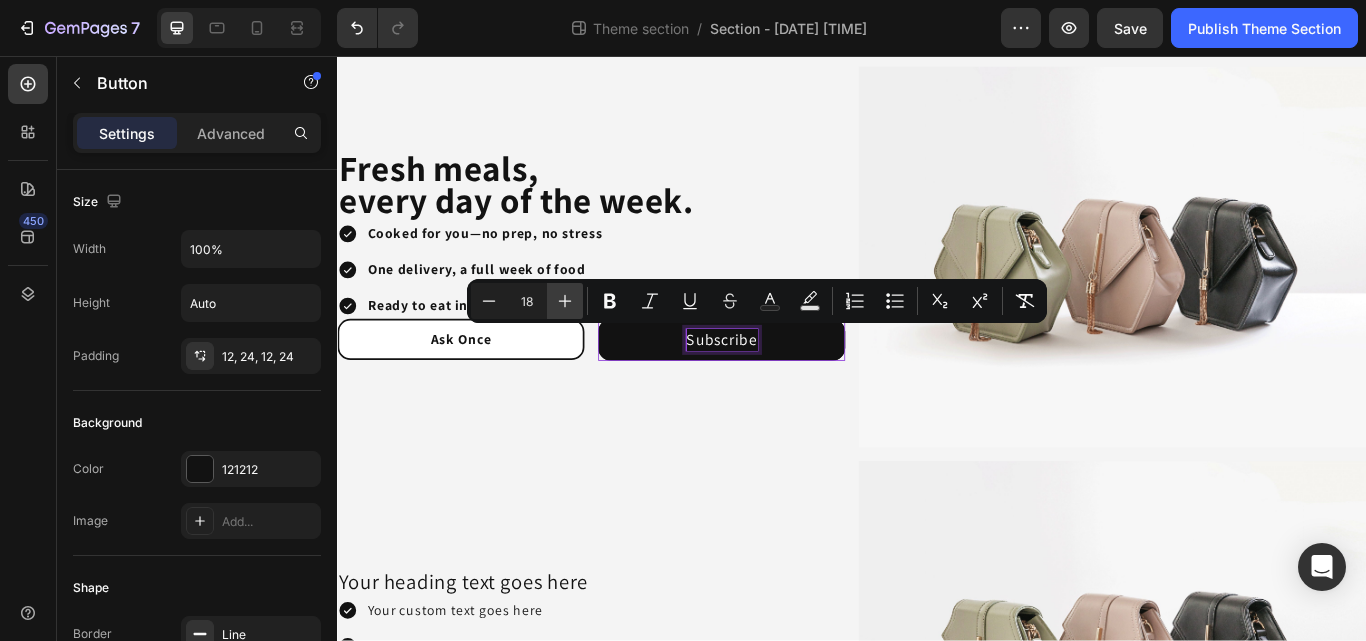 click 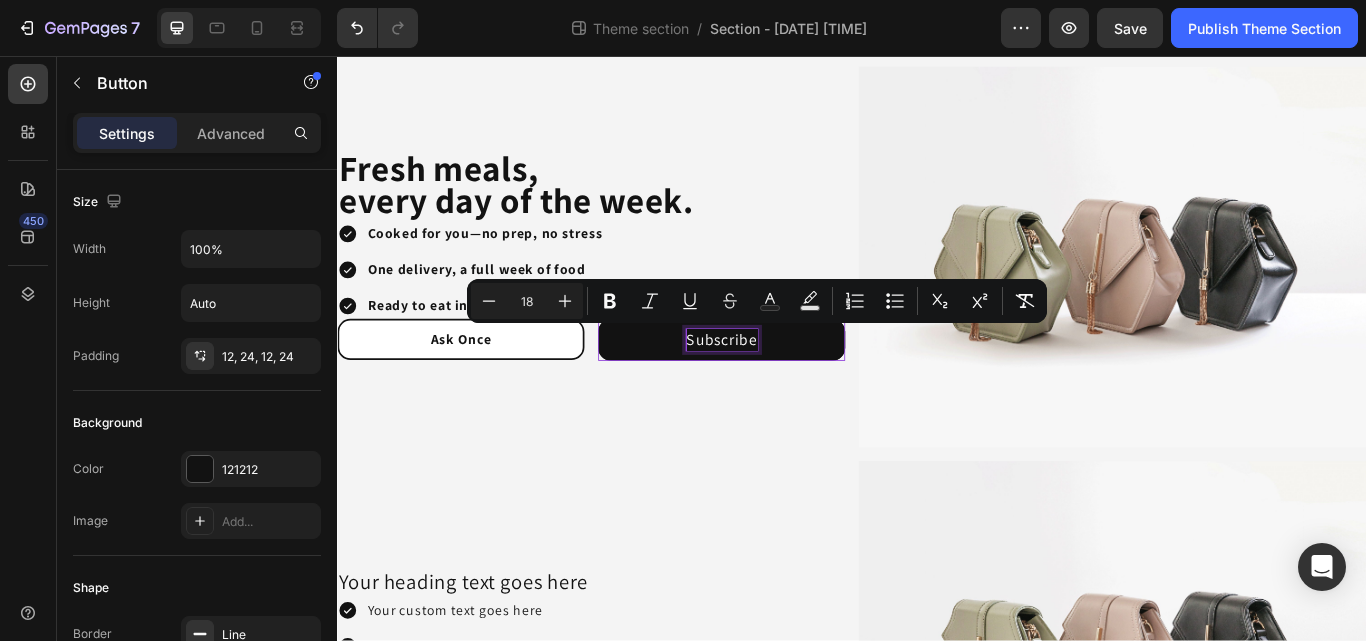 type on "19" 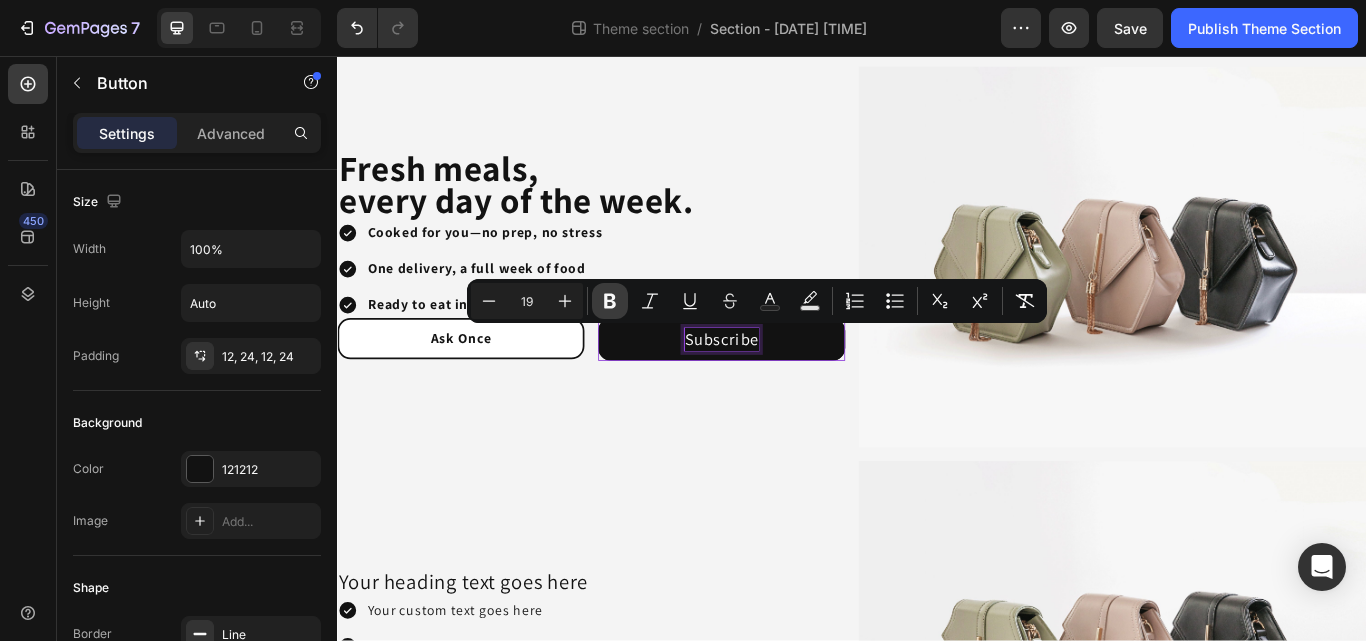 click 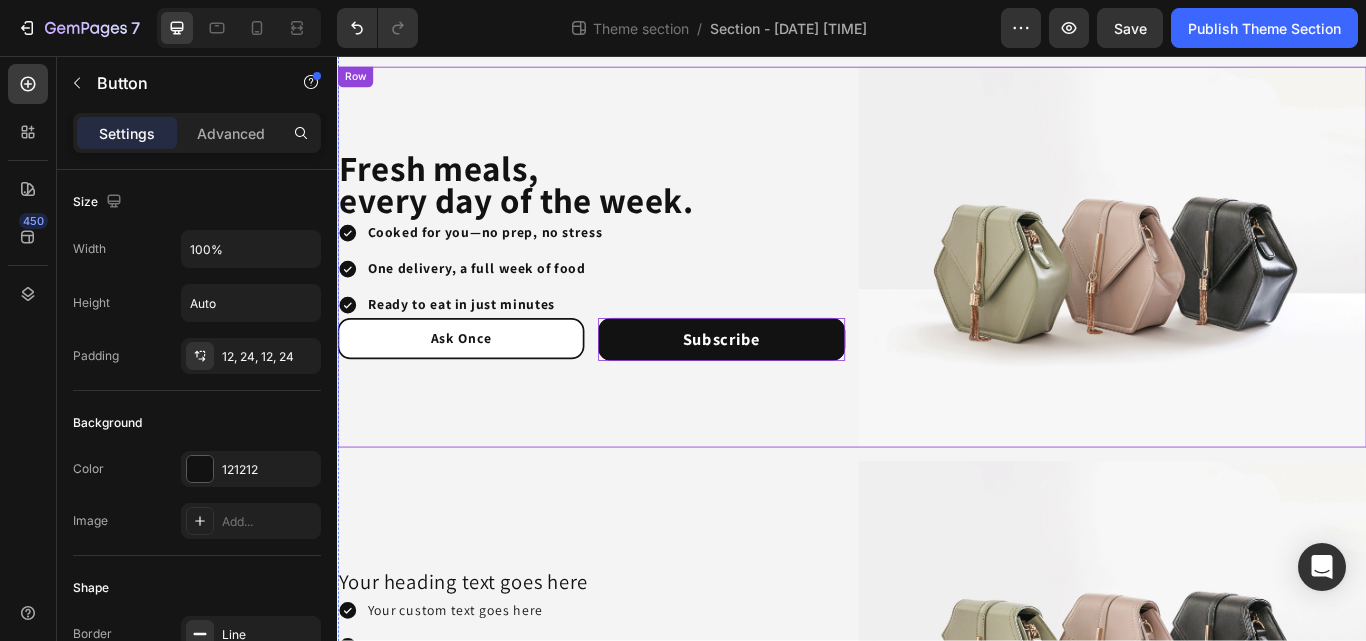 click on "⁠⁠⁠⁠⁠⁠⁠ Fresh meals, every day of the week. Heading Cooked for you—no prep, no stress One delivery, a full week of food Ready to eat in just minutes Item List Ask Once Button Subscribe Button   0 Row" at bounding box center (633, 291) 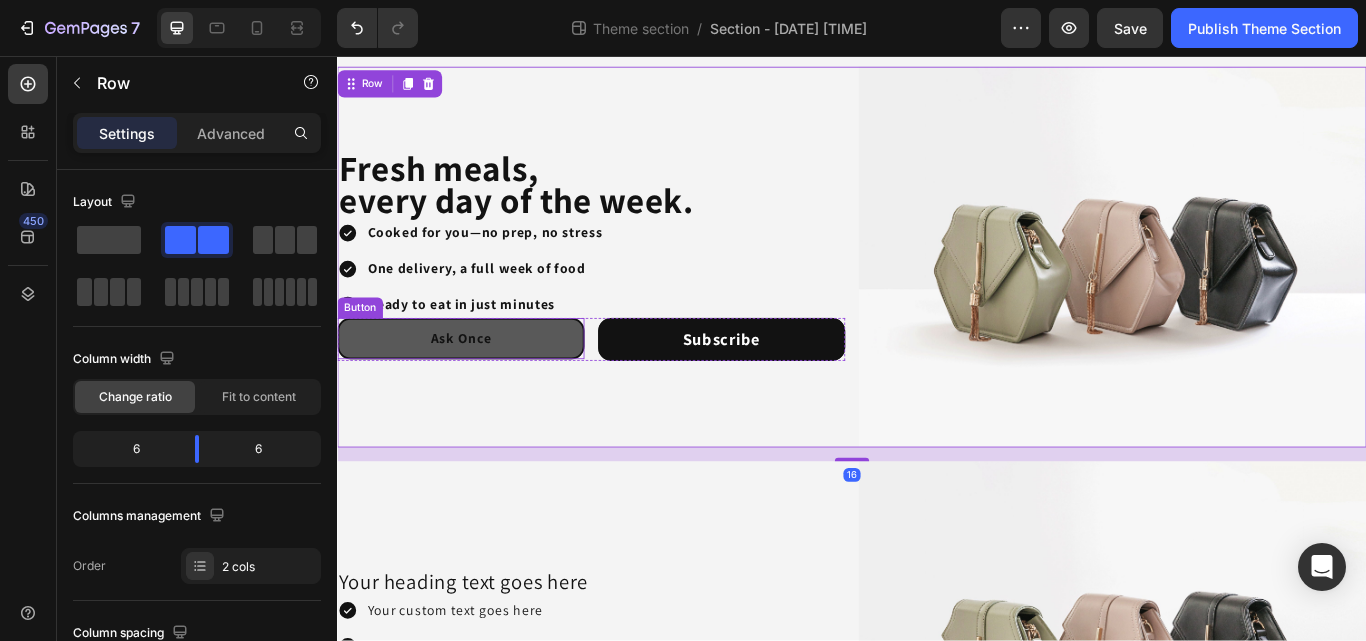 click on "Ask Once" at bounding box center (481, 386) 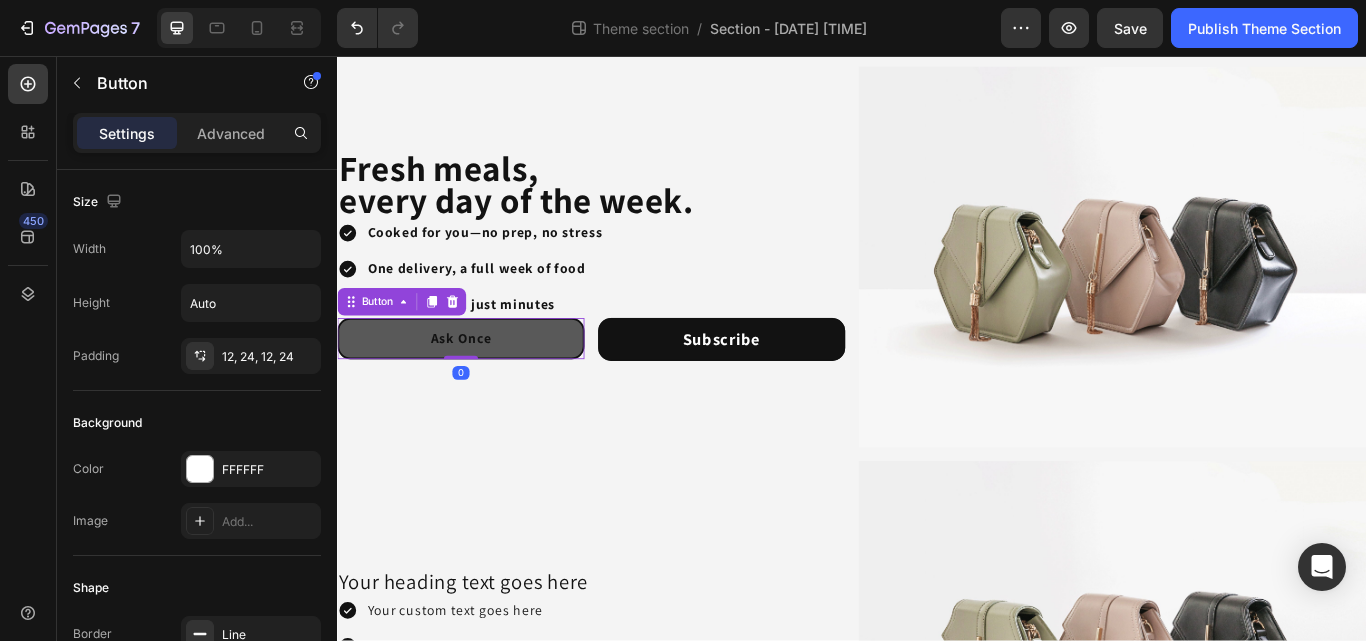 click on "Ask Once" at bounding box center [481, 386] 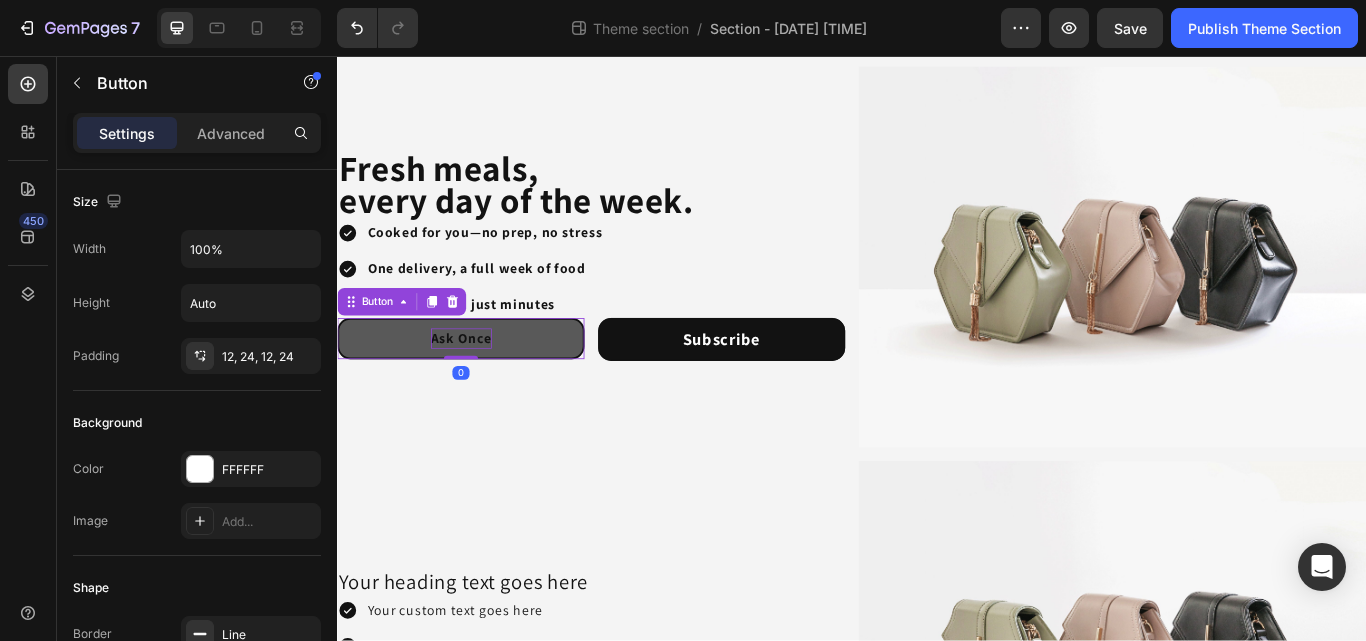 click on "Ask Once" at bounding box center [481, 386] 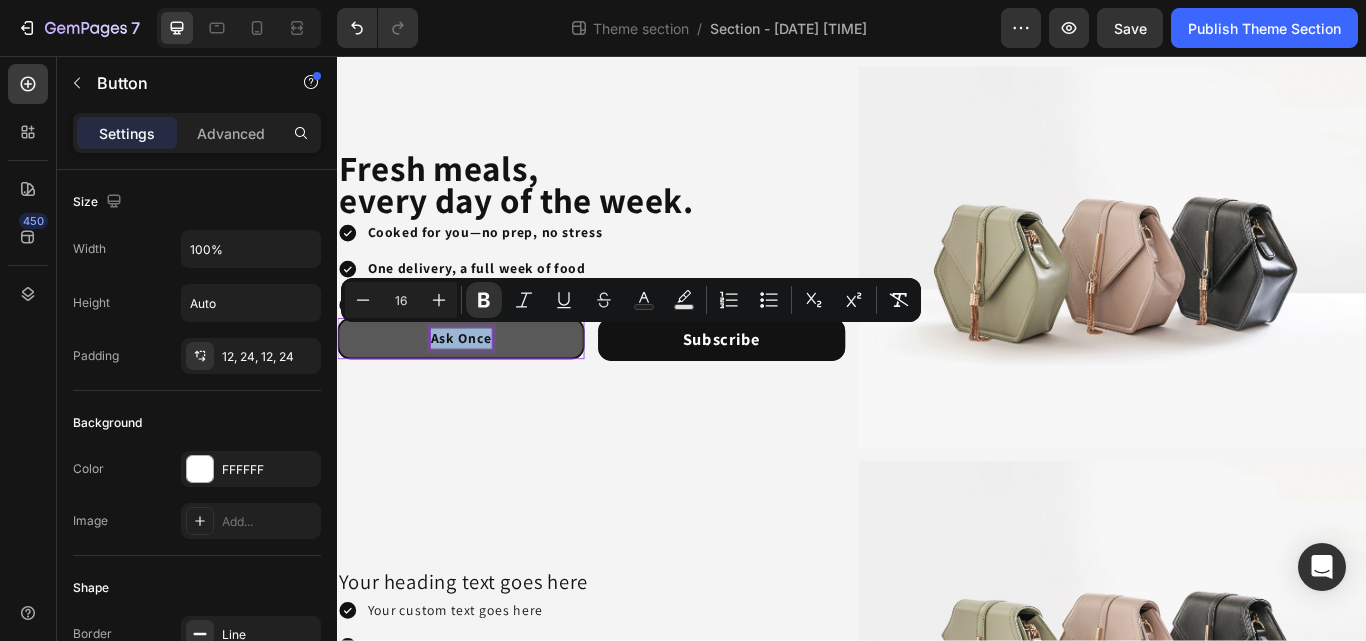 drag, startPoint x: 450, startPoint y: 373, endPoint x: 520, endPoint y: 376, distance: 70.064255 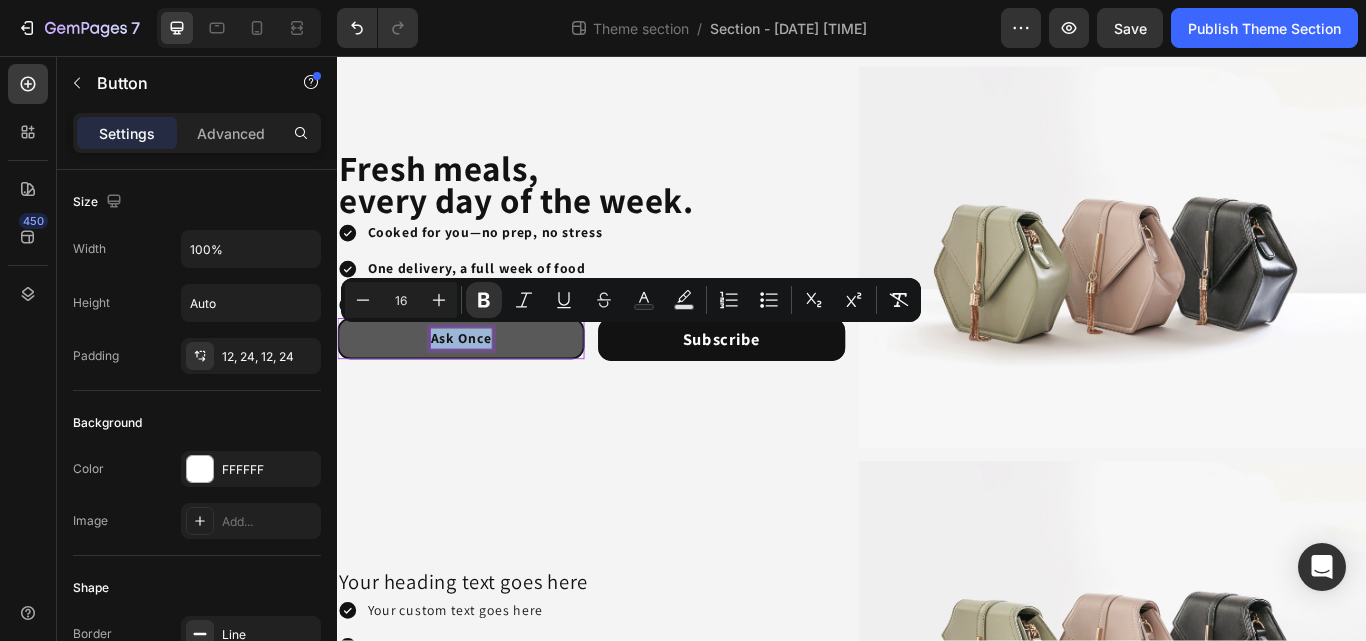 click on "Ask Once" at bounding box center [481, 386] 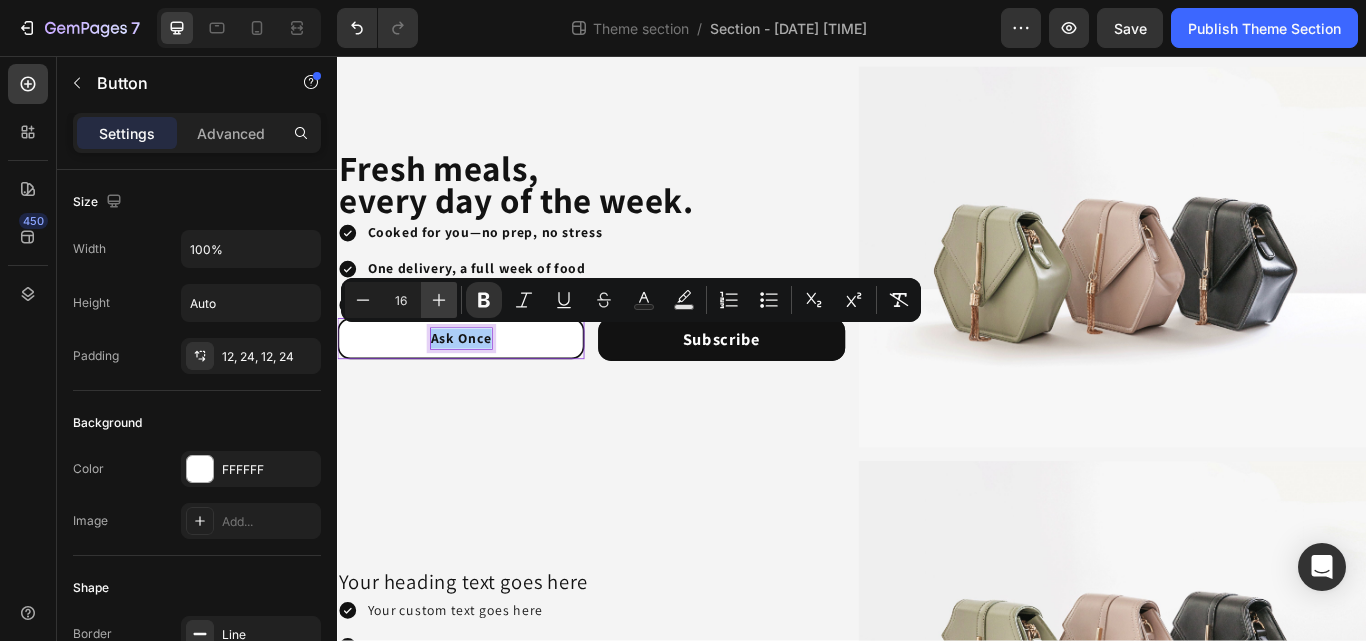 click 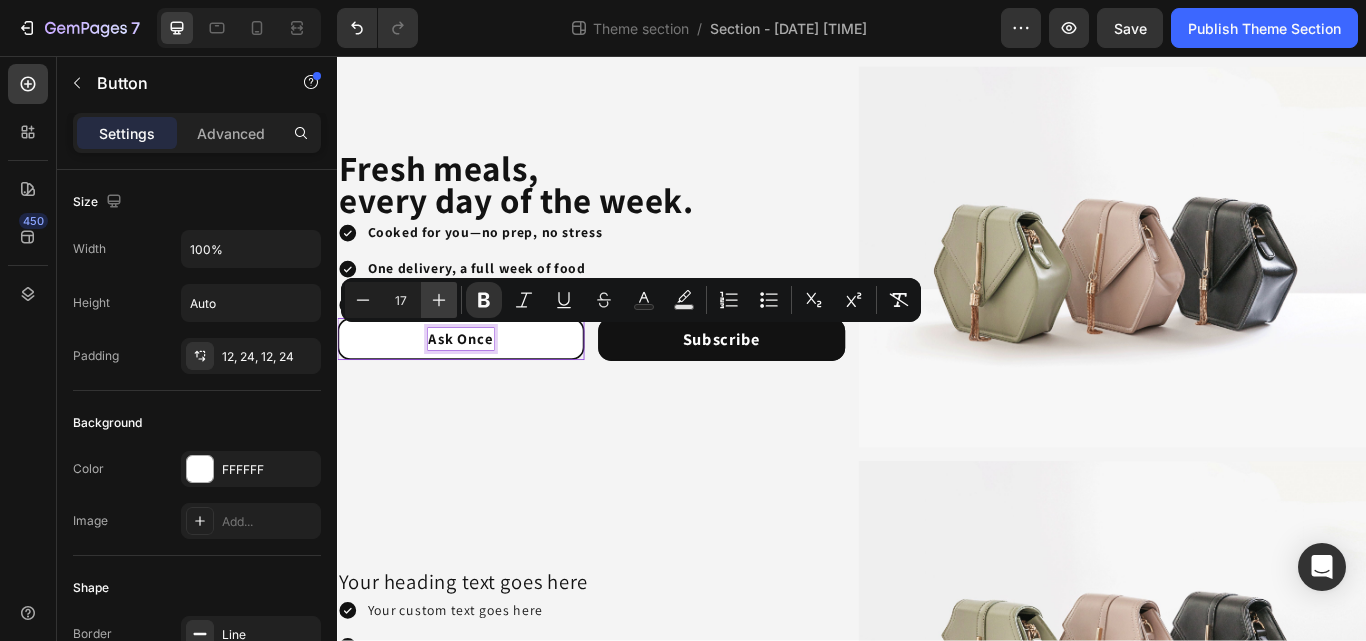 click 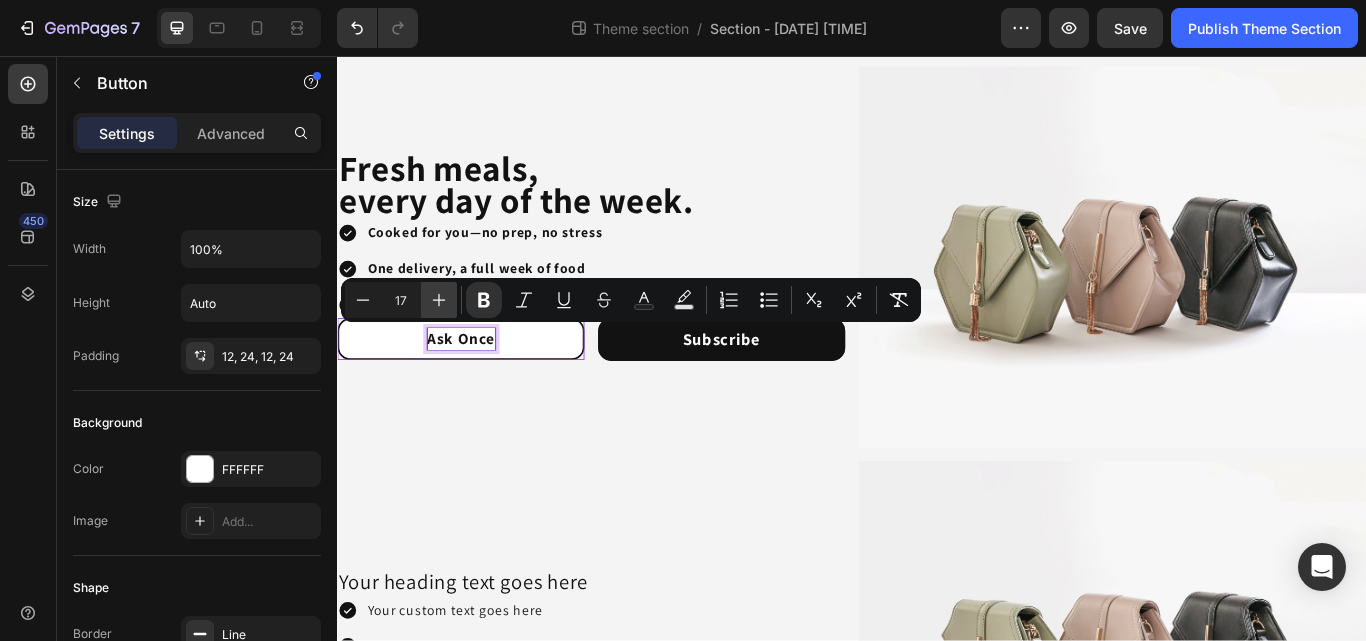 type on "18" 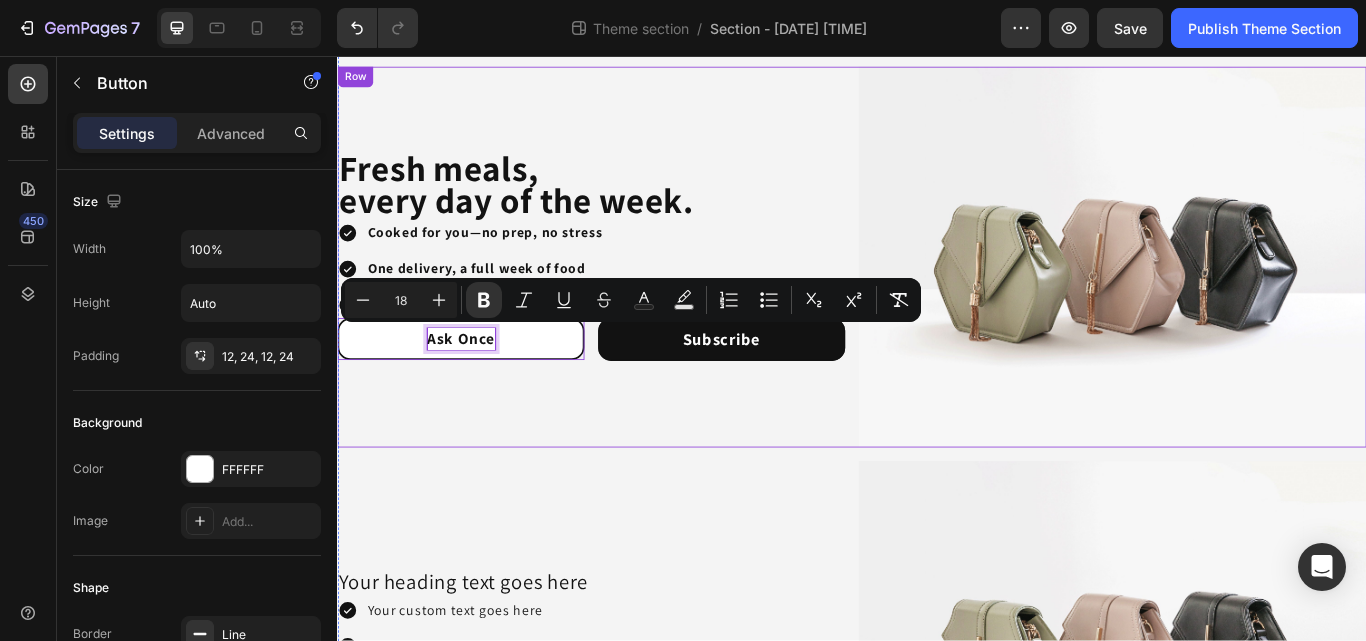 click on "⁠⁠⁠⁠⁠⁠⁠ Fresh meals, every day of the week. Heading Cooked for you—no prep, no stress One delivery, a full week of food Ready to eat in just minutes Item List Ask Once Button   0 Subscribe Button Row" at bounding box center [633, 291] 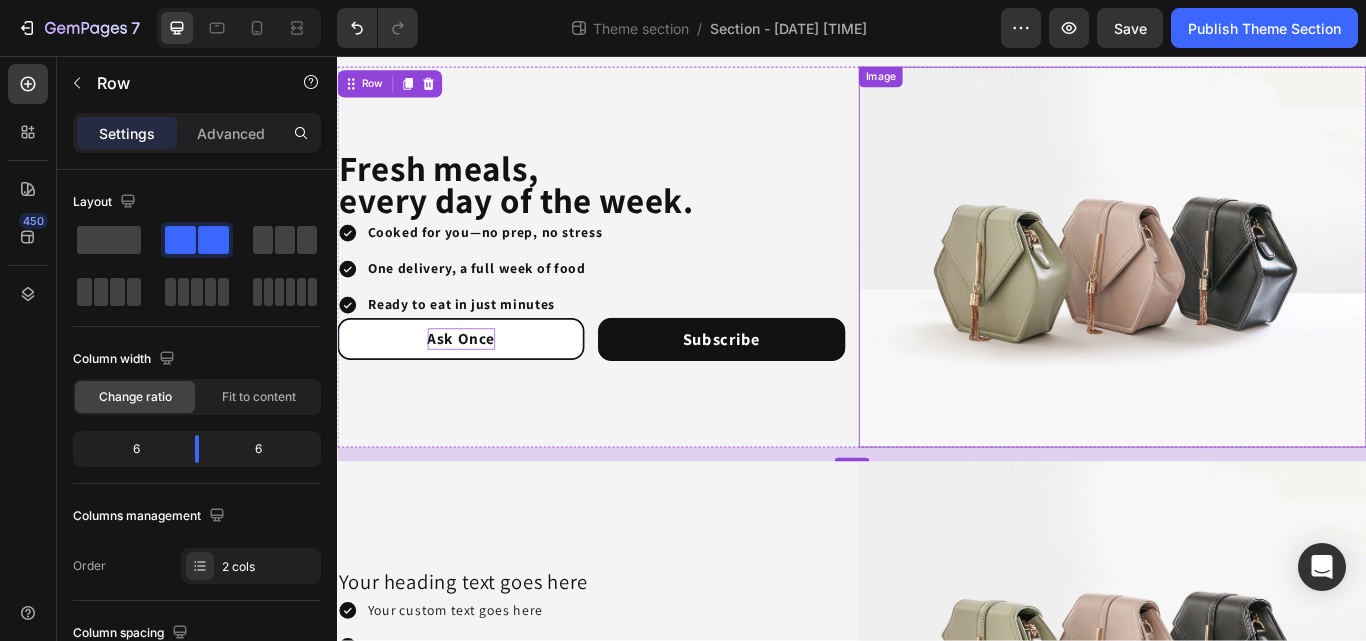 click at bounding box center [1241, 291] 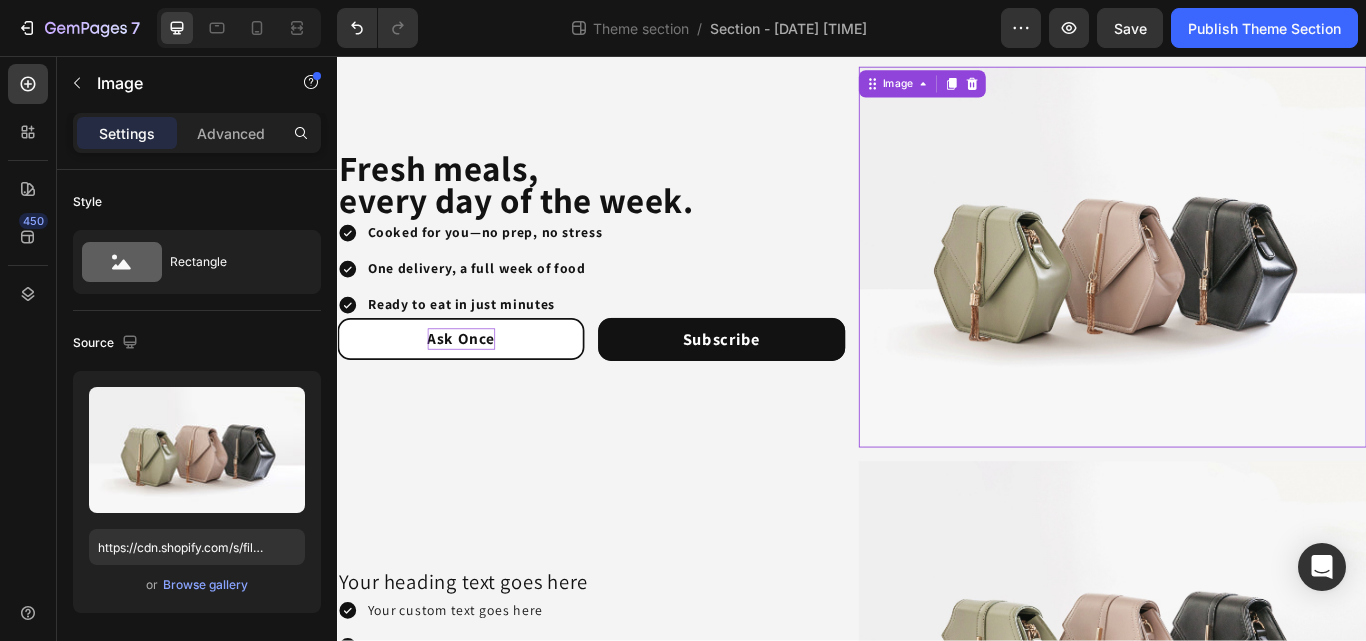 click at bounding box center (1241, 291) 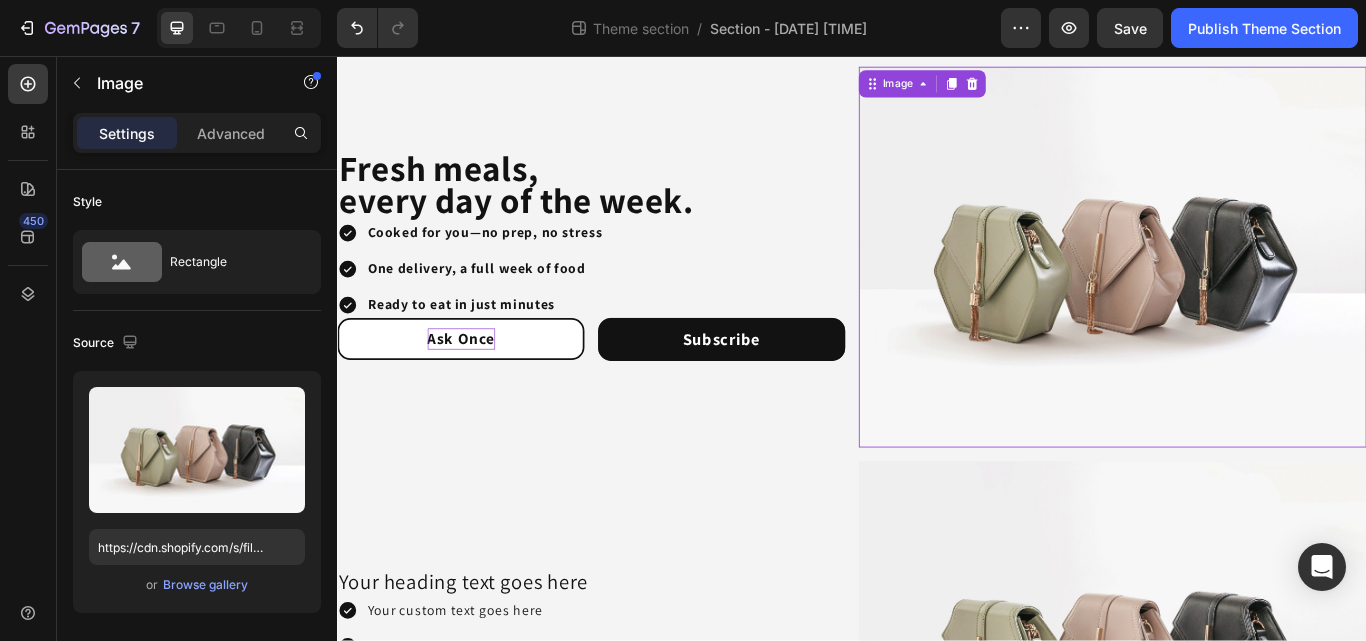 click at bounding box center (1241, 291) 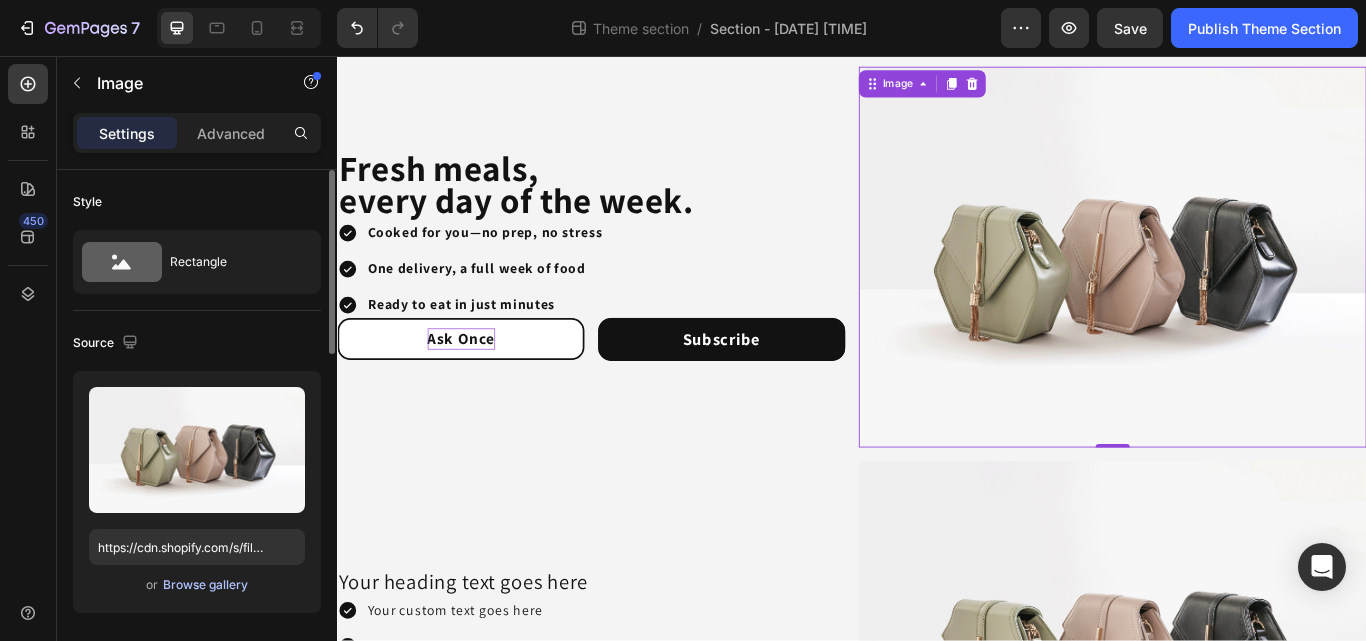 click on "Browse gallery" at bounding box center [205, 585] 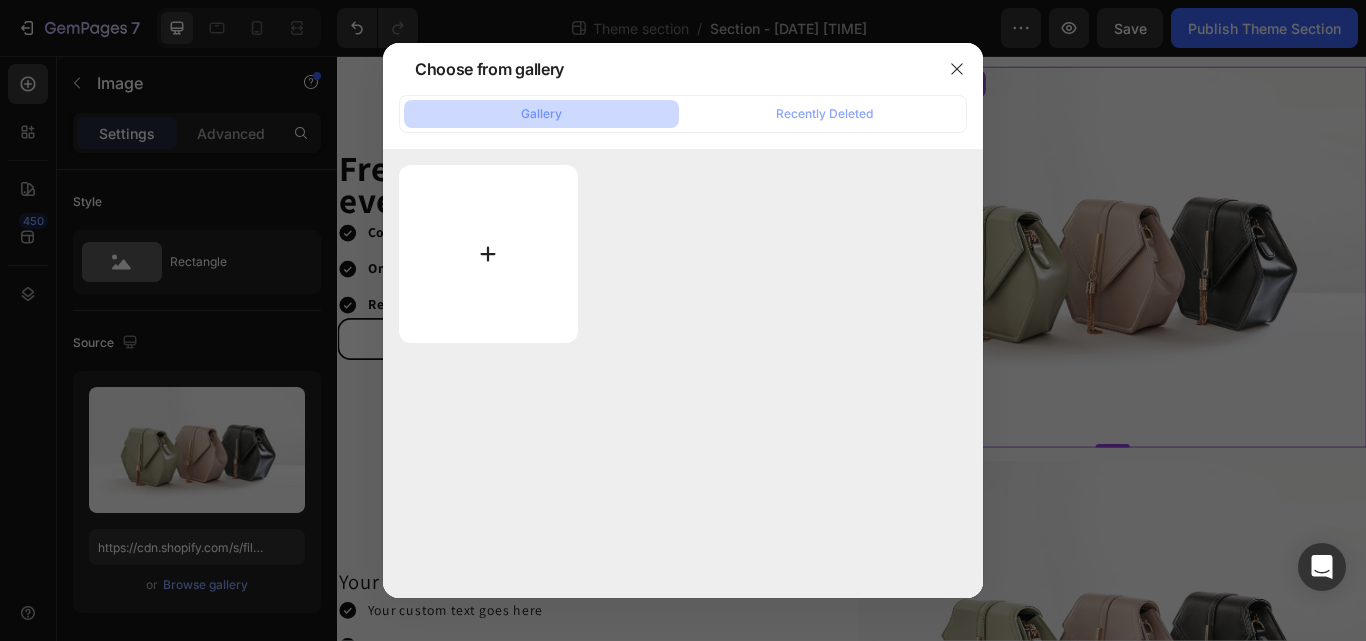 click at bounding box center (488, 254) 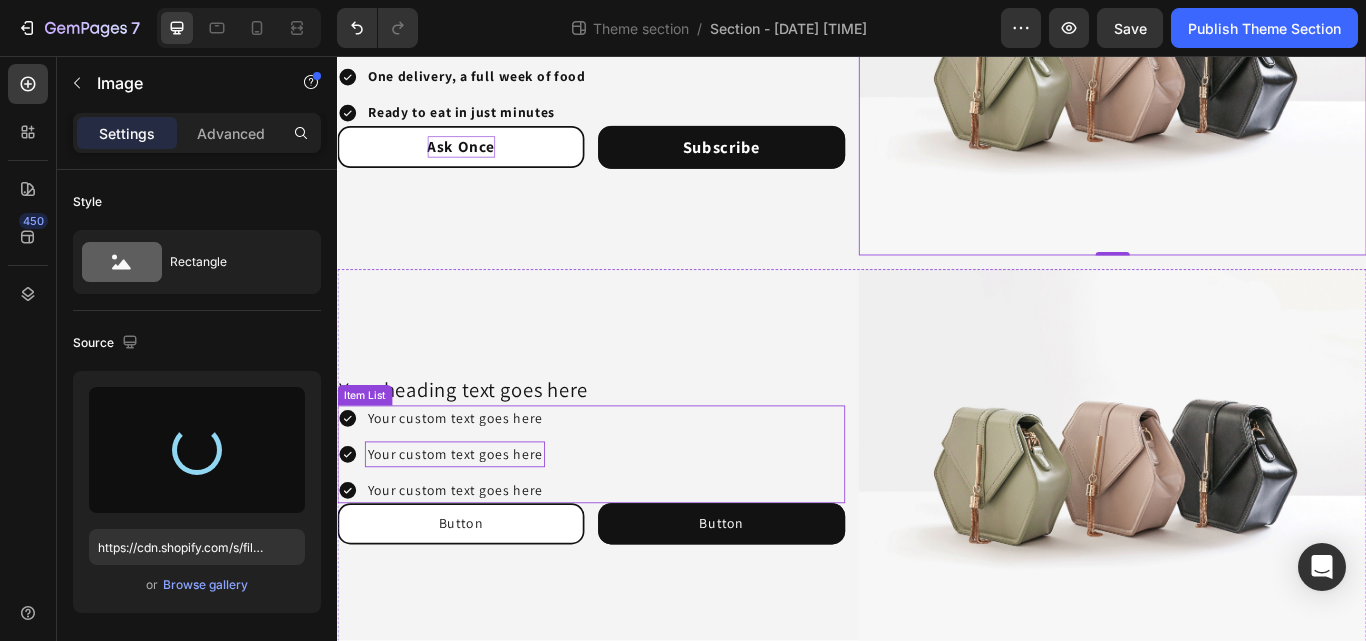 scroll, scrollTop: 284, scrollLeft: 0, axis: vertical 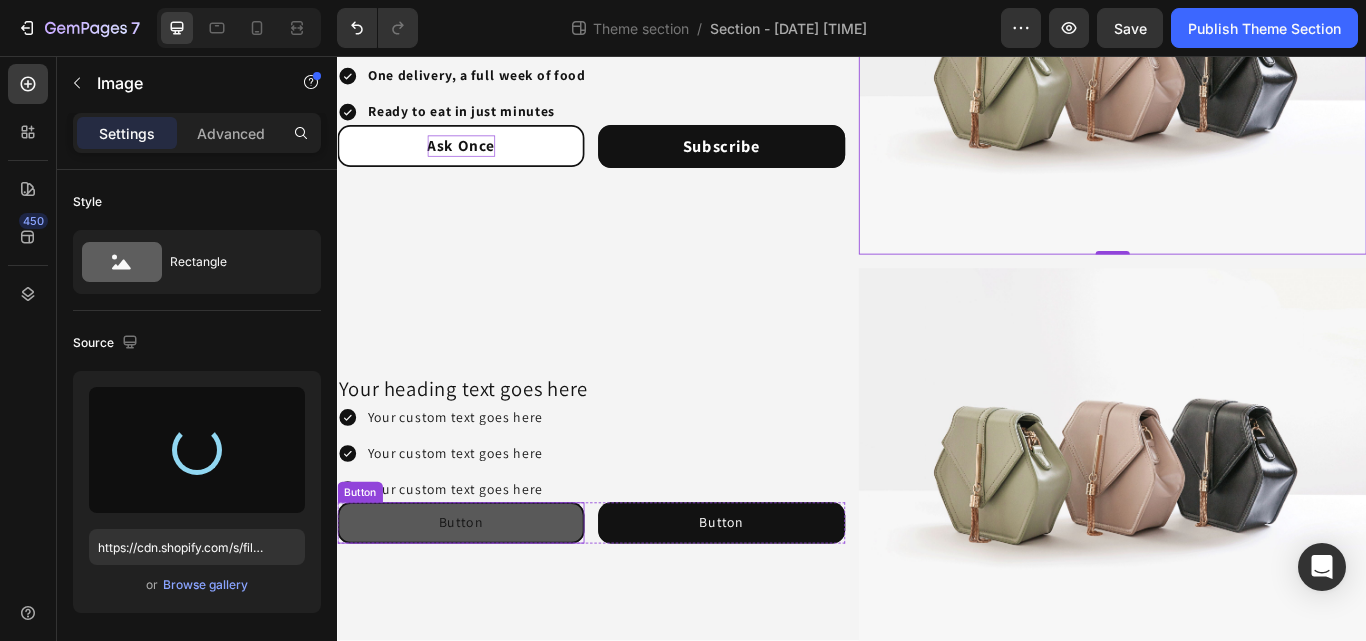 click on "Button" at bounding box center (481, 601) 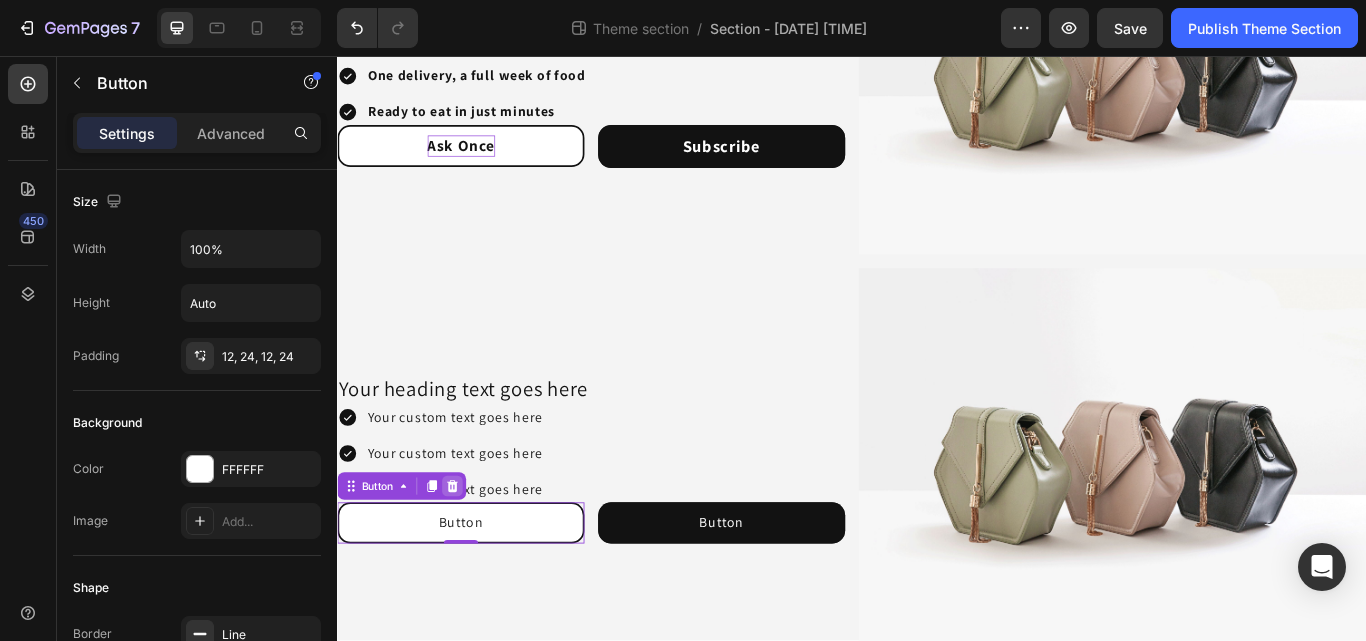 click 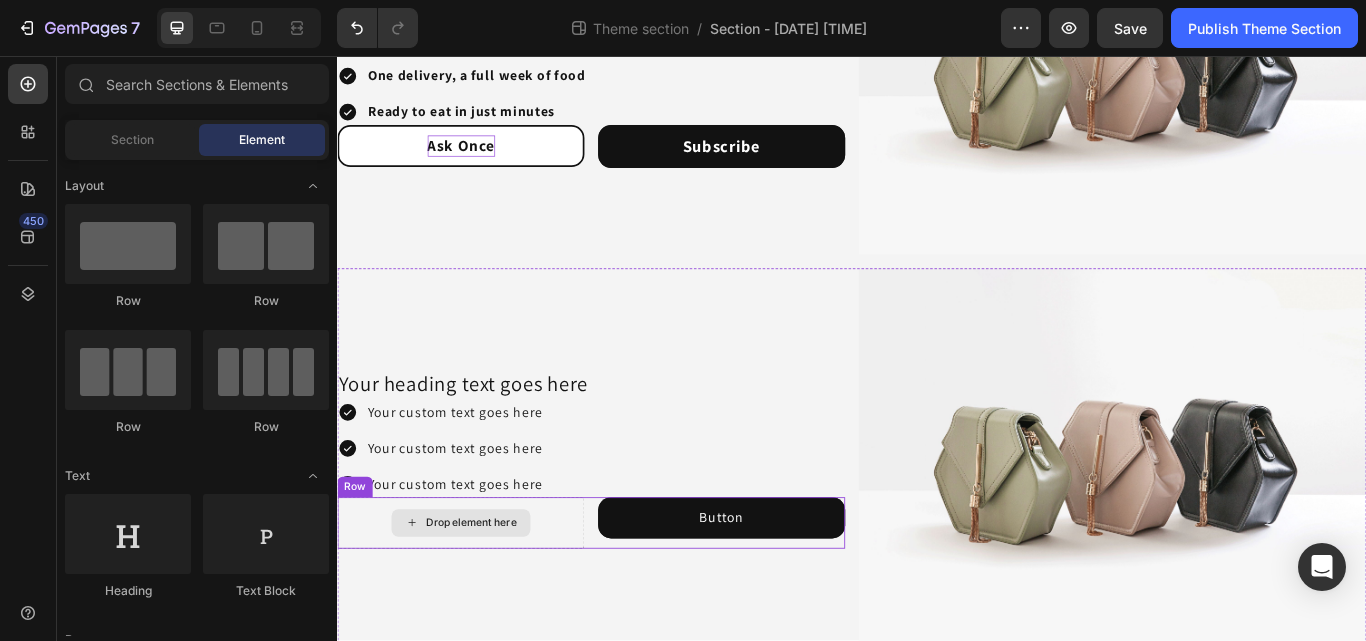 click on "Drop element here" at bounding box center [481, 601] 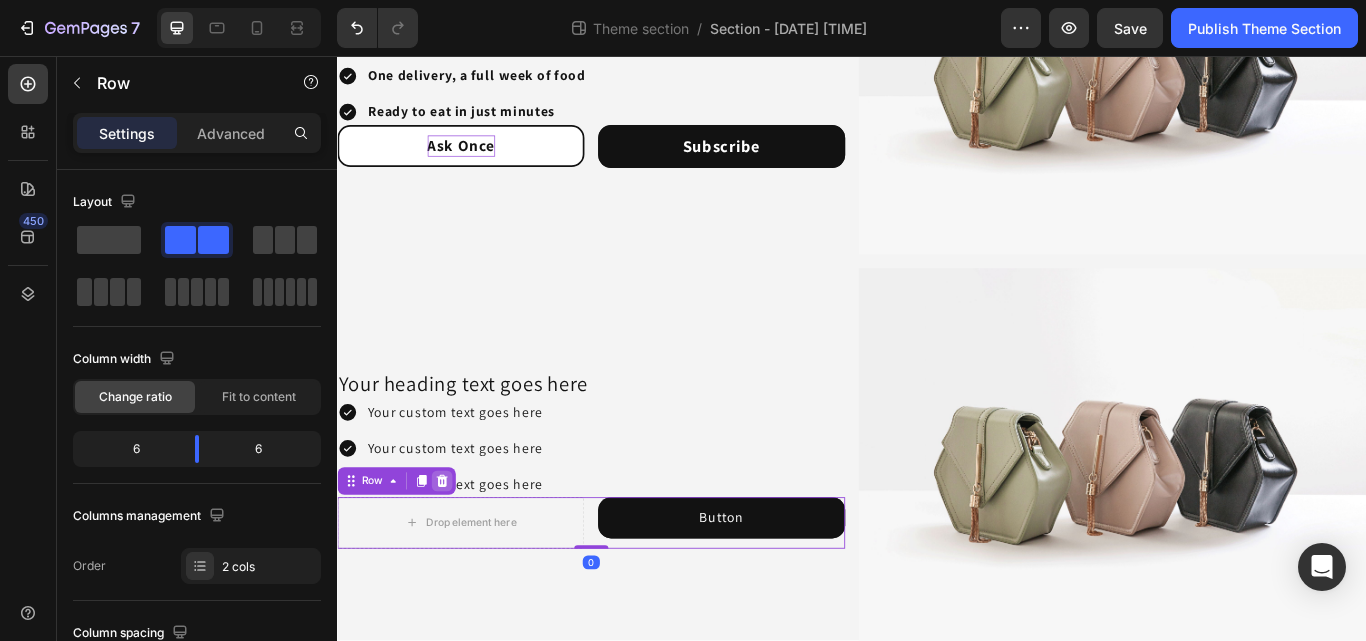 click 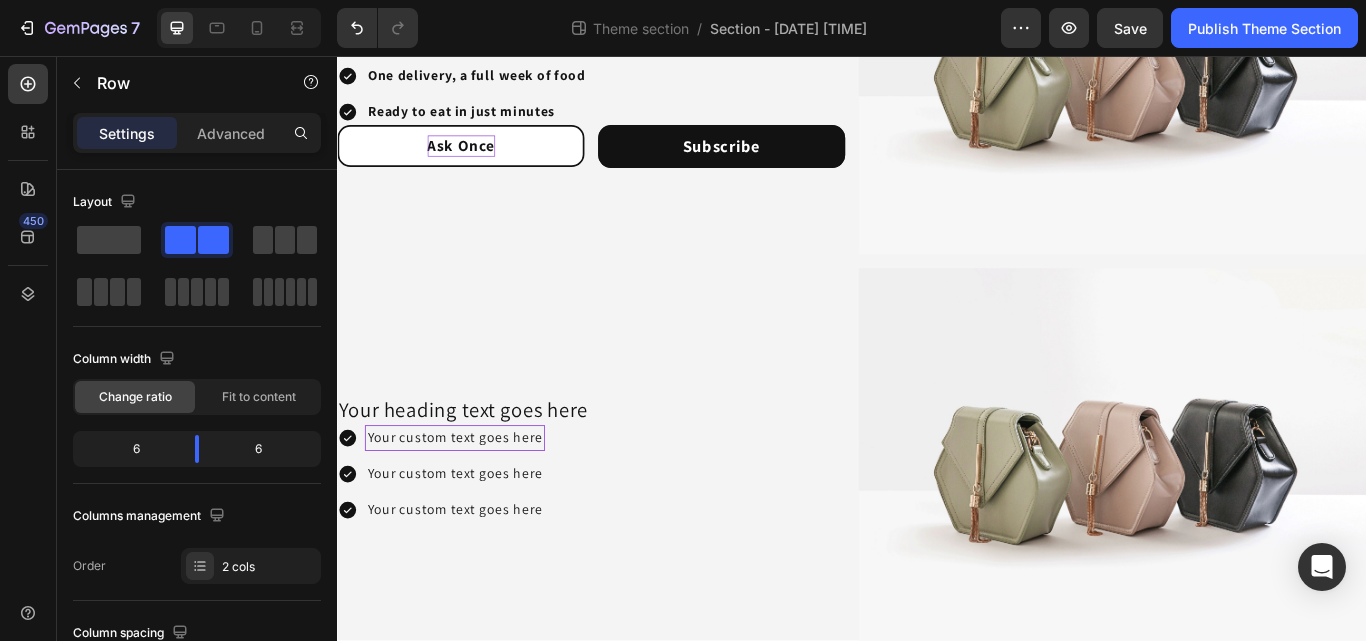 click on "Your custom text goes here" at bounding box center [474, 544] 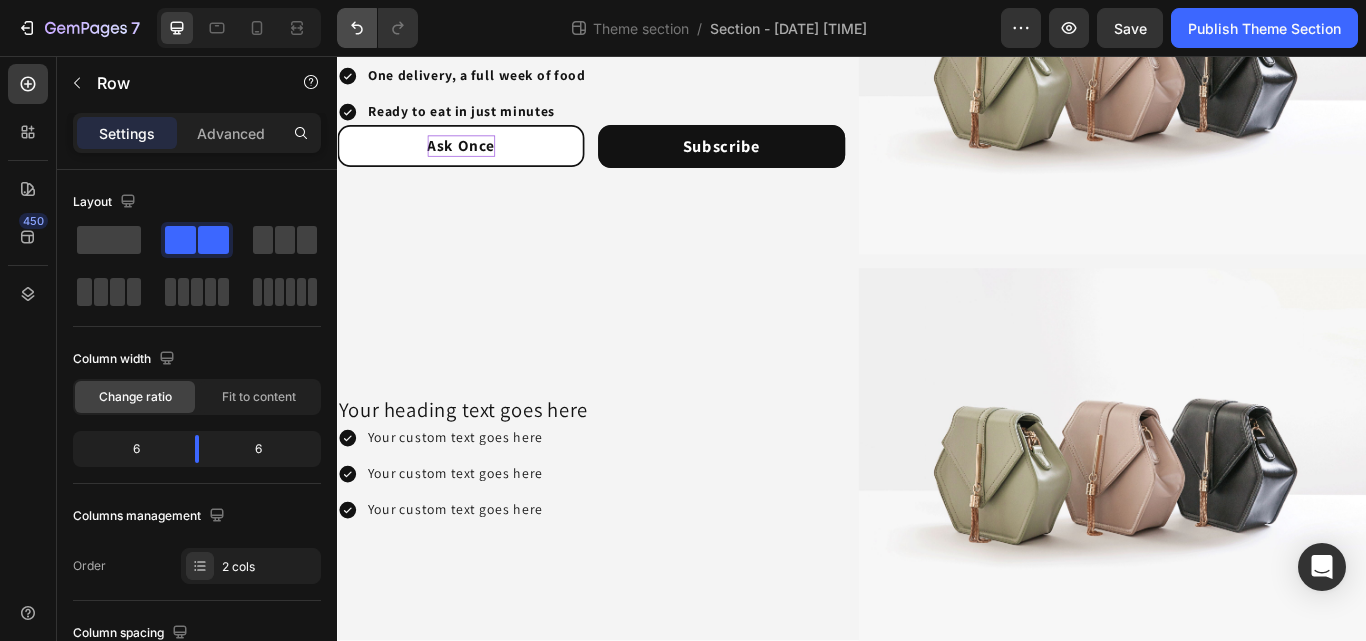 click 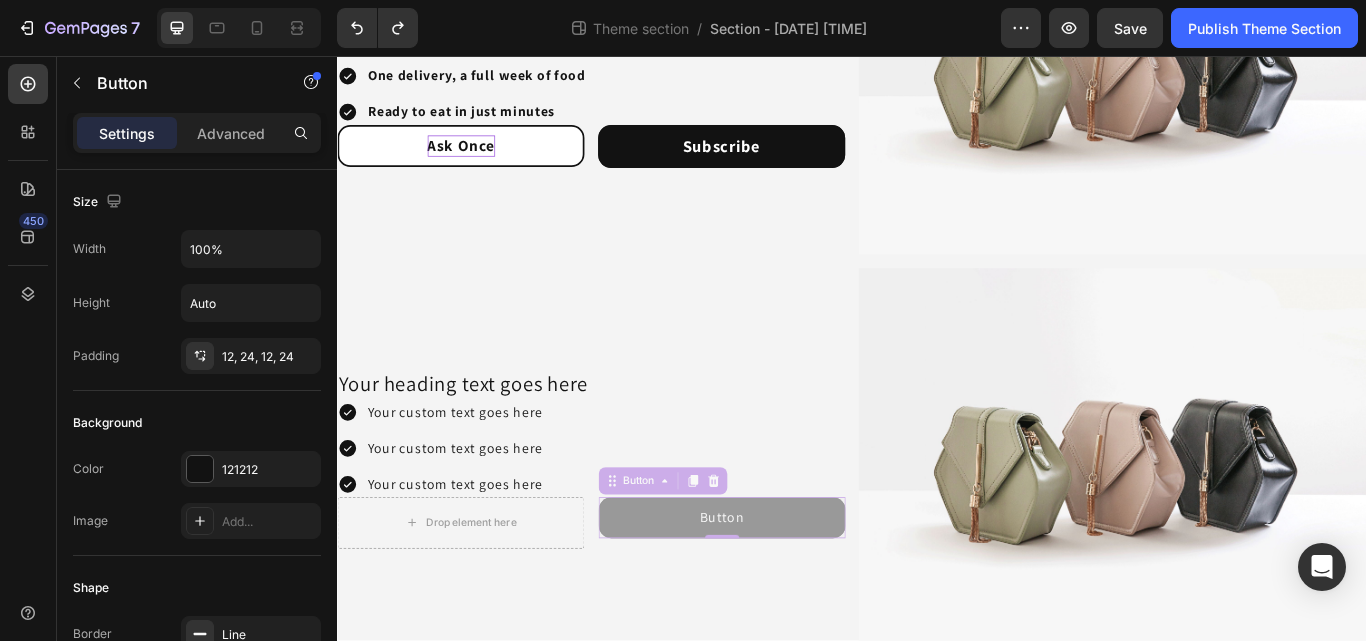 drag, startPoint x: 649, startPoint y: 588, endPoint x: 612, endPoint y: 585, distance: 37.12142 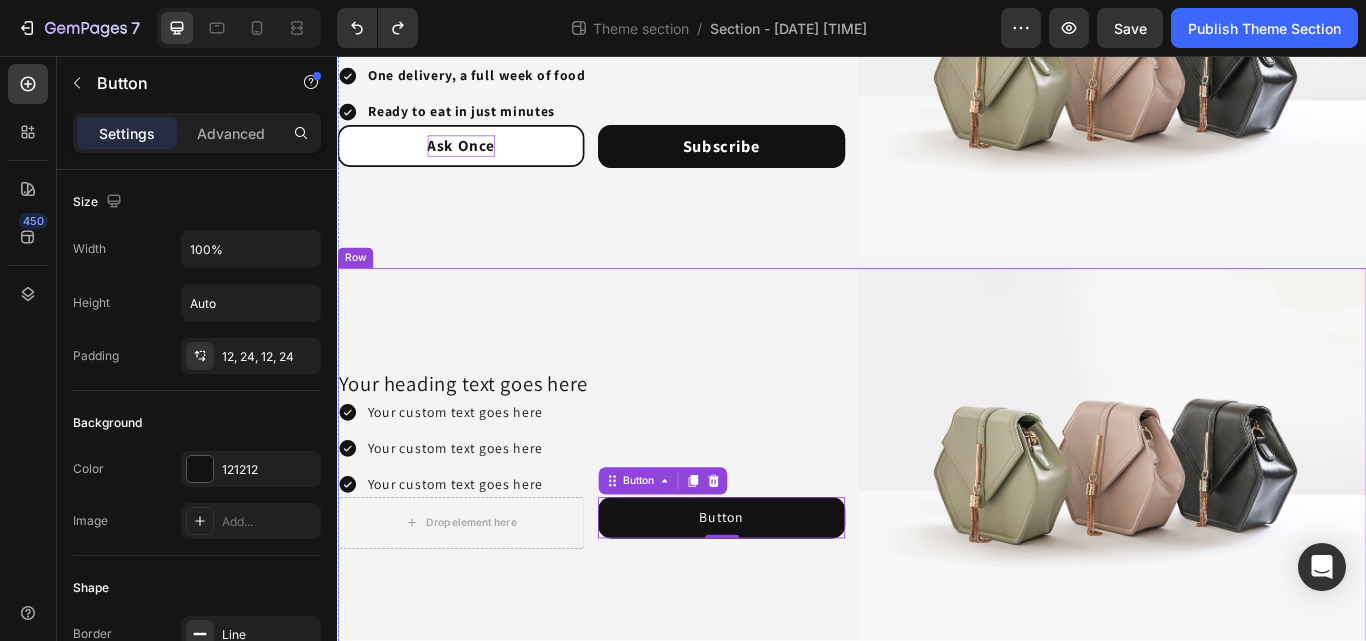click on "Your heading text goes here Heading Your custom text goes here Your custom text goes here Your custom text goes here Item List
Drop element here Button Button   0 Row" at bounding box center [633, 526] 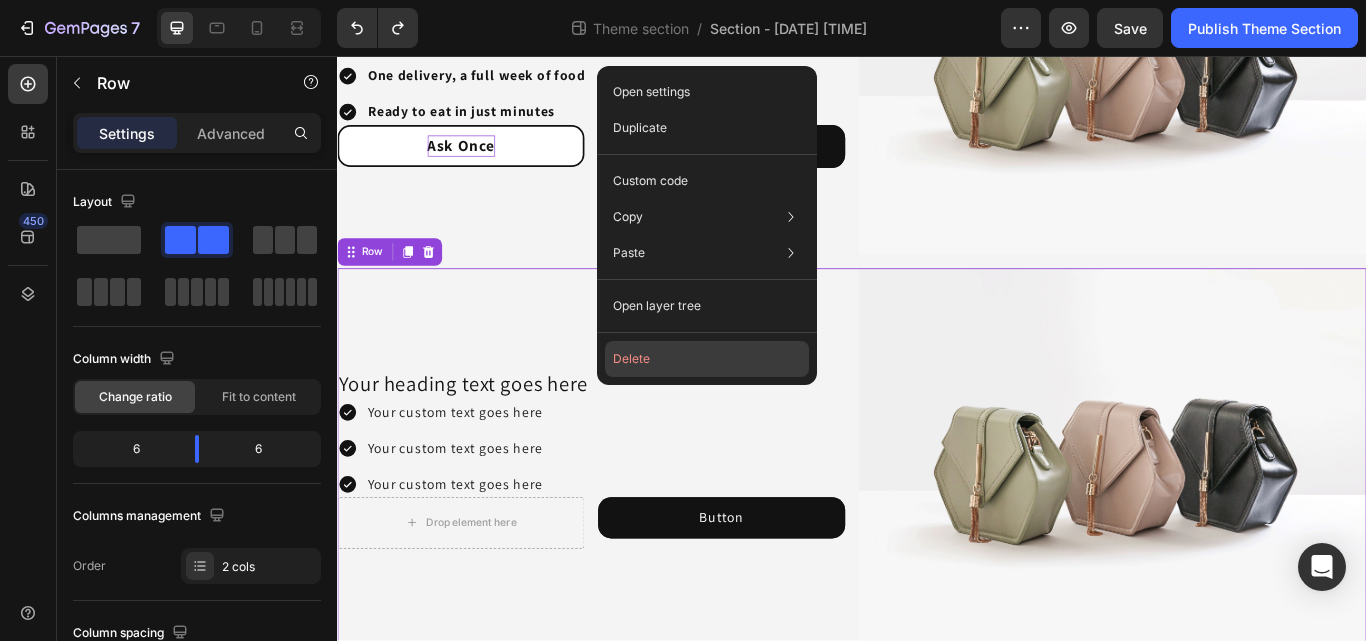 click on "Delete" 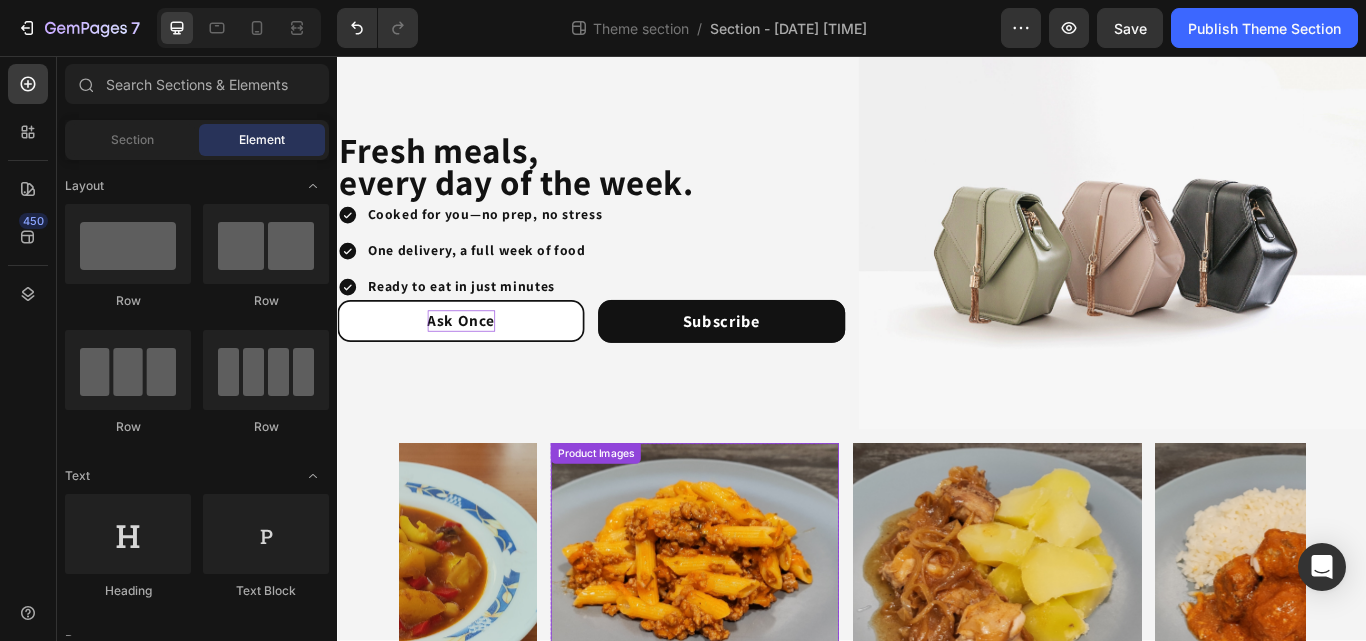 scroll, scrollTop: 0, scrollLeft: 0, axis: both 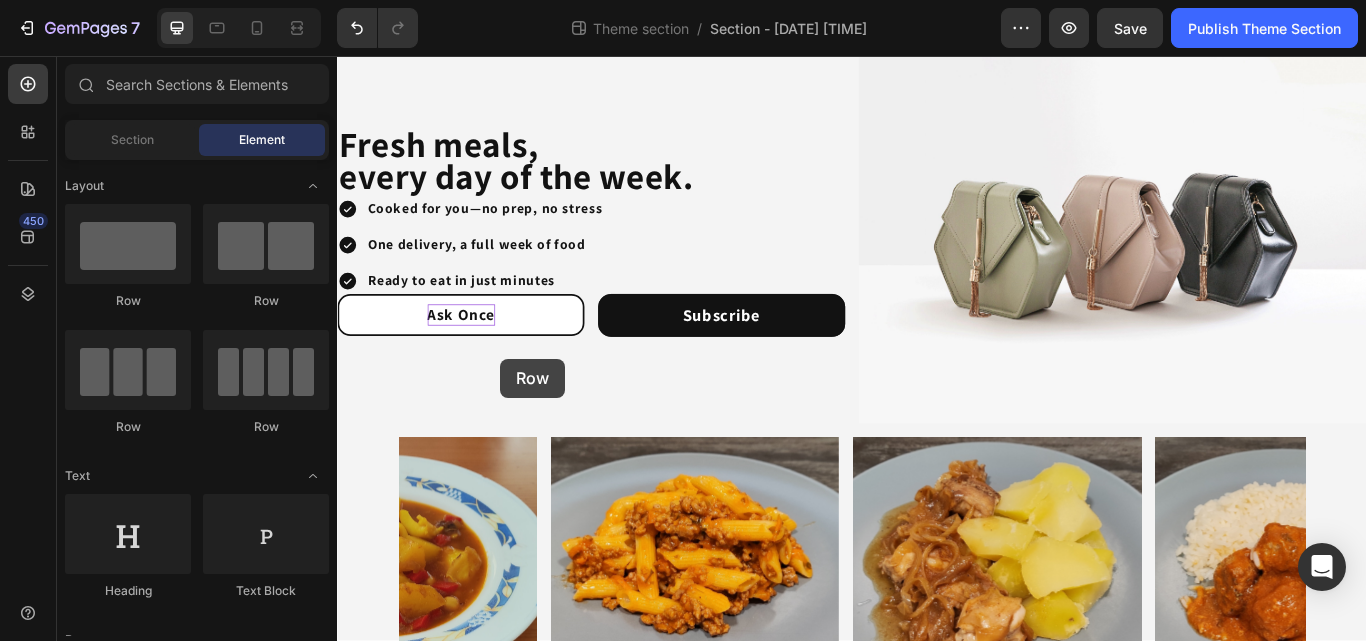 drag, startPoint x: 594, startPoint y: 310, endPoint x: 790, endPoint y: 450, distance: 240.86511 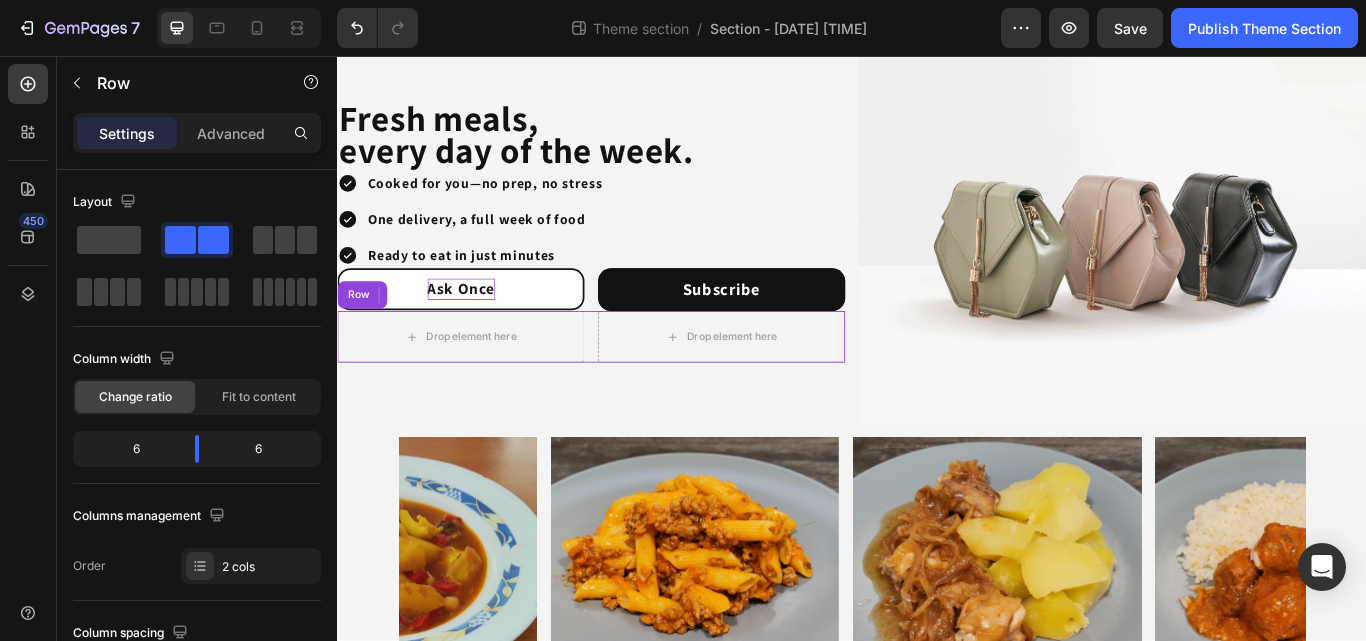 scroll, scrollTop: 57, scrollLeft: 0, axis: vertical 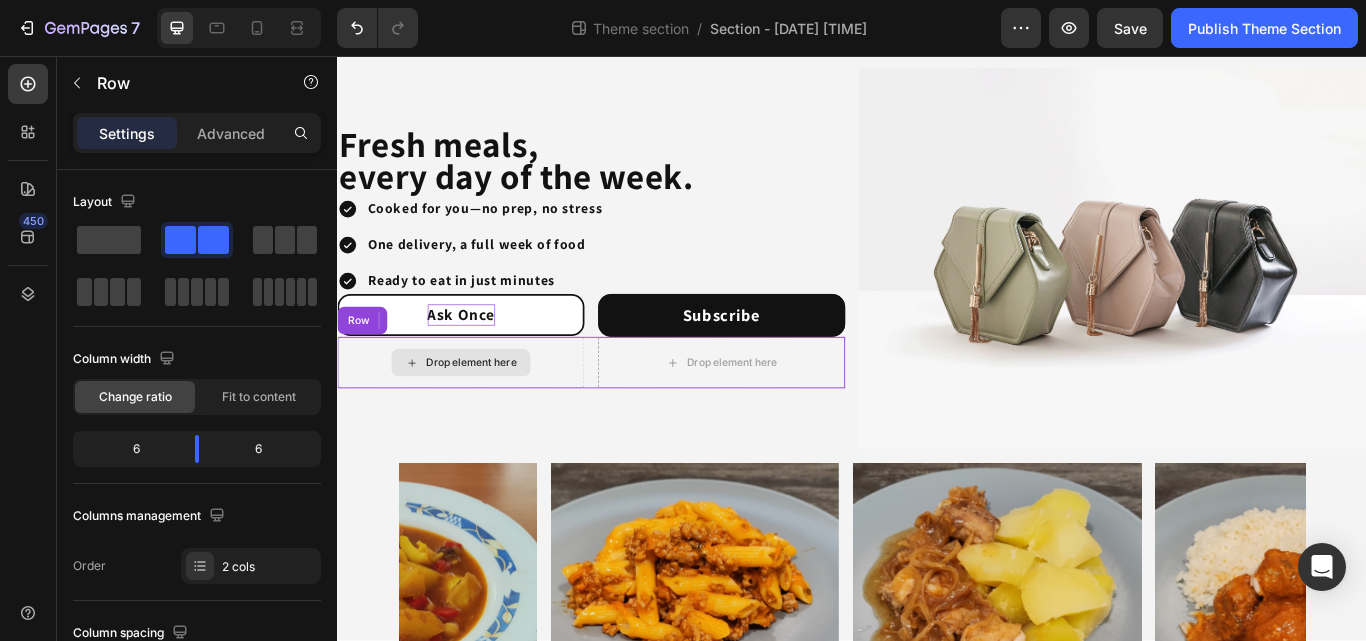 drag, startPoint x: 567, startPoint y: 414, endPoint x: 611, endPoint y: 465, distance: 67.357254 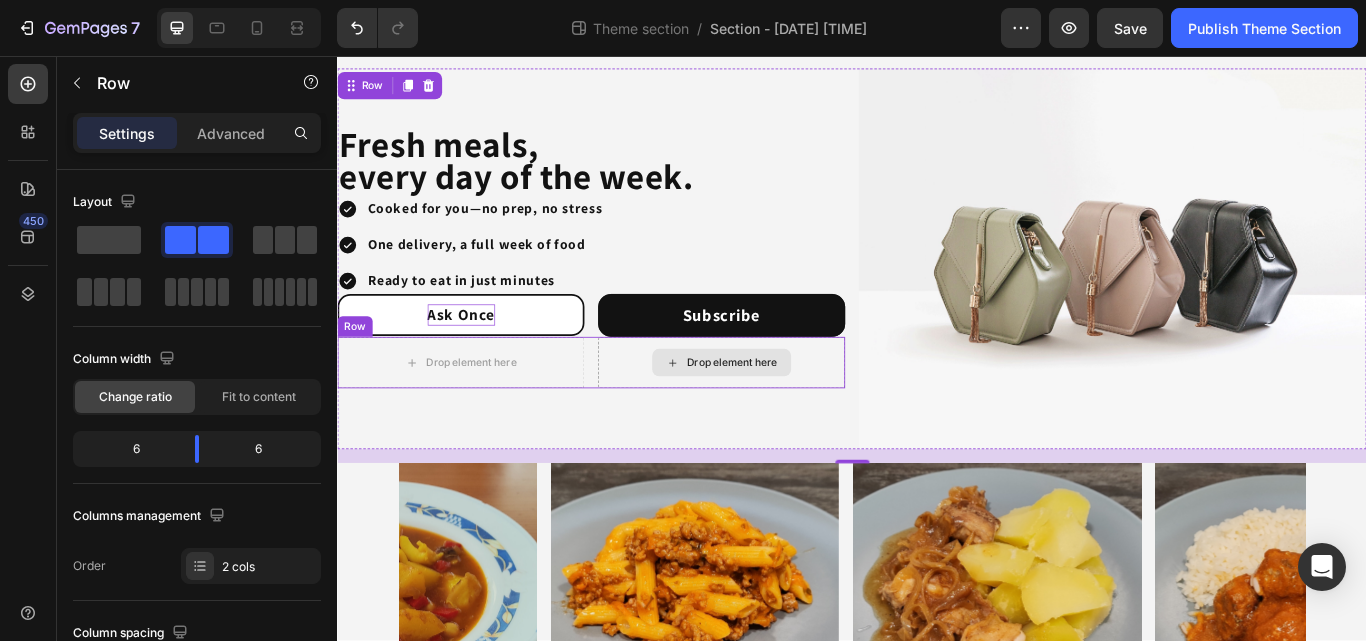 click on "Drop element here" at bounding box center [785, 414] 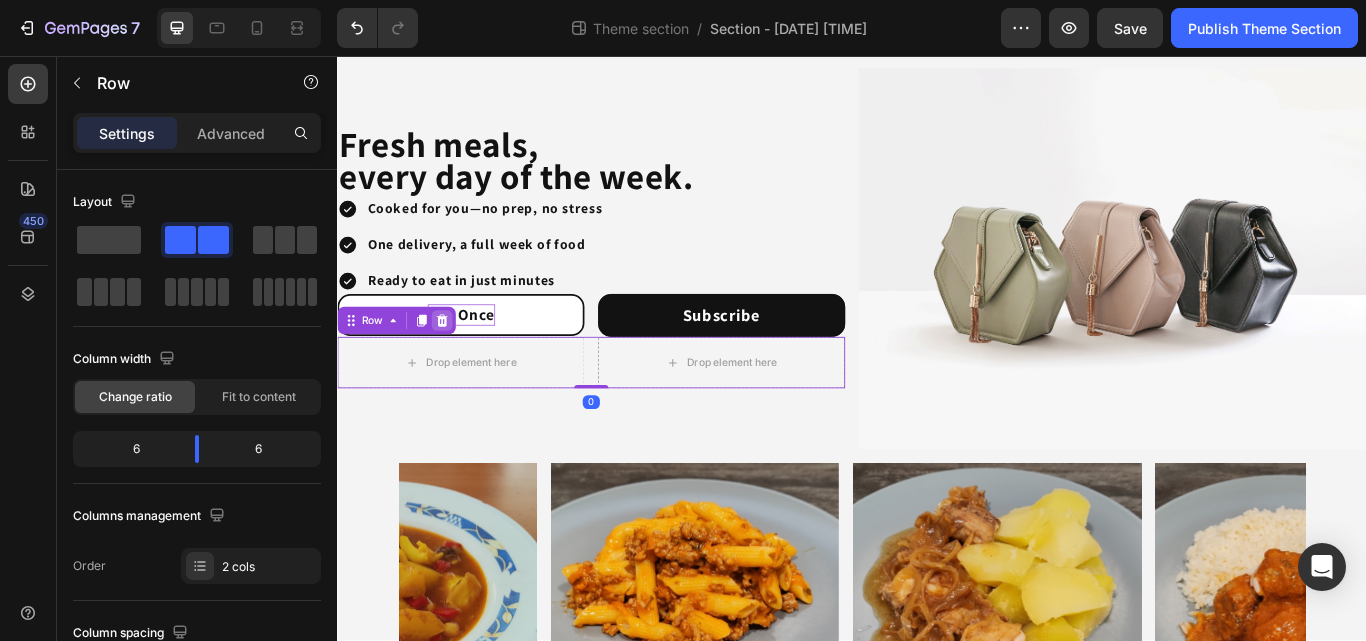 click 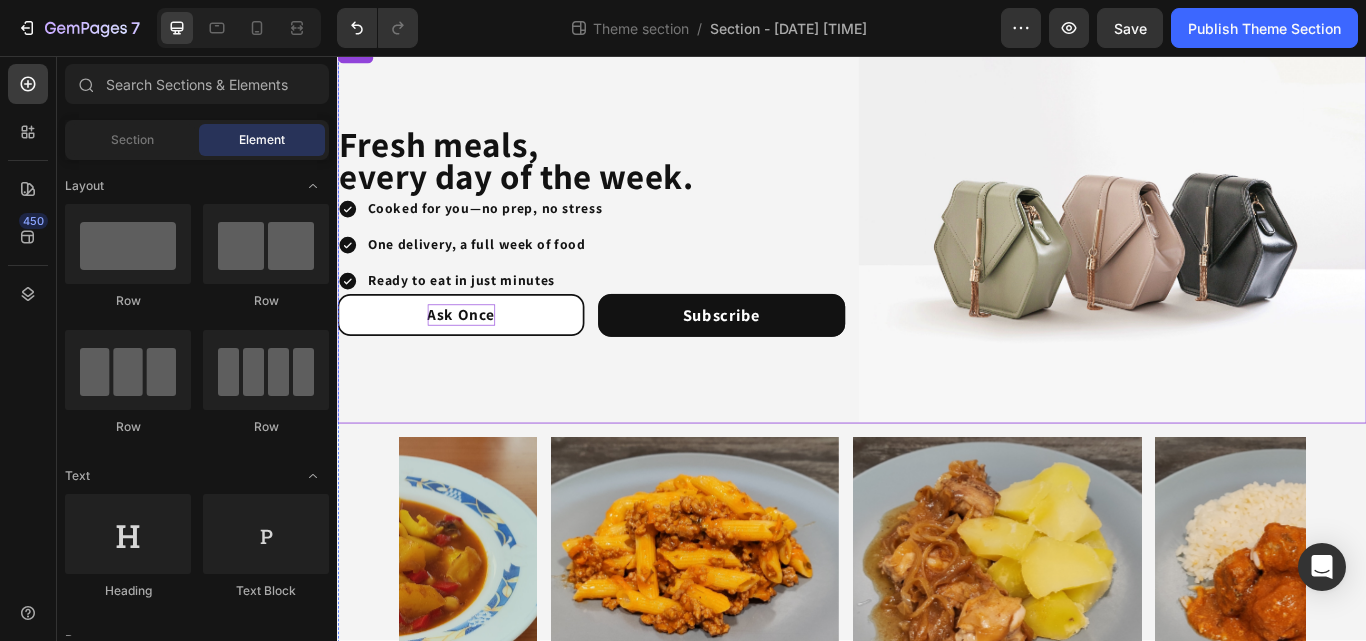 scroll, scrollTop: 168, scrollLeft: 0, axis: vertical 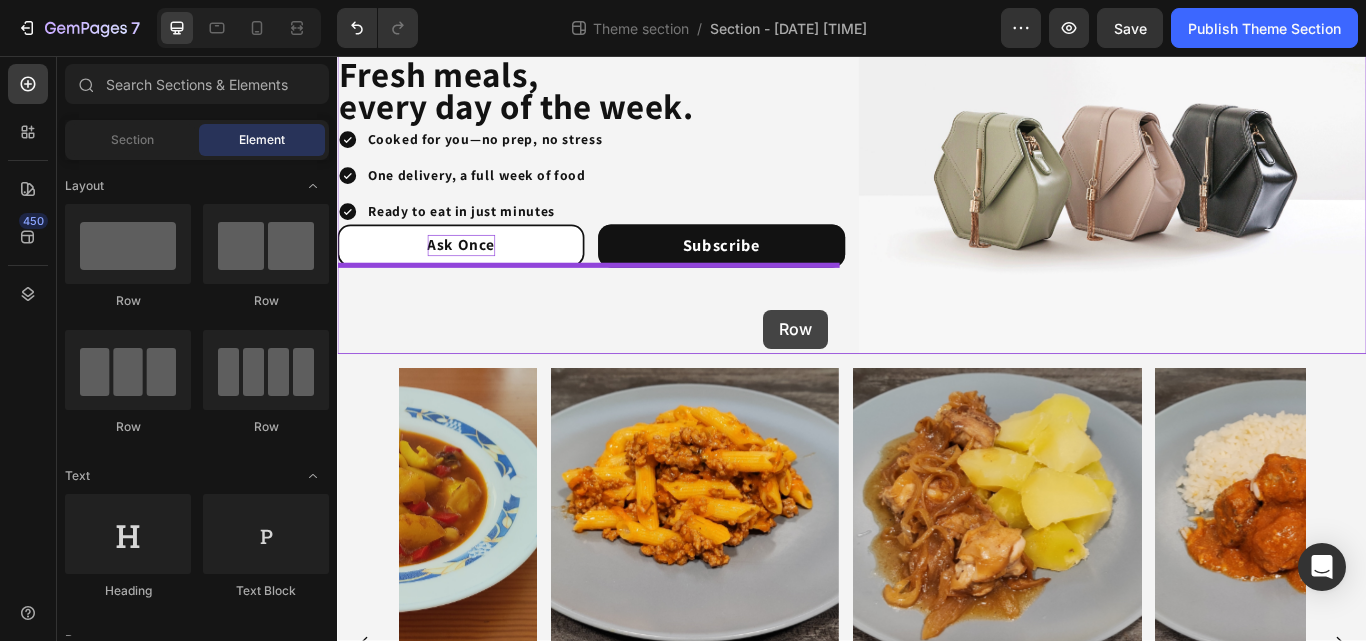 drag, startPoint x: 603, startPoint y: 315, endPoint x: 834, endPoint y: 352, distance: 233.94444 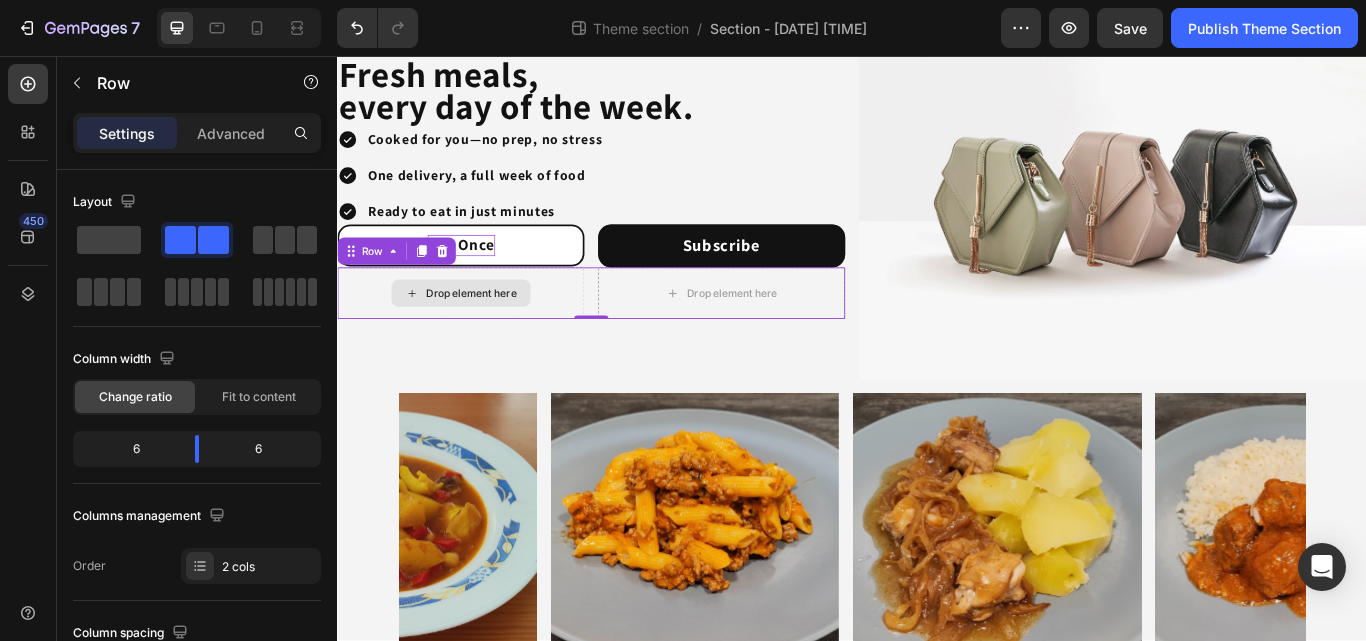 drag, startPoint x: 602, startPoint y: 332, endPoint x: 794, endPoint y: 407, distance: 206.1286 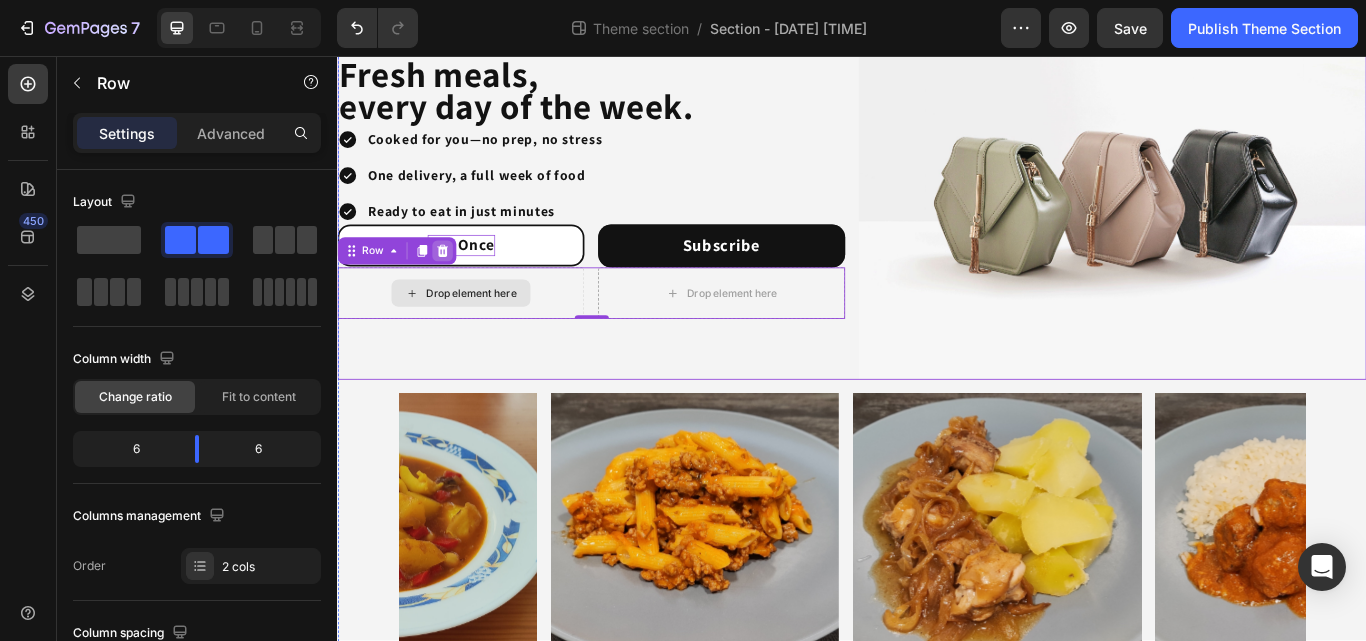 click 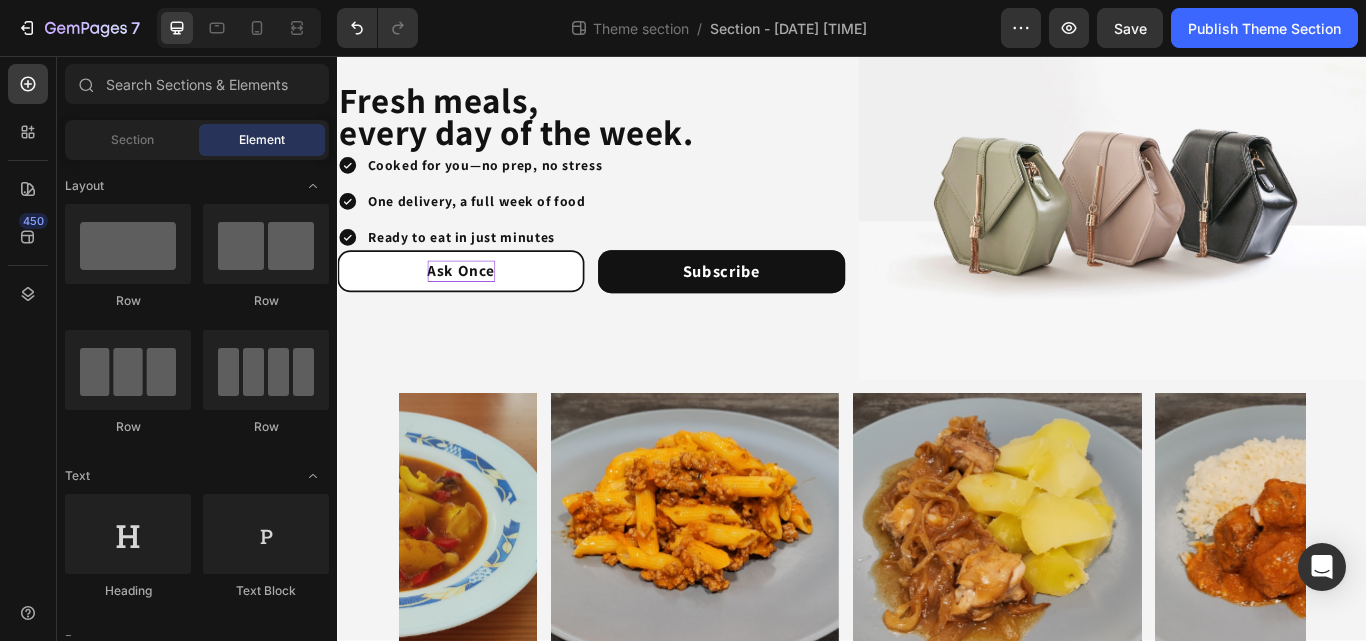 scroll, scrollTop: 168, scrollLeft: 0, axis: vertical 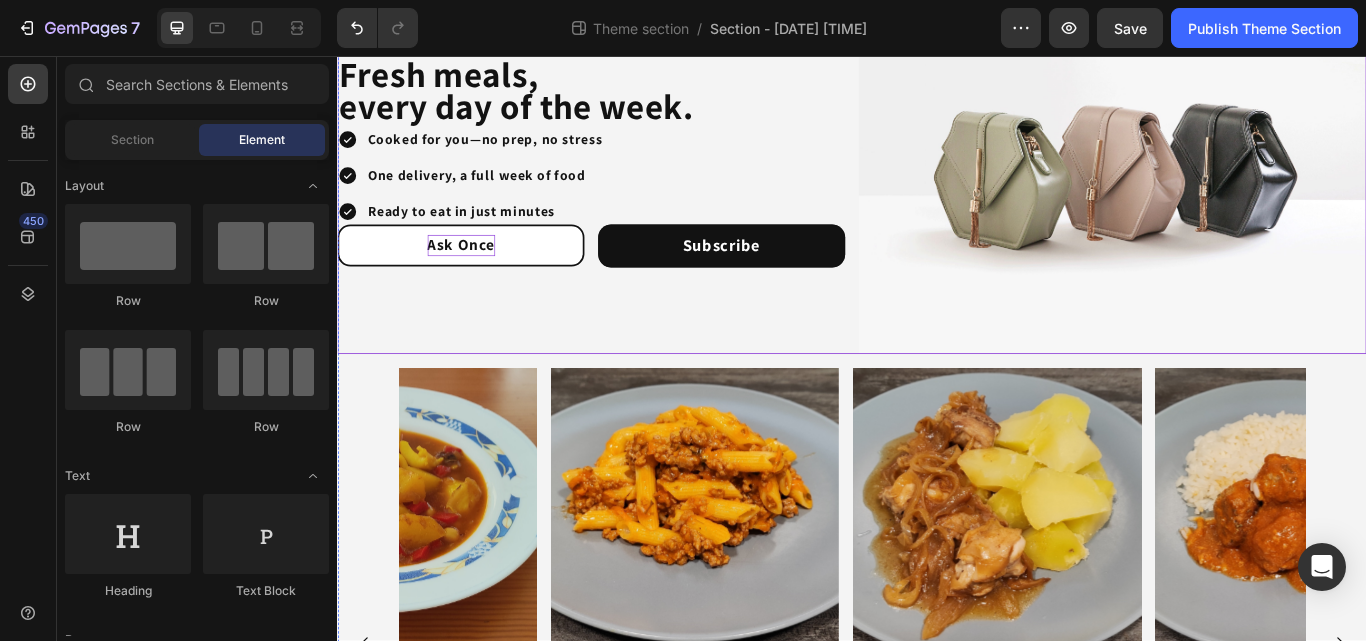 click on "⁠⁠⁠⁠⁠⁠⁠ Fresh meals, every day of the week. Heading Cooked for you—no prep, no stress One delivery, a full week of food Ready to eat in just minutes Item List Ask Once Button Subscribe Button Row" at bounding box center [633, 182] 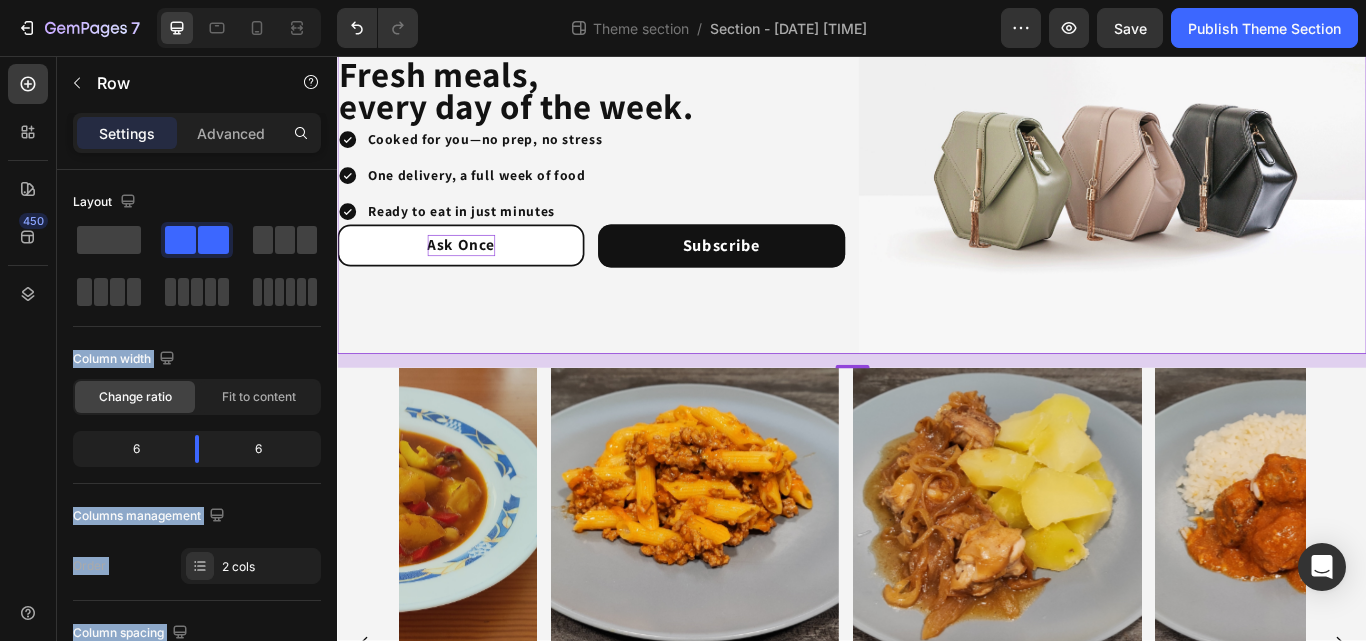 drag, startPoint x: 536, startPoint y: 302, endPoint x: 640, endPoint y: 368, distance: 123.174675 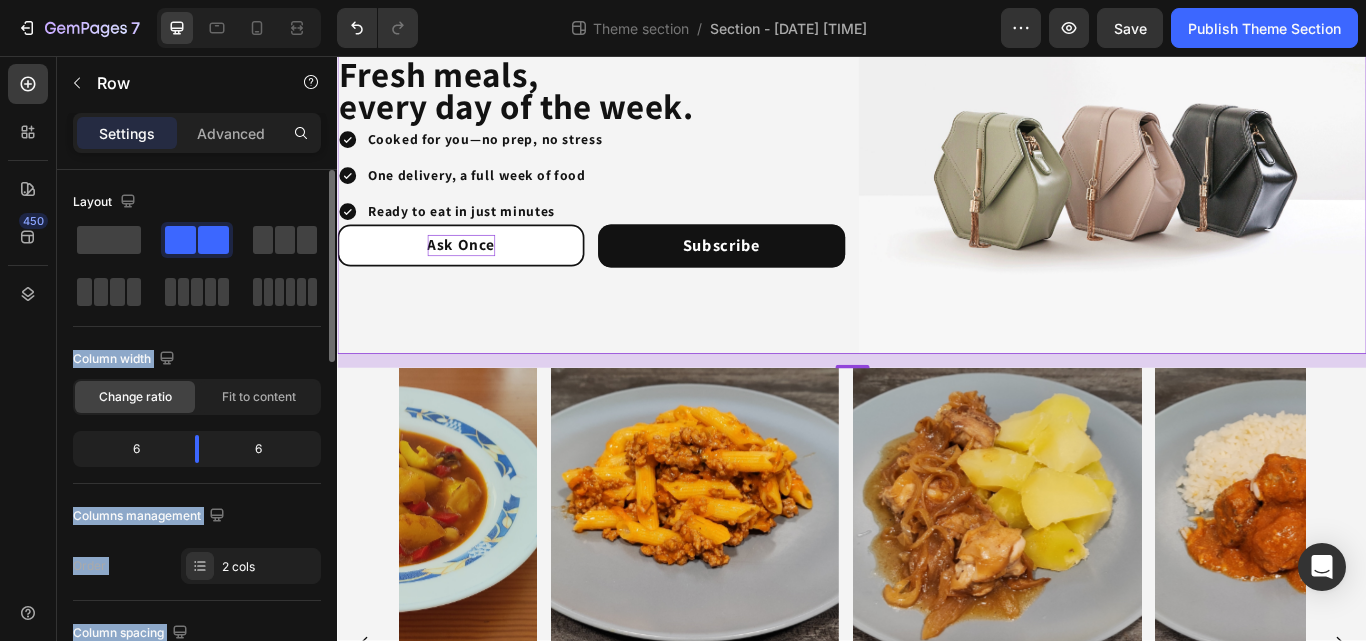 click on "Column width" at bounding box center [197, 359] 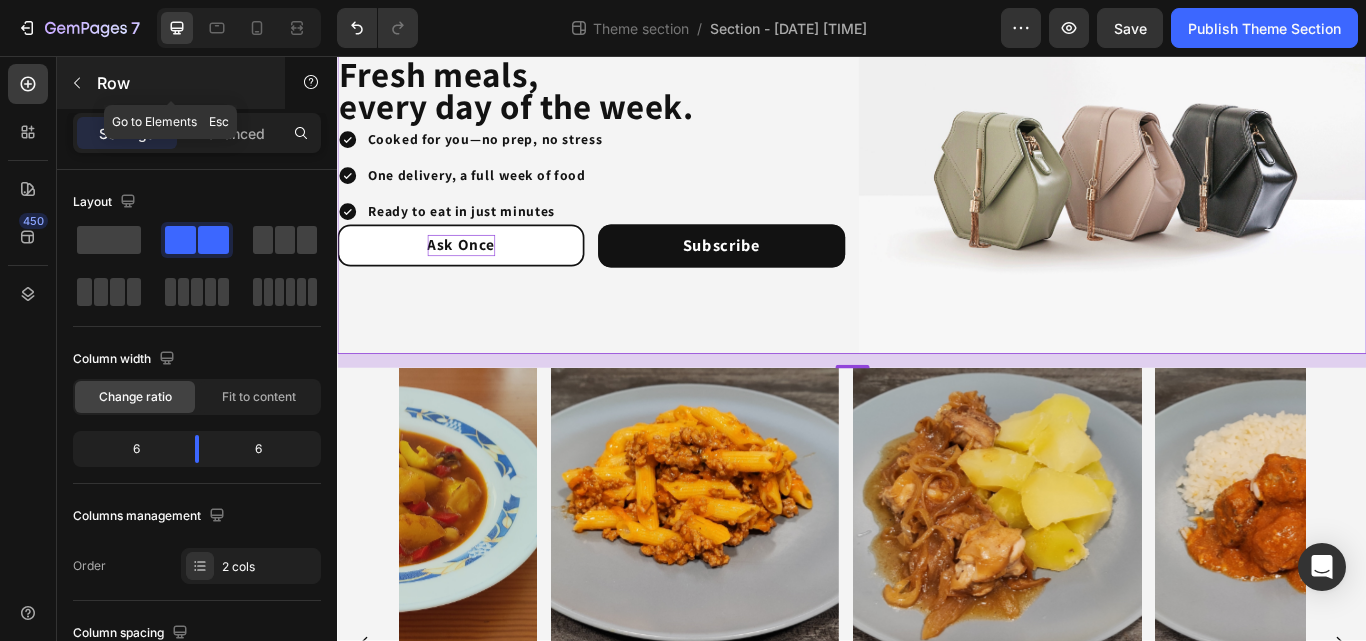 click 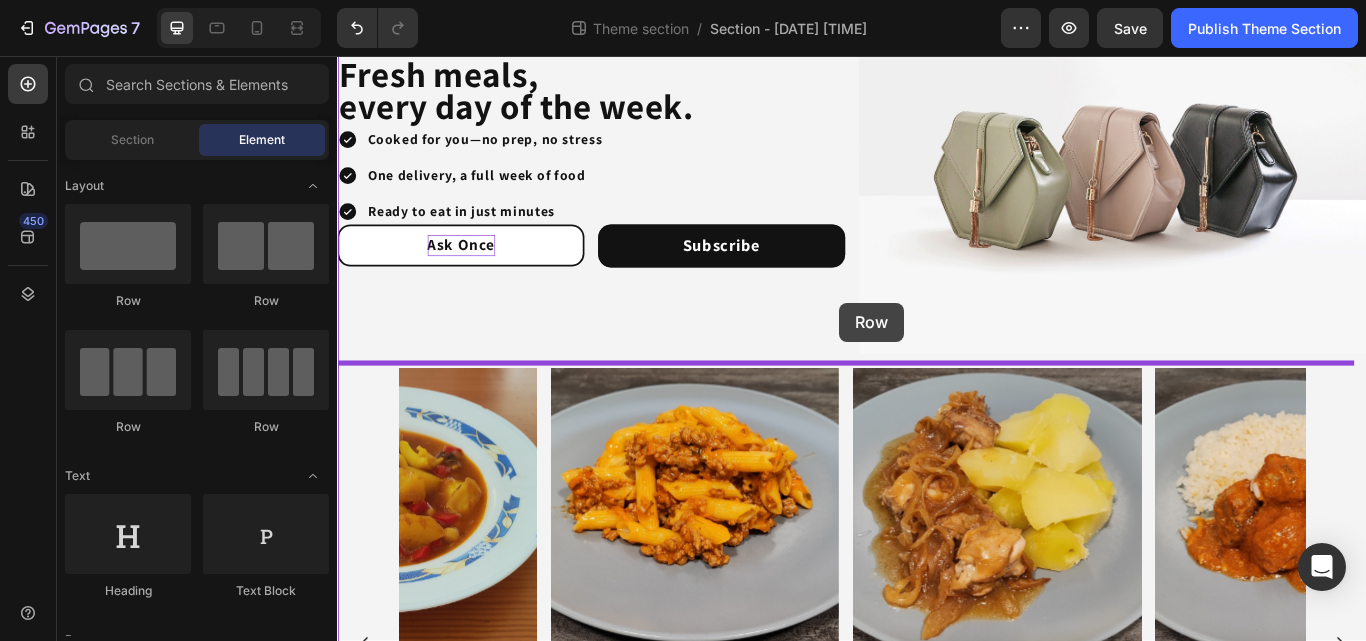 drag, startPoint x: 594, startPoint y: 316, endPoint x: 922, endPoint y: 344, distance: 329.19296 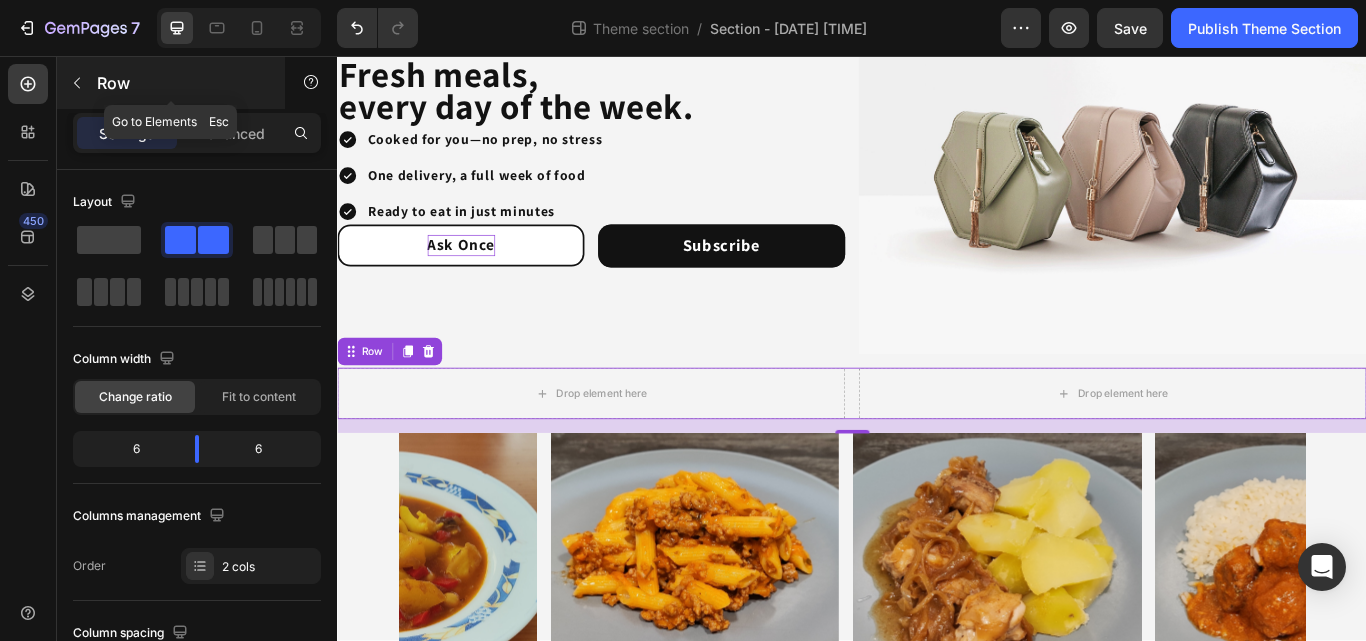 click 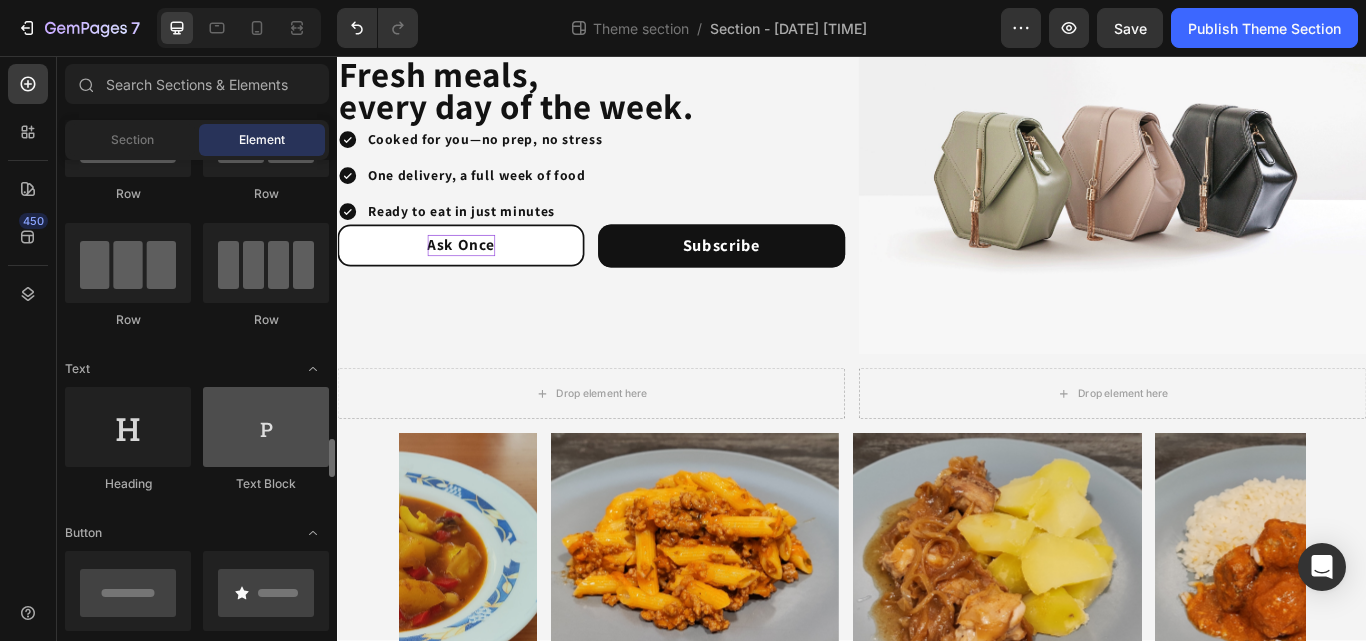 scroll, scrollTop: 414, scrollLeft: 0, axis: vertical 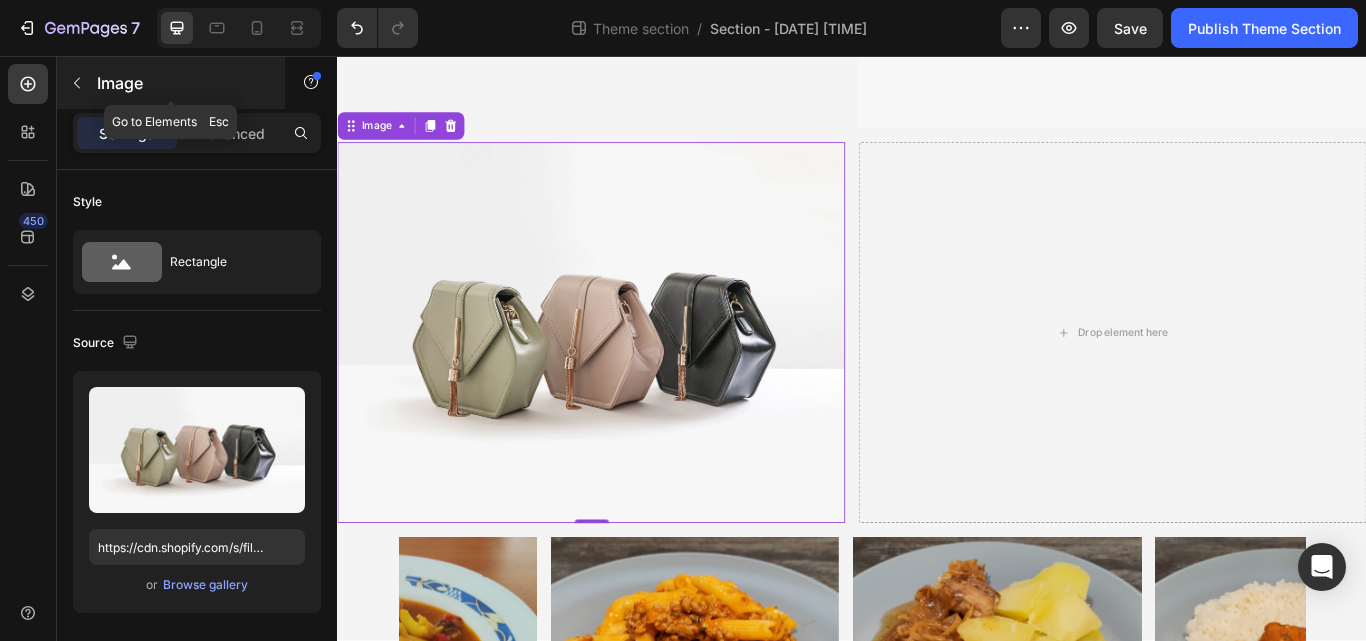 click 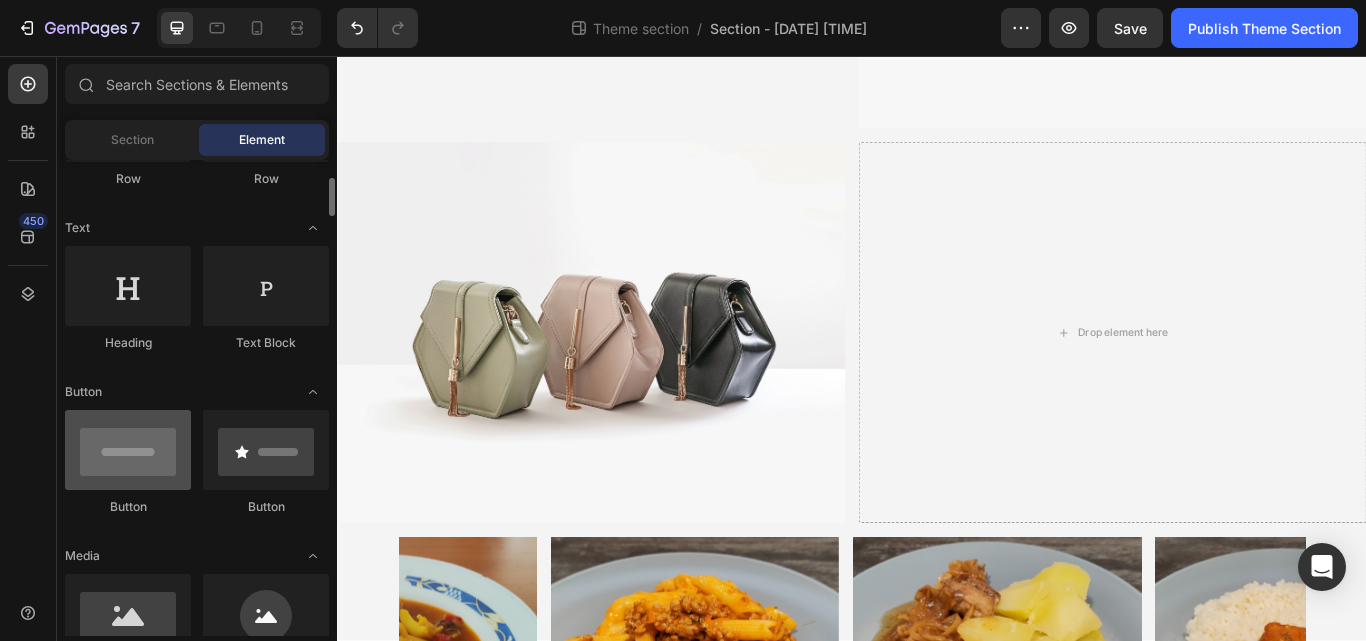 scroll, scrollTop: 247, scrollLeft: 0, axis: vertical 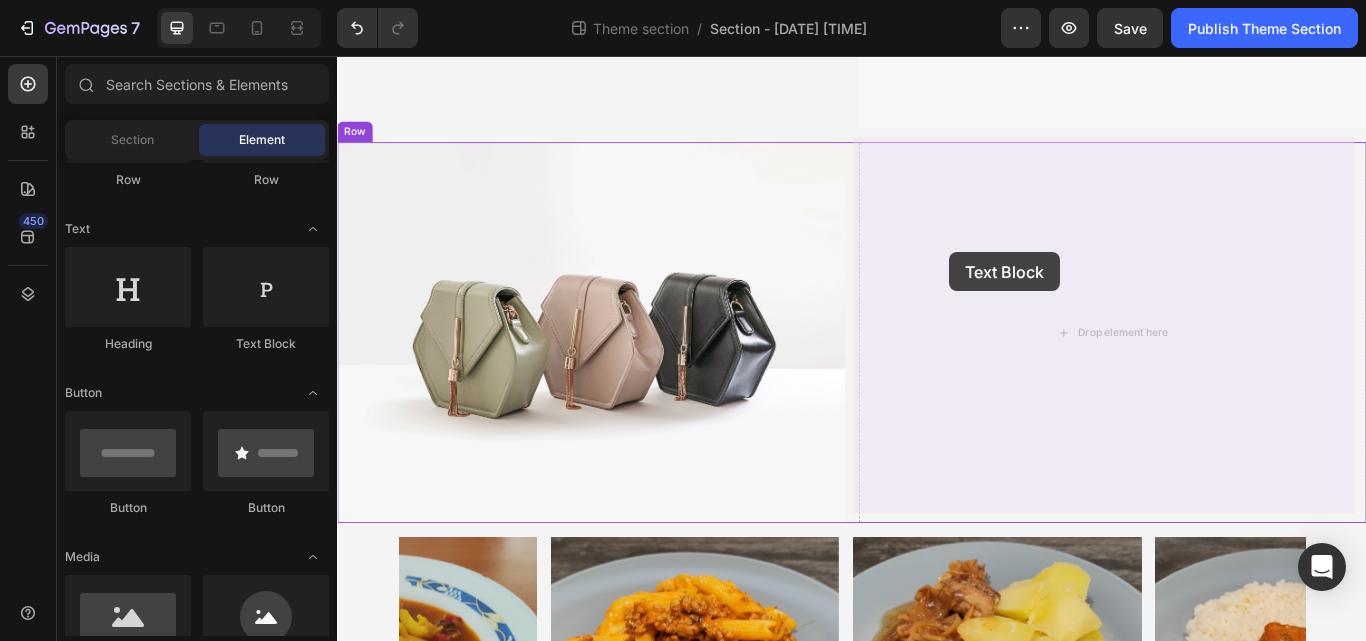 drag, startPoint x: 585, startPoint y: 355, endPoint x: 1051, endPoint y: 286, distance: 471.08066 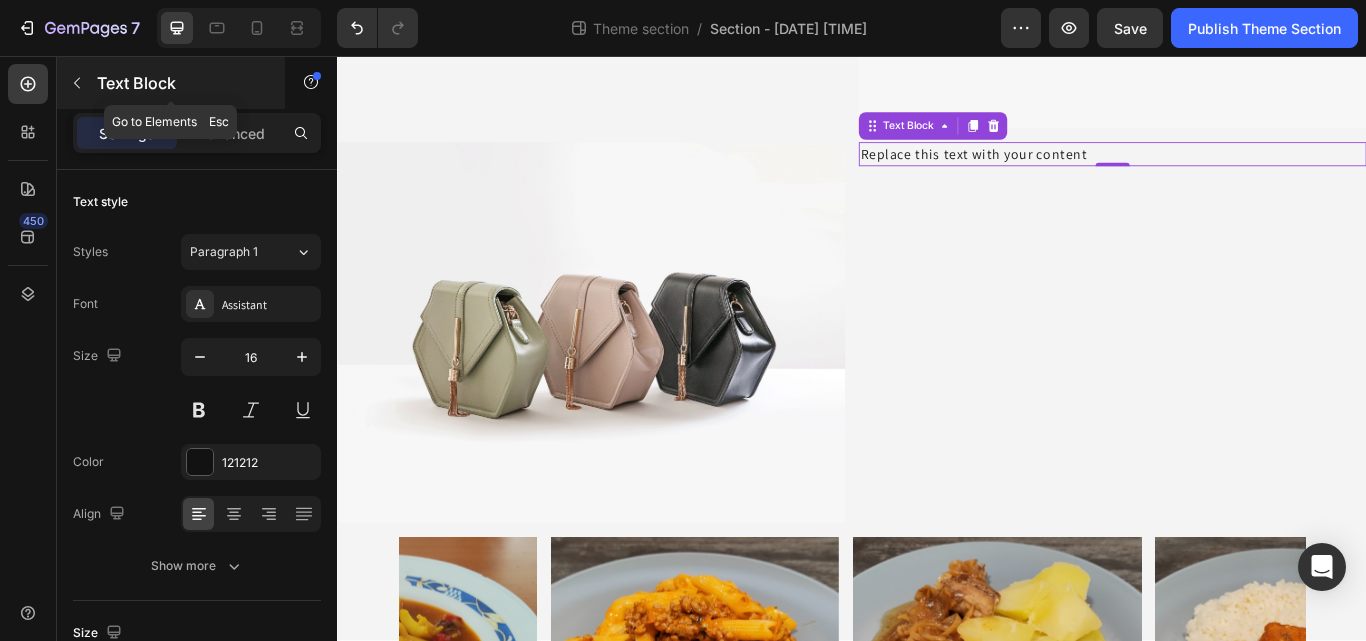 click 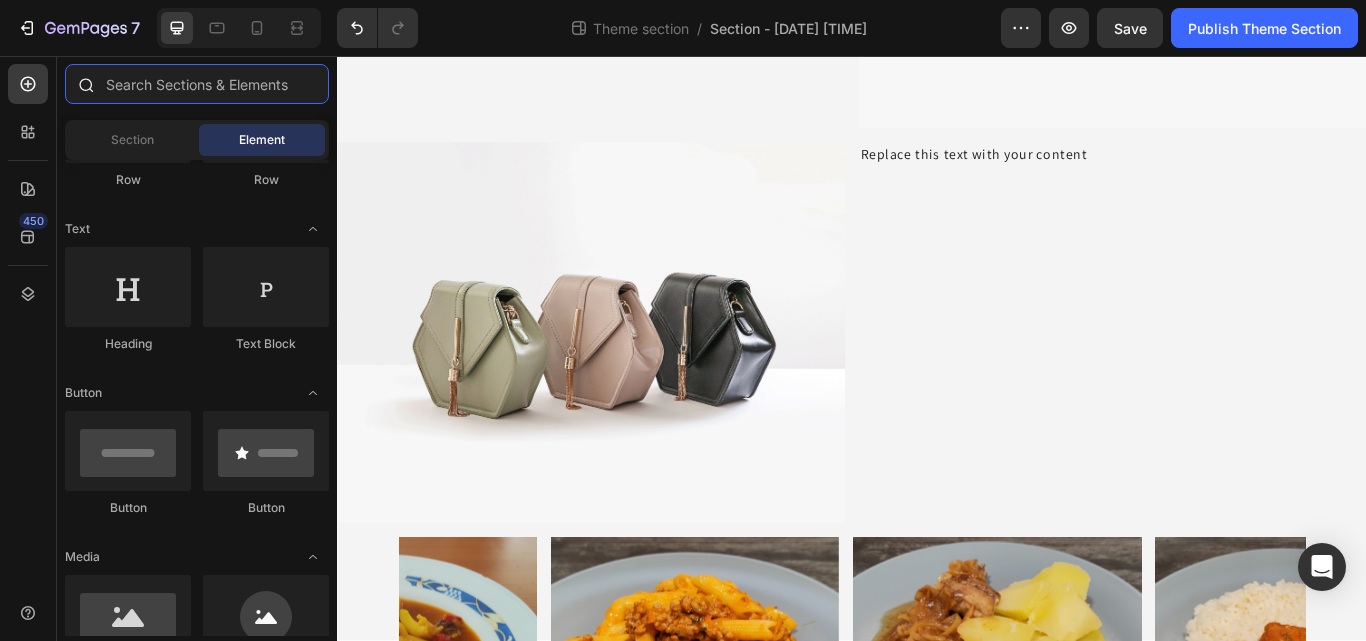 click at bounding box center [197, 84] 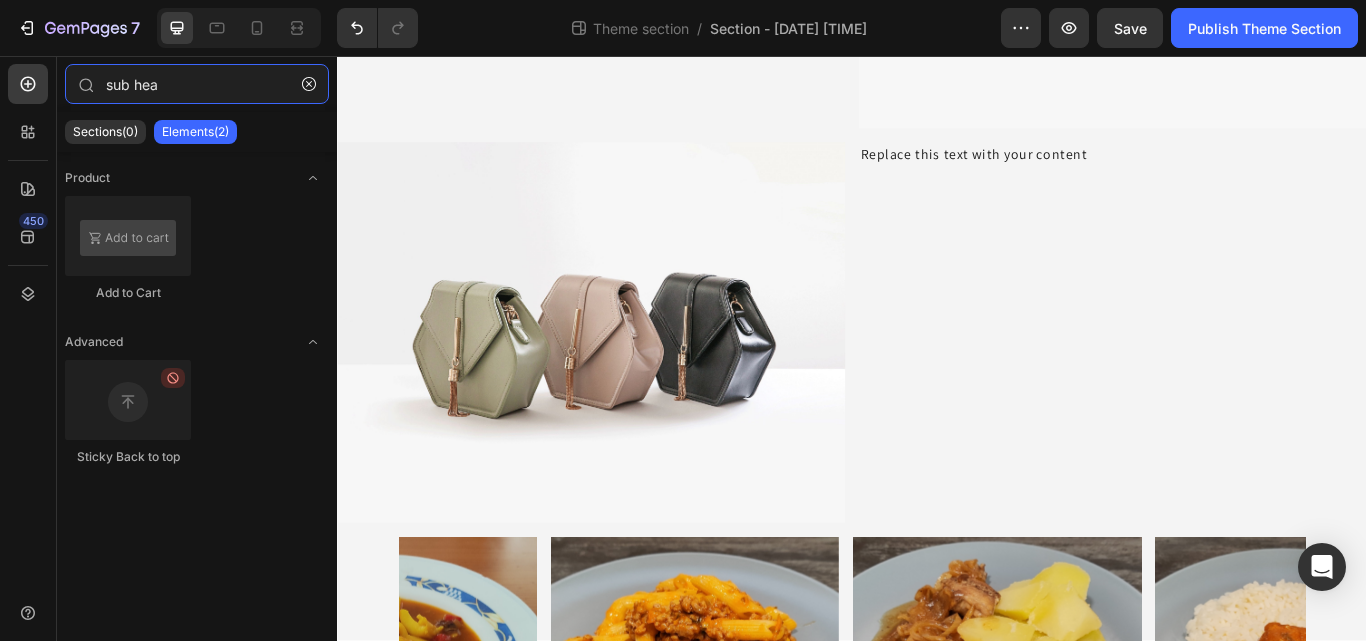 type on "sub hea" 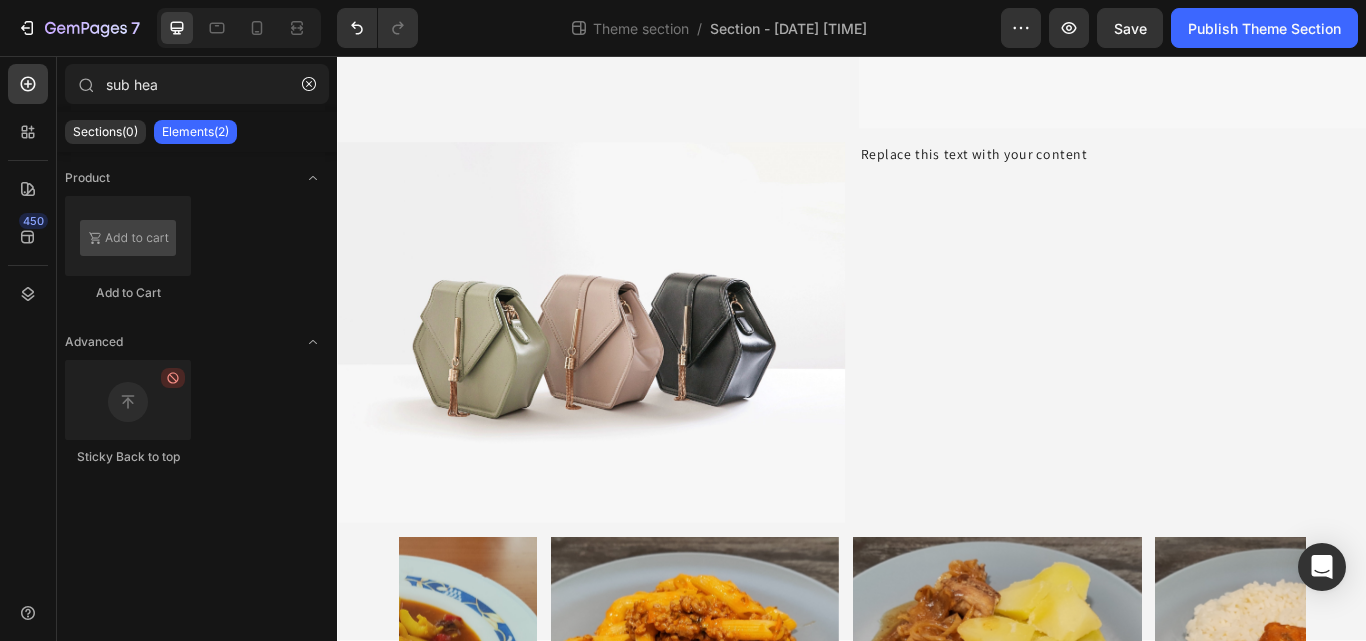 click on "Elements(2)" at bounding box center [195, 132] 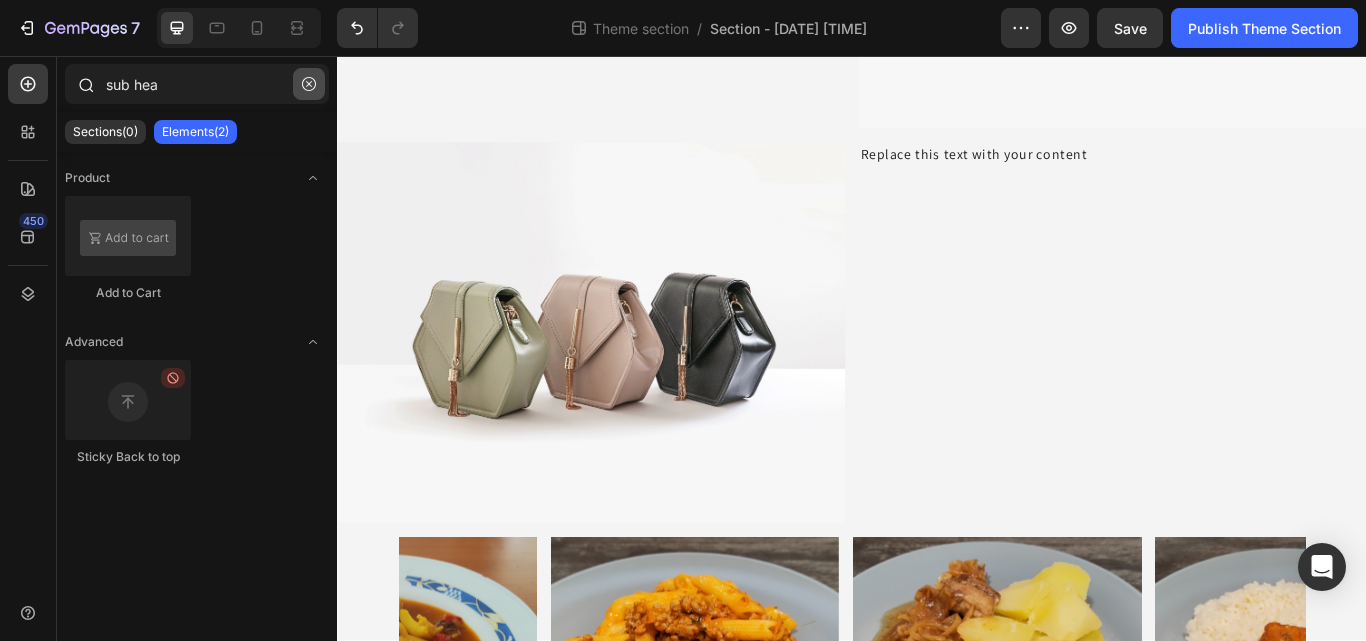 click on "Sections(0)" at bounding box center [105, 132] 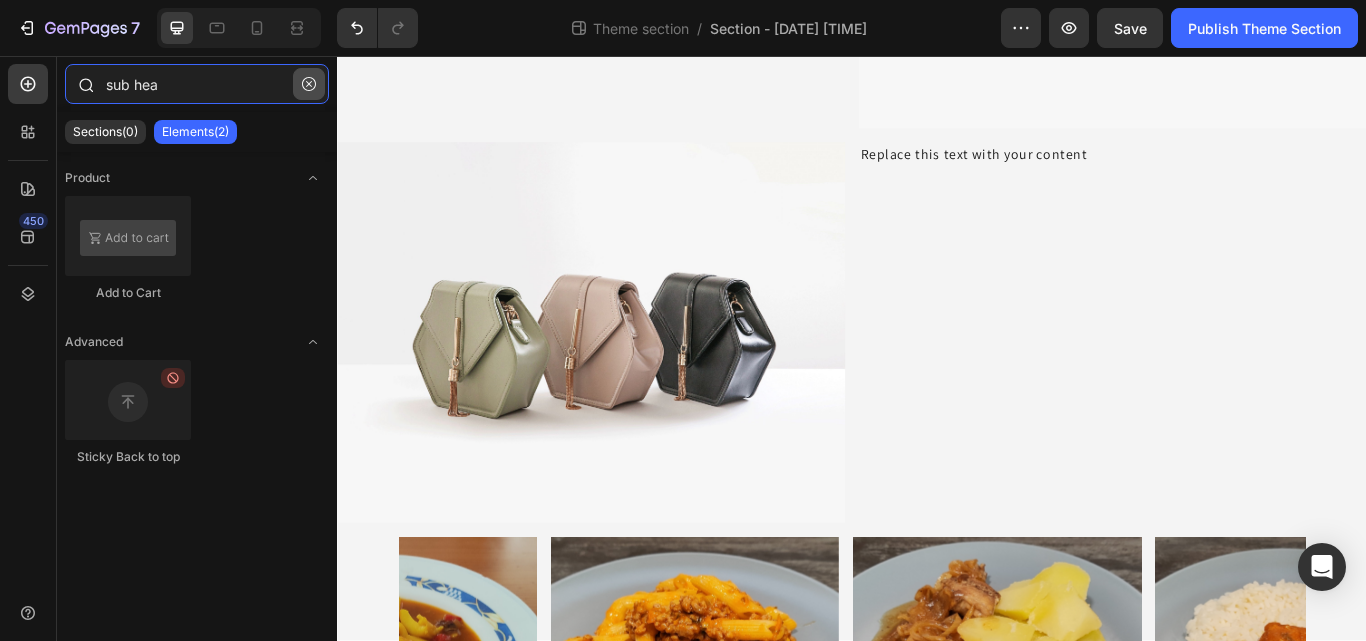 click on "sub hea" at bounding box center [197, 84] 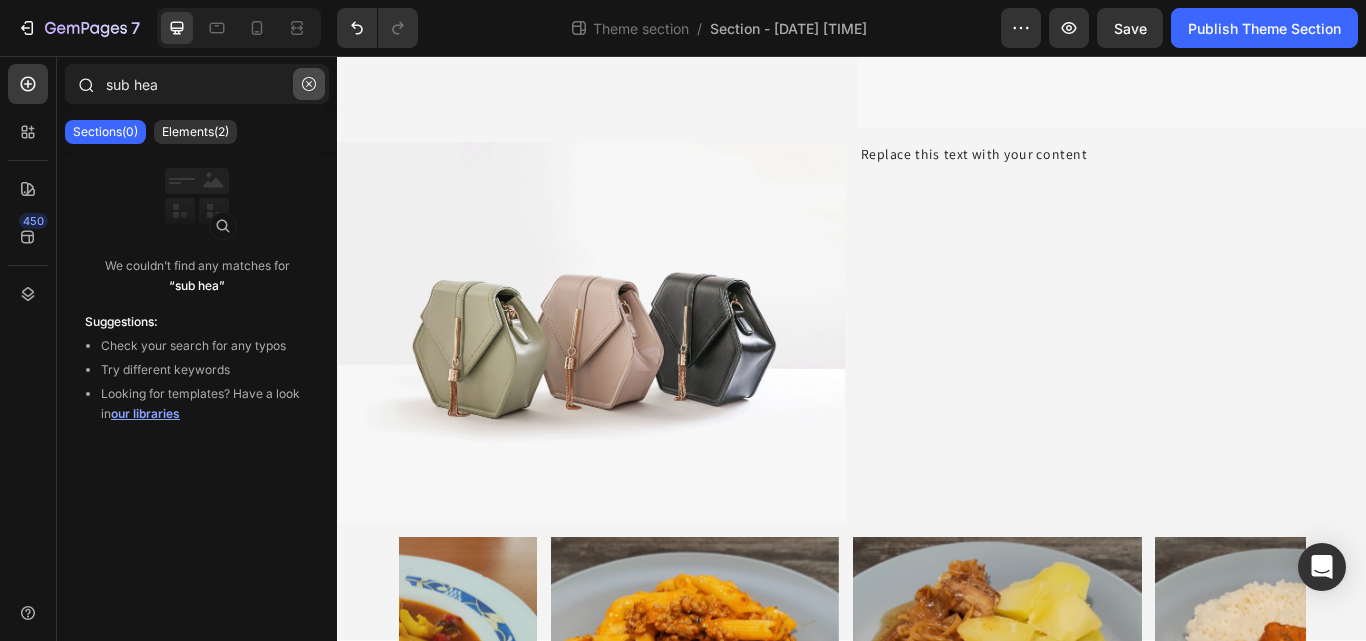 drag, startPoint x: 309, startPoint y: 85, endPoint x: 686, endPoint y: 107, distance: 377.64136 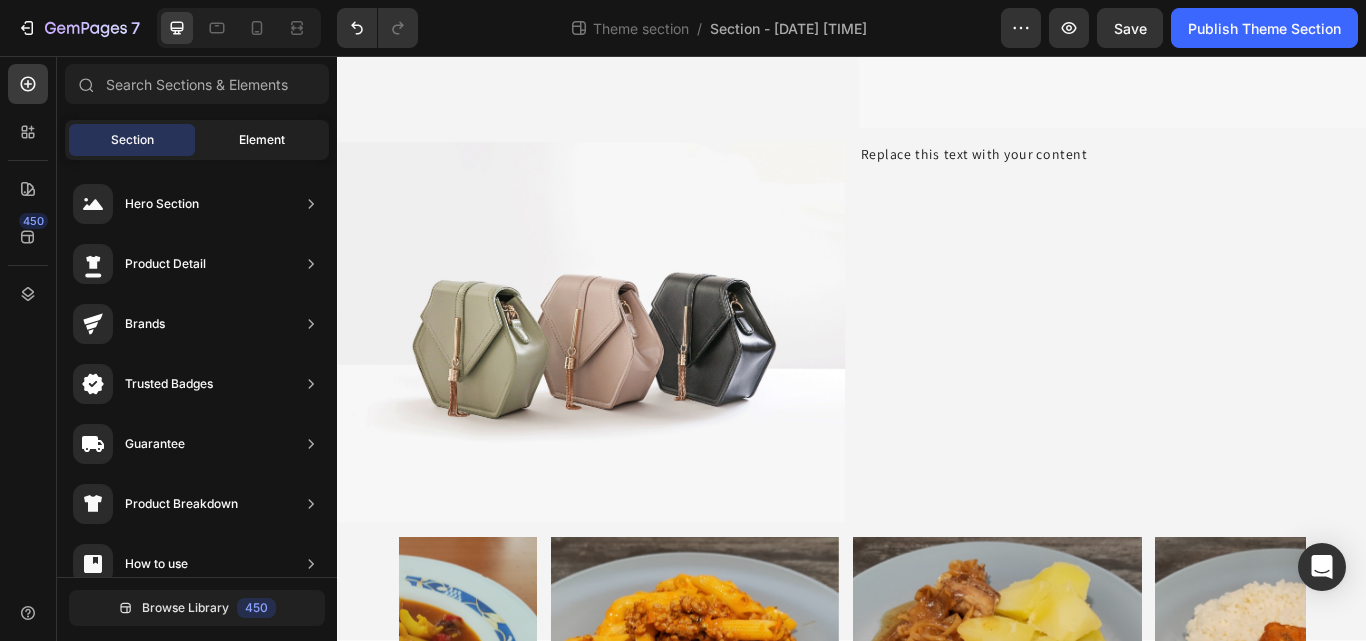 click on "Element" at bounding box center (262, 140) 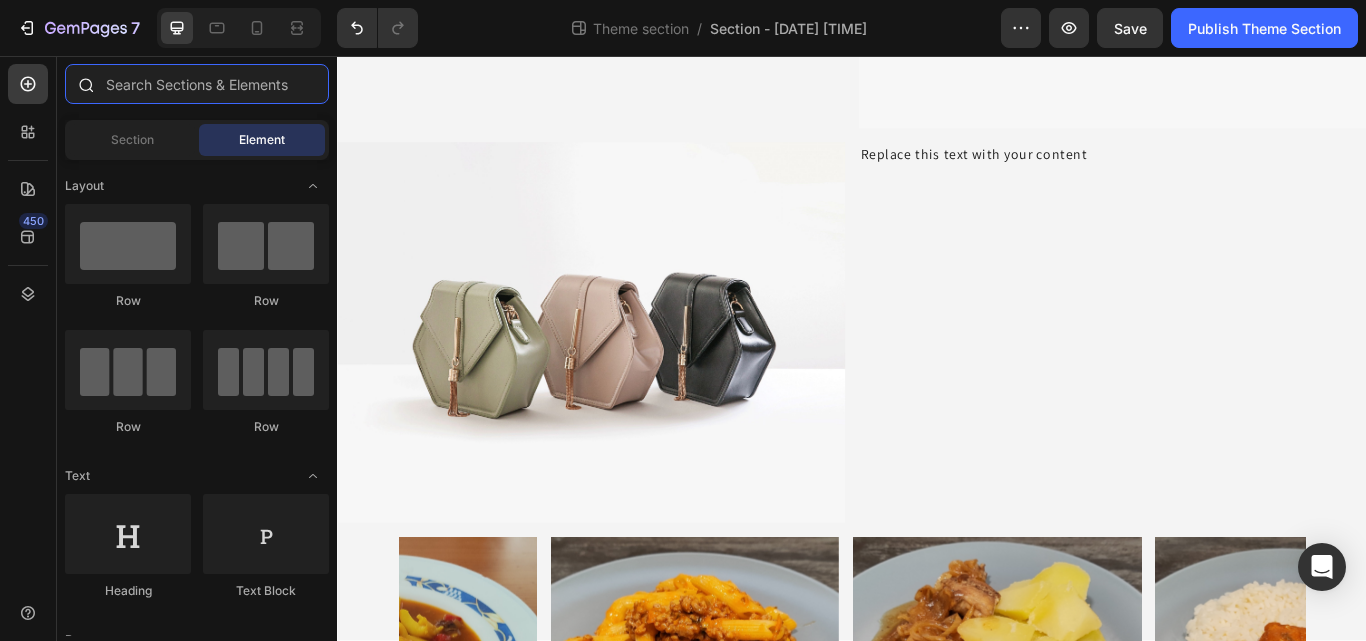 click at bounding box center [197, 84] 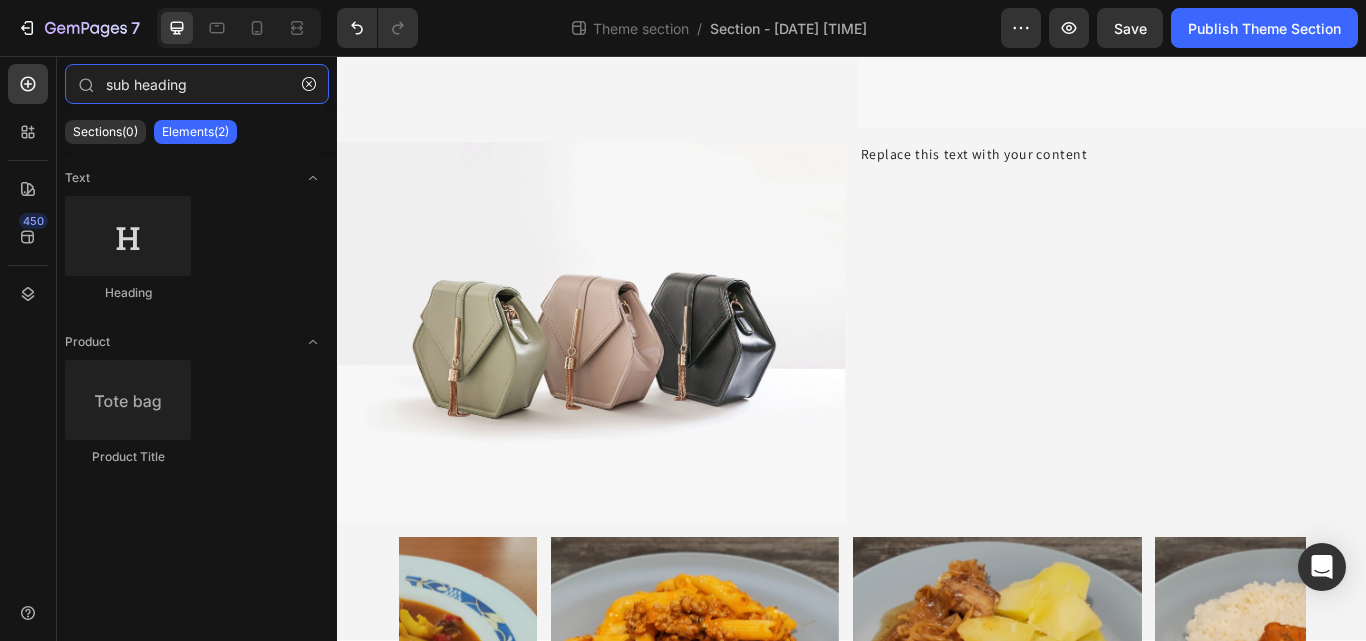 type on "sub heading" 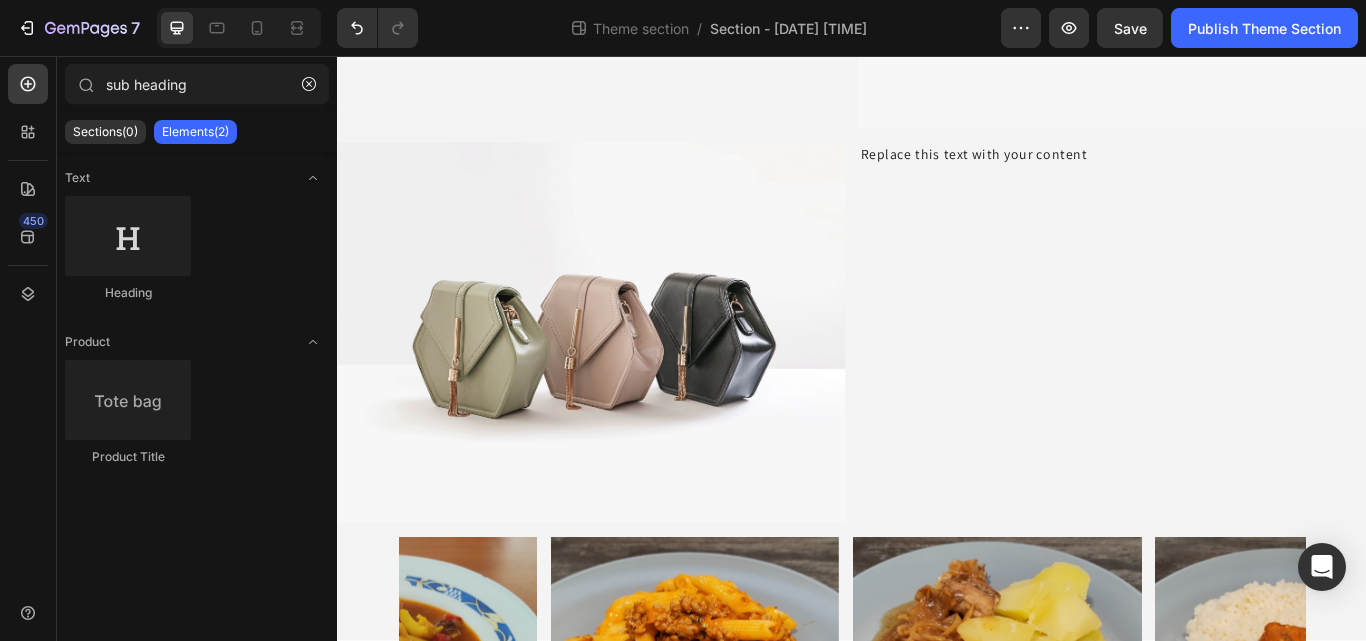 click on "Heading" 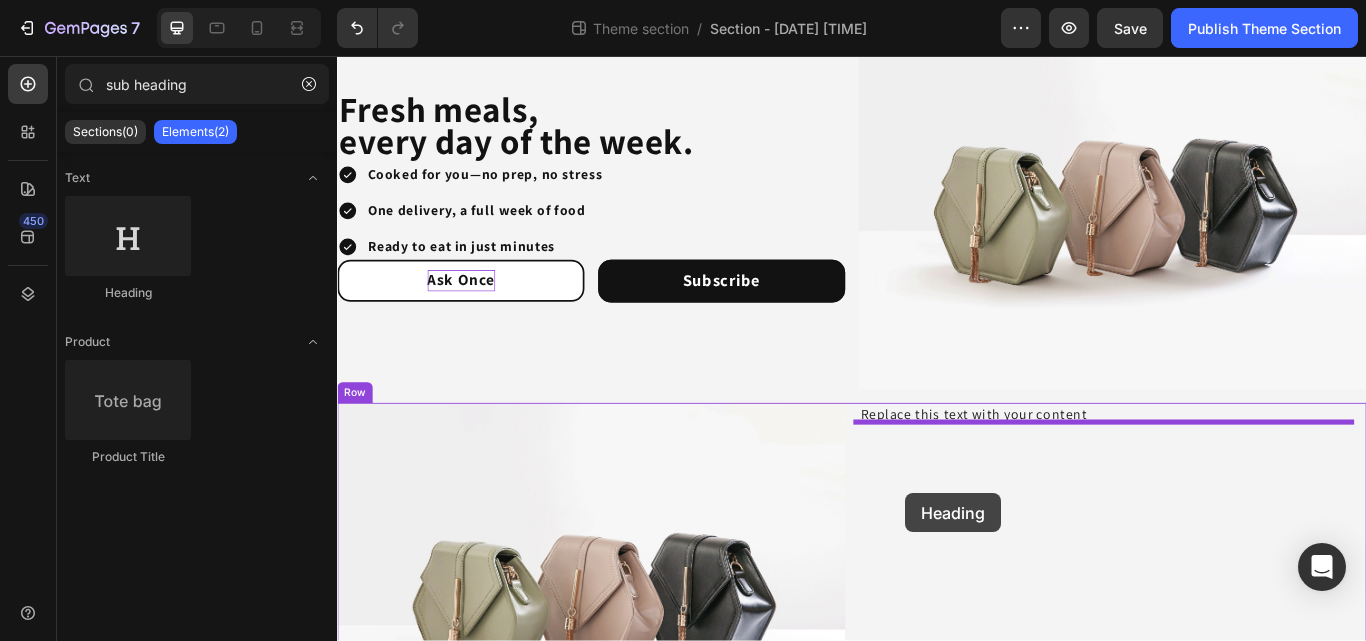 scroll, scrollTop: 169, scrollLeft: 0, axis: vertical 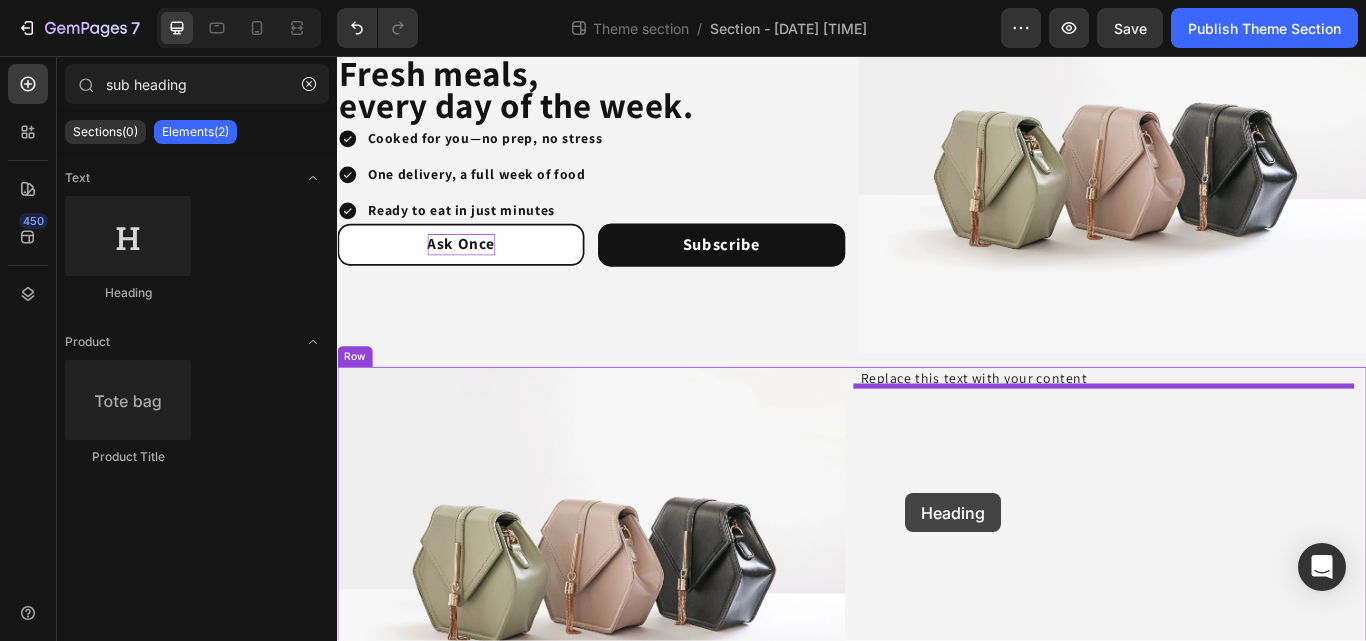 click at bounding box center [937, 1076] 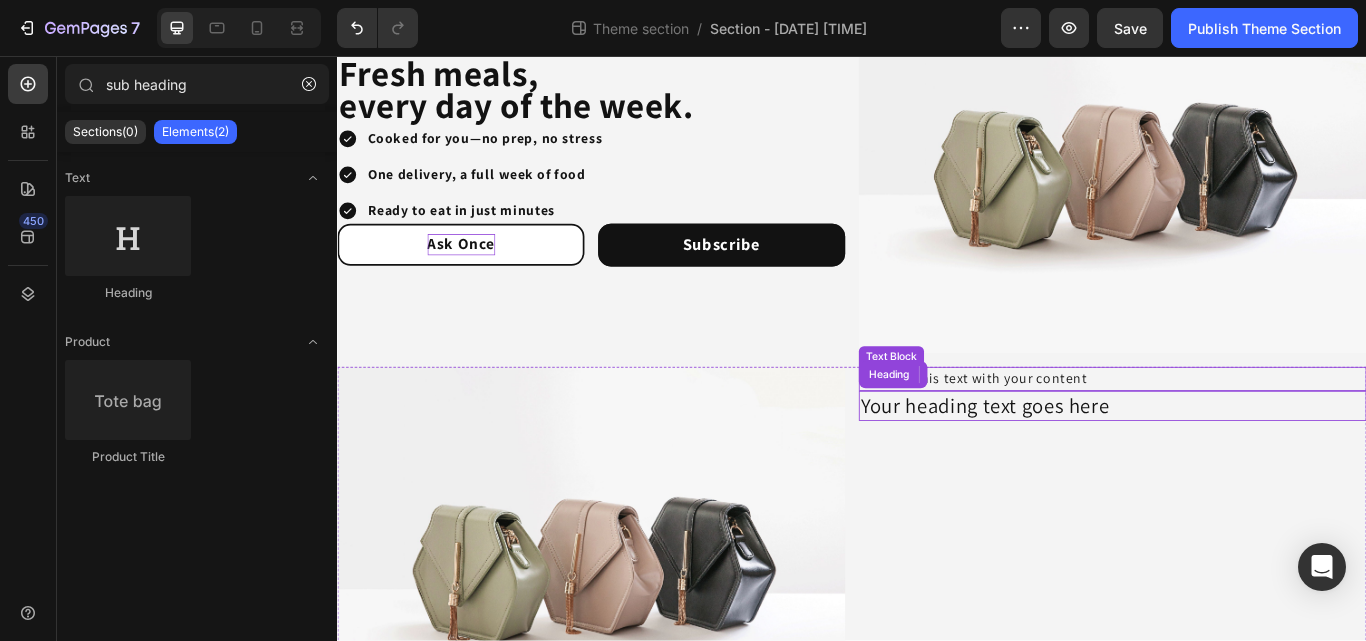 scroll, scrollTop: 175, scrollLeft: 0, axis: vertical 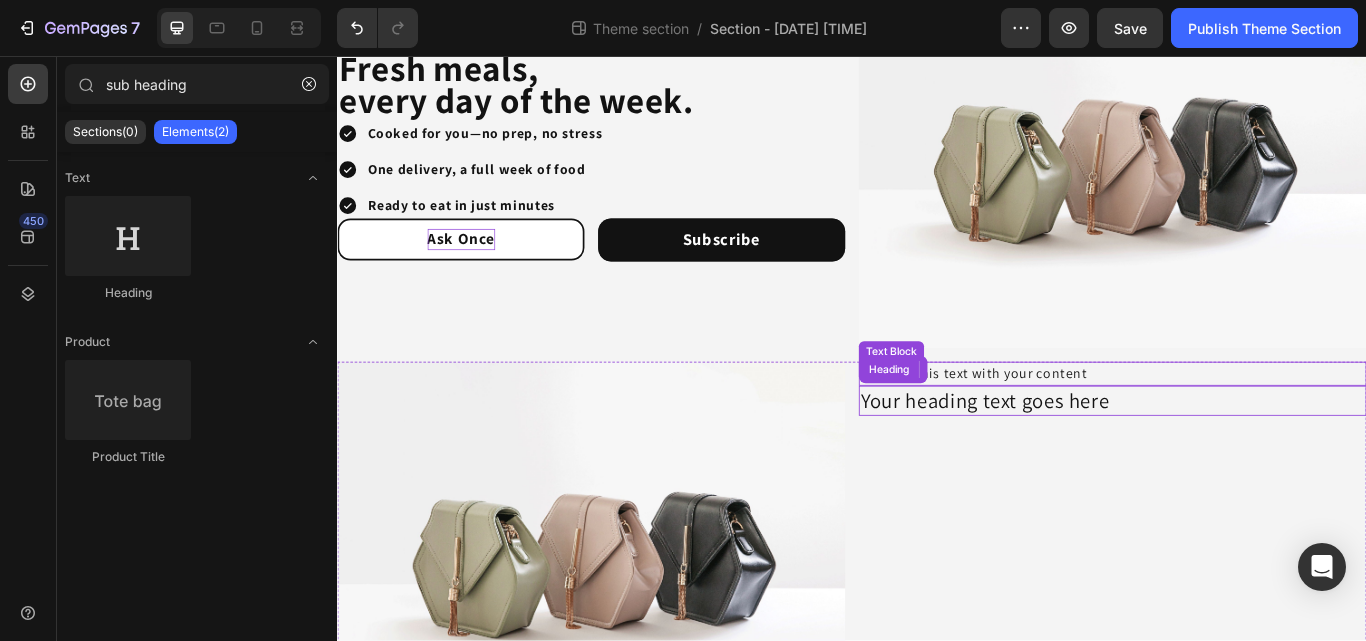 click on "Replace this text with your content" at bounding box center (1241, 427) 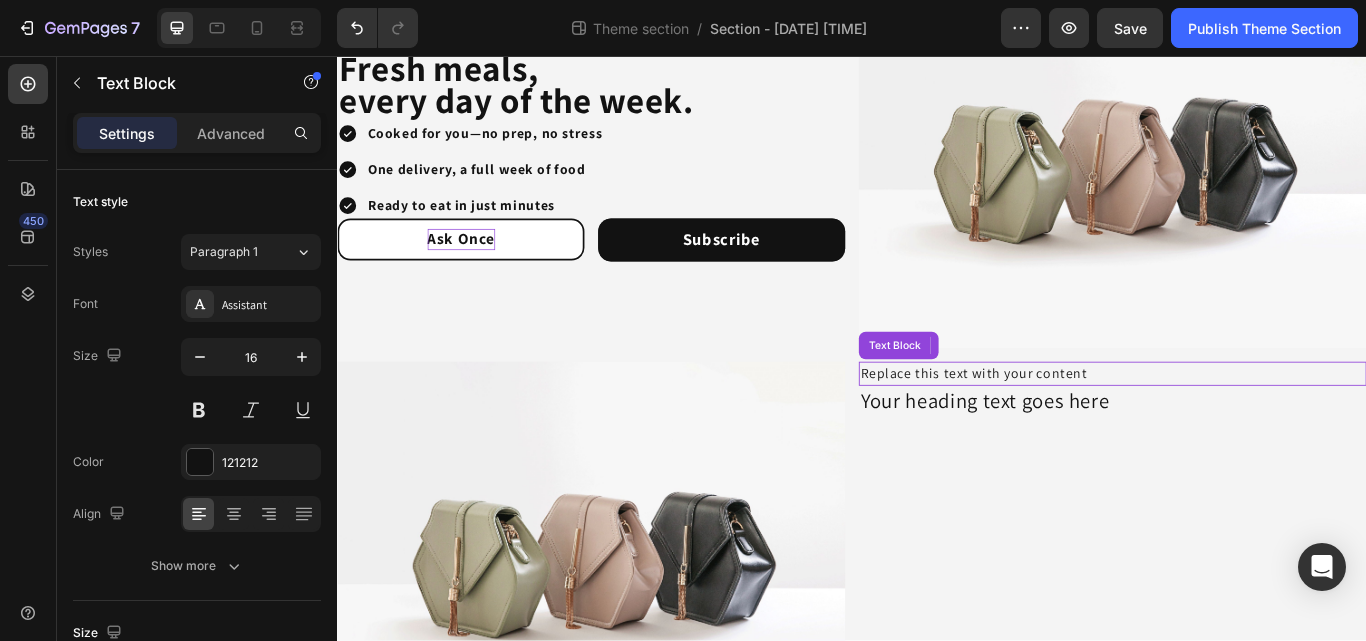 click on "Replace this text with your content" at bounding box center (1241, 427) 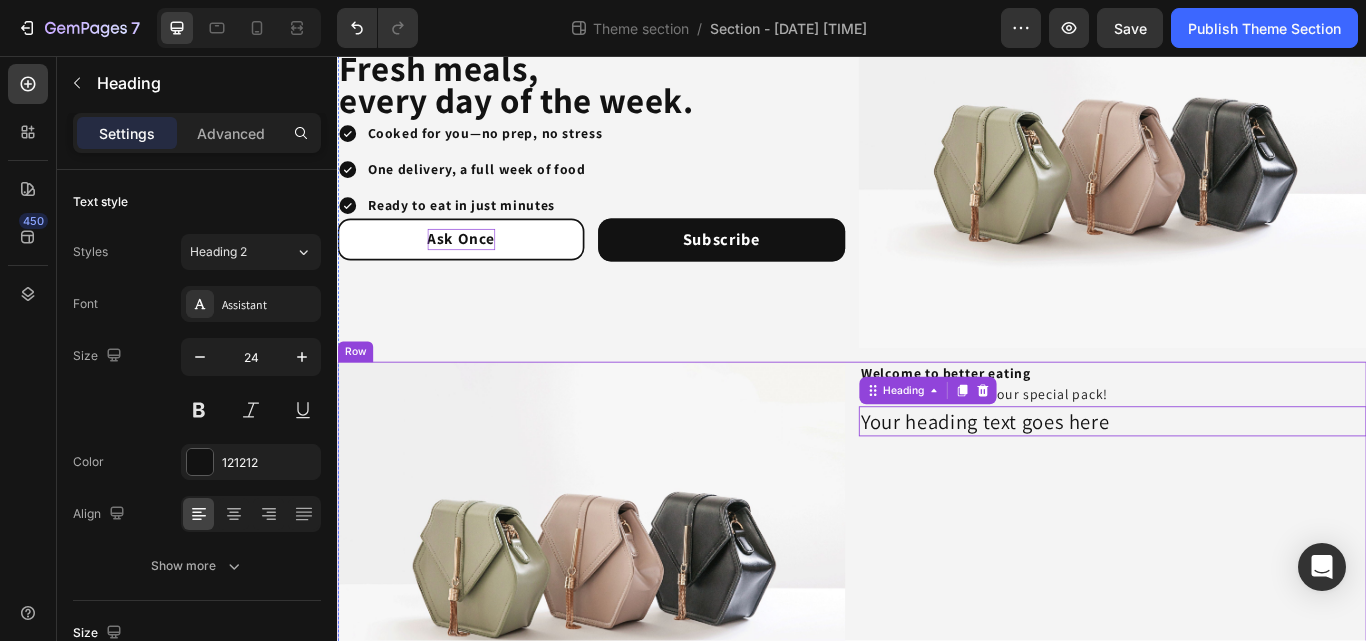click on "Your heading text goes here" at bounding box center [1241, 482] 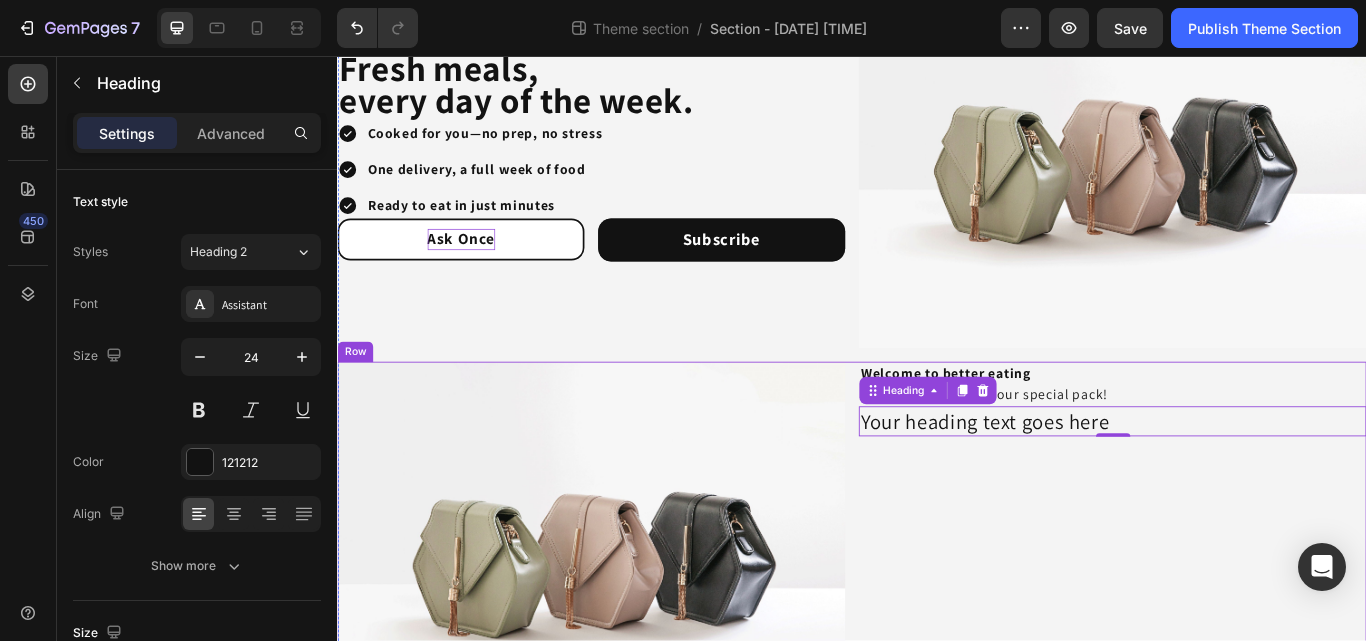 click on "Welcome to better eating New here? Start with our special pack! Text Block Your heading text goes here Heading   0" at bounding box center [1241, 635] 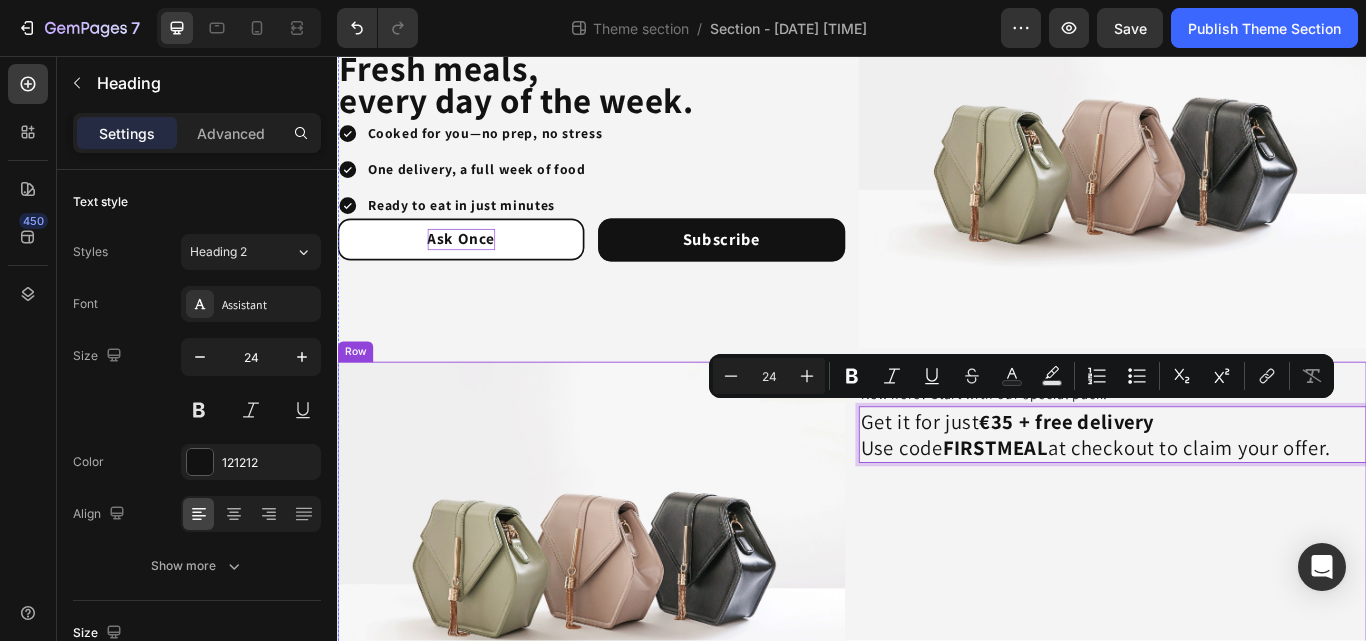 click on "Welcome to better eating New here? Start with our special pack! Text Block Get it for just  €35 + free delivery Use code  FIRSTMEAL  at checkout to claim your offer. Heading   0" at bounding box center [1241, 635] 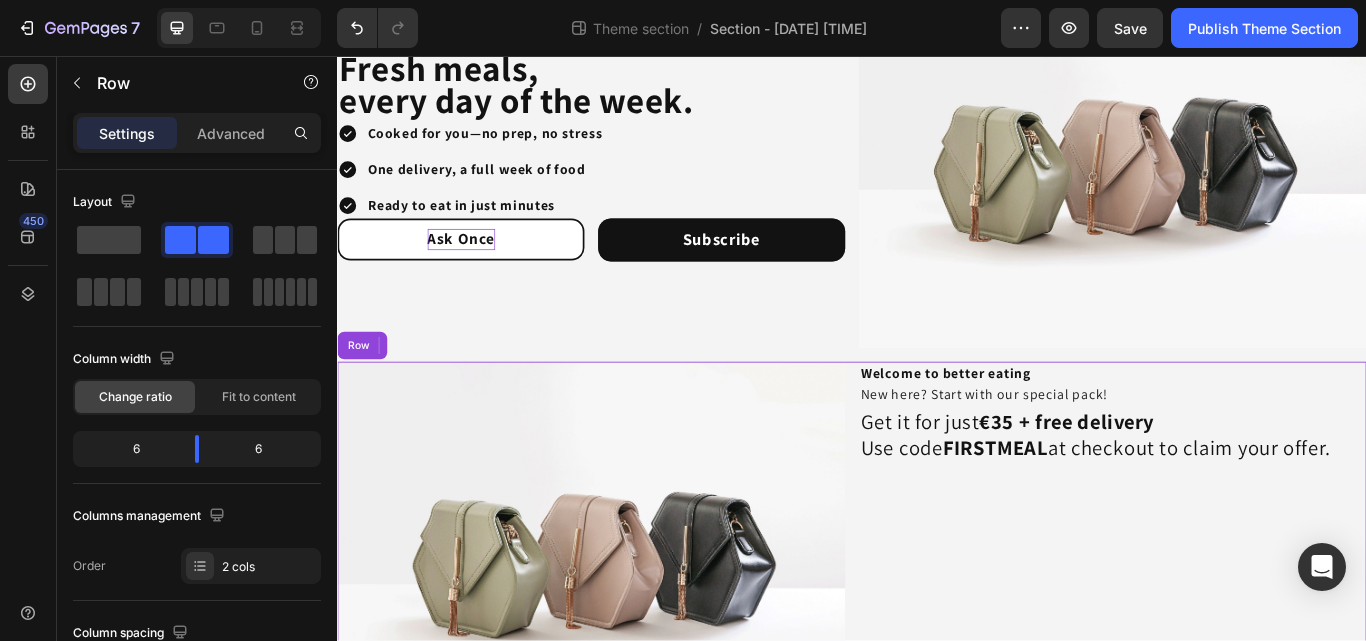 click on "Get it for just  €35 + free delivery Use code  FIRSTMEAL  at checkout to claim your offer." at bounding box center [1241, 498] 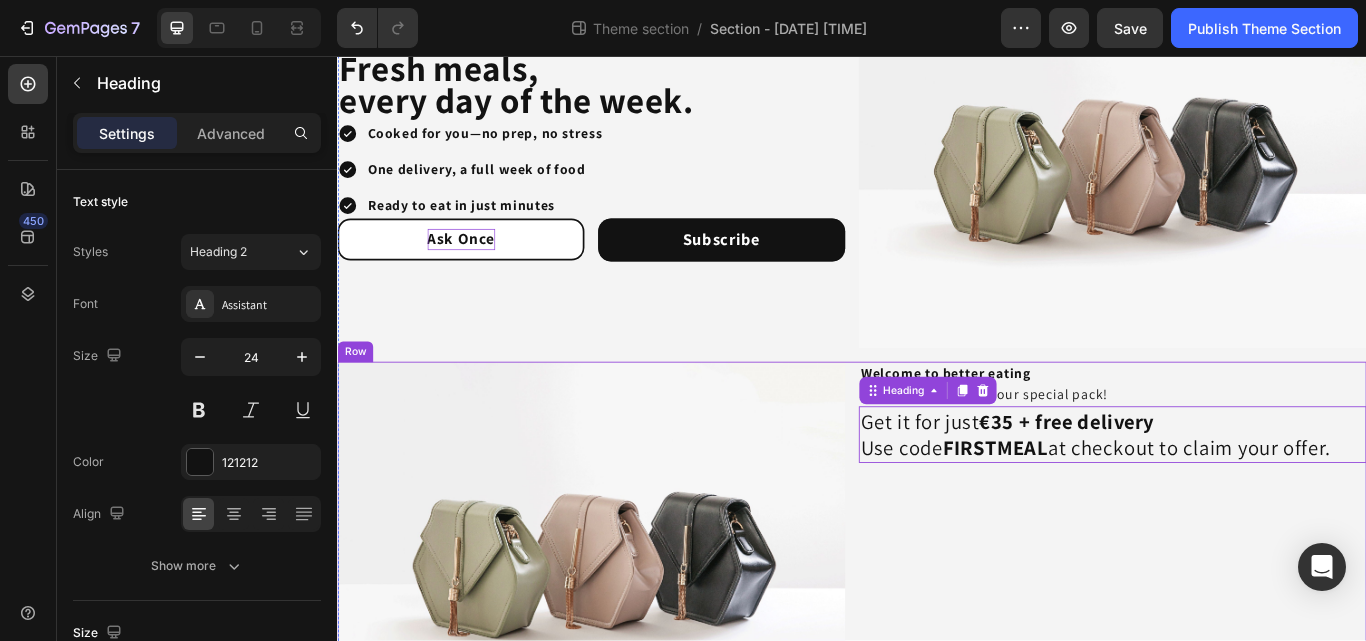 scroll, scrollTop: 279, scrollLeft: 0, axis: vertical 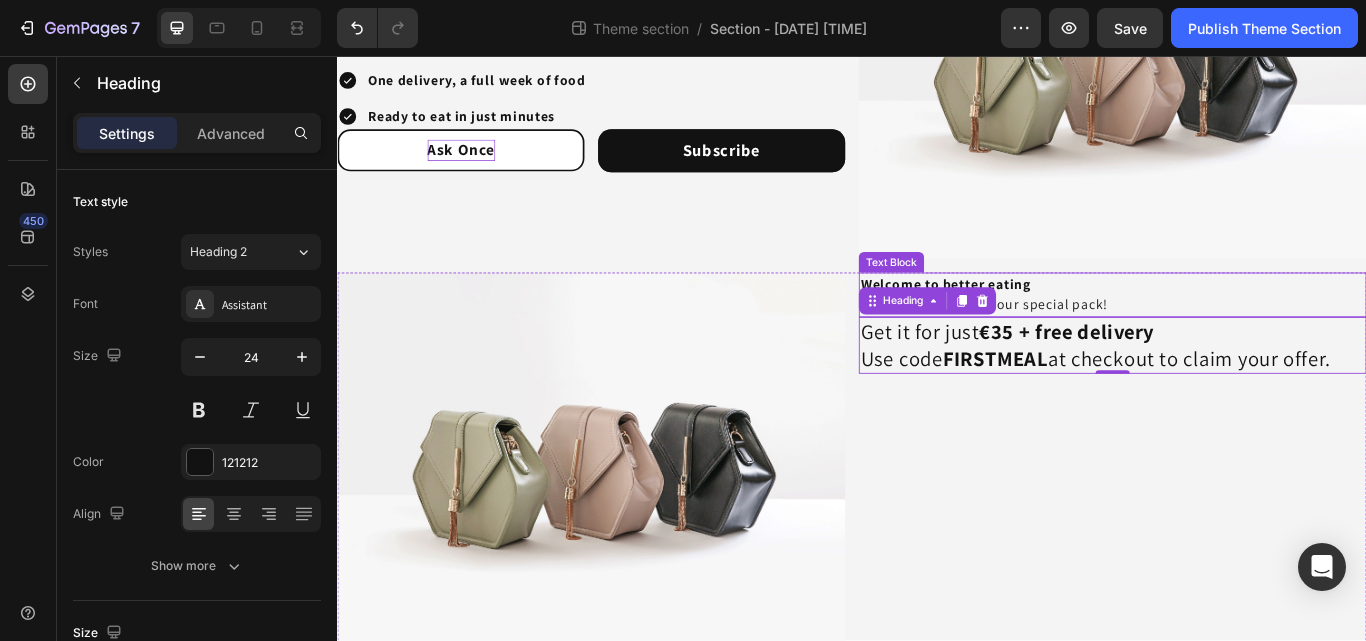 click on "Welcome to better eating New here? Start with our special pack!" at bounding box center [1241, 335] 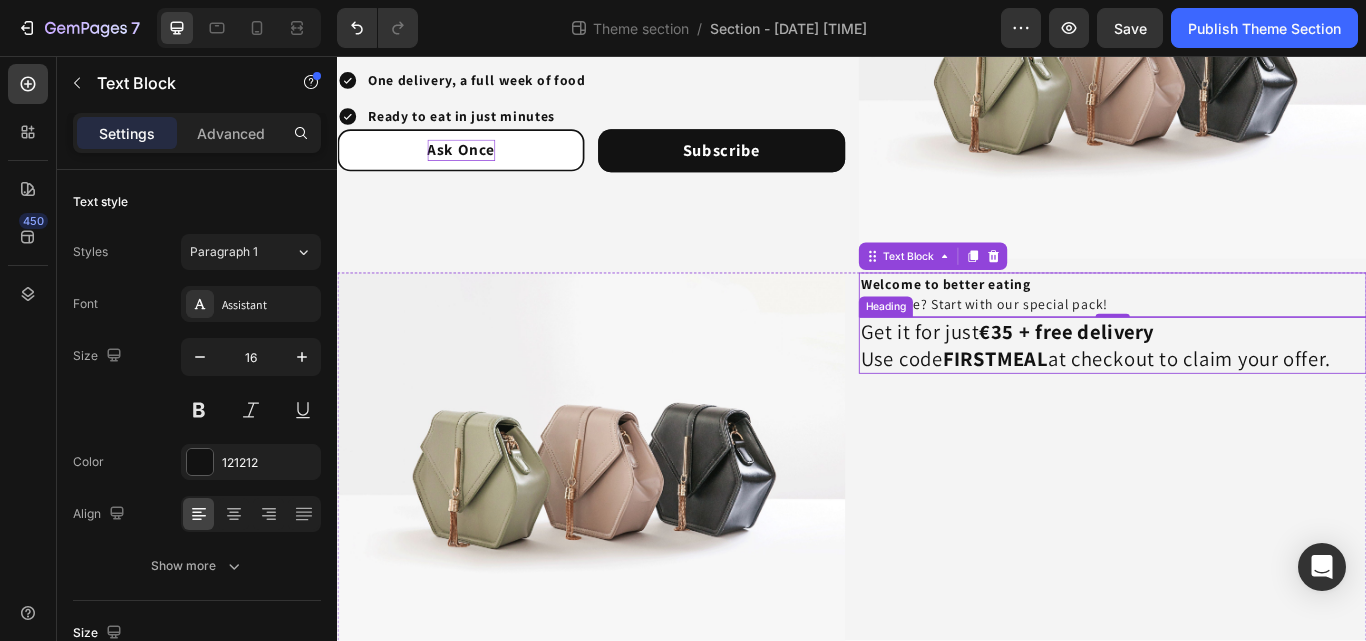 click on "FIRSTMEAL" at bounding box center (1104, 409) 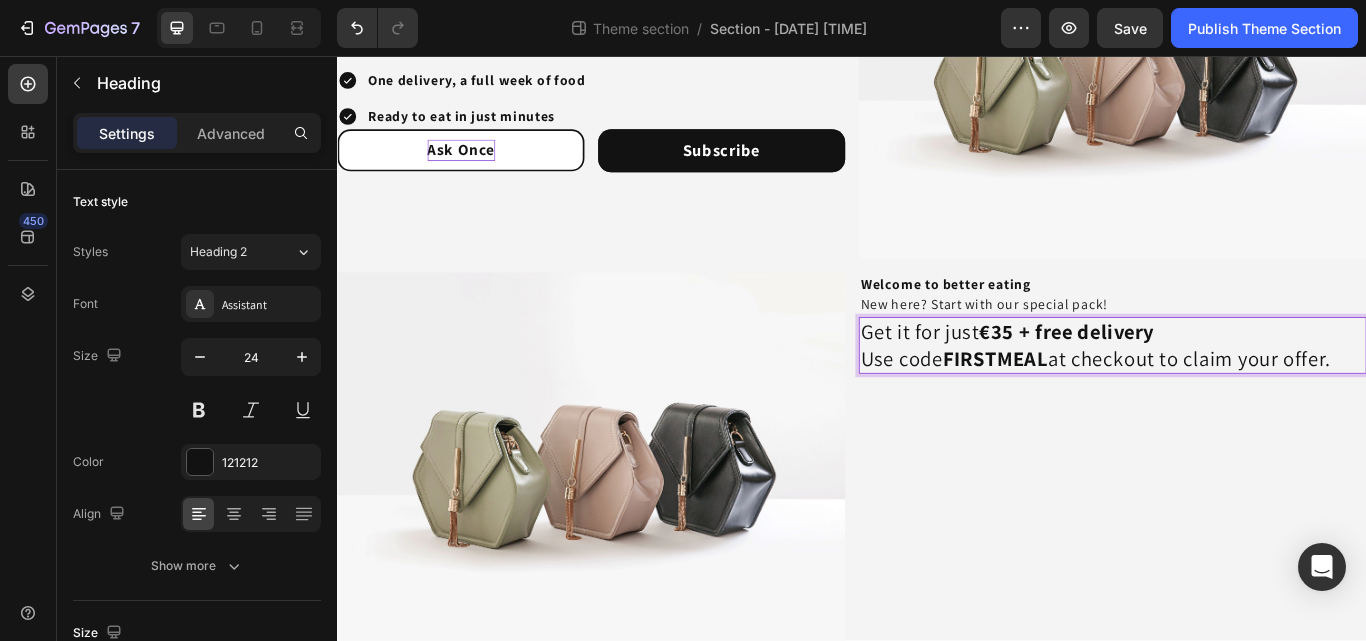 drag, startPoint x: 993, startPoint y: 380, endPoint x: 991, endPoint y: 432, distance: 52.03845 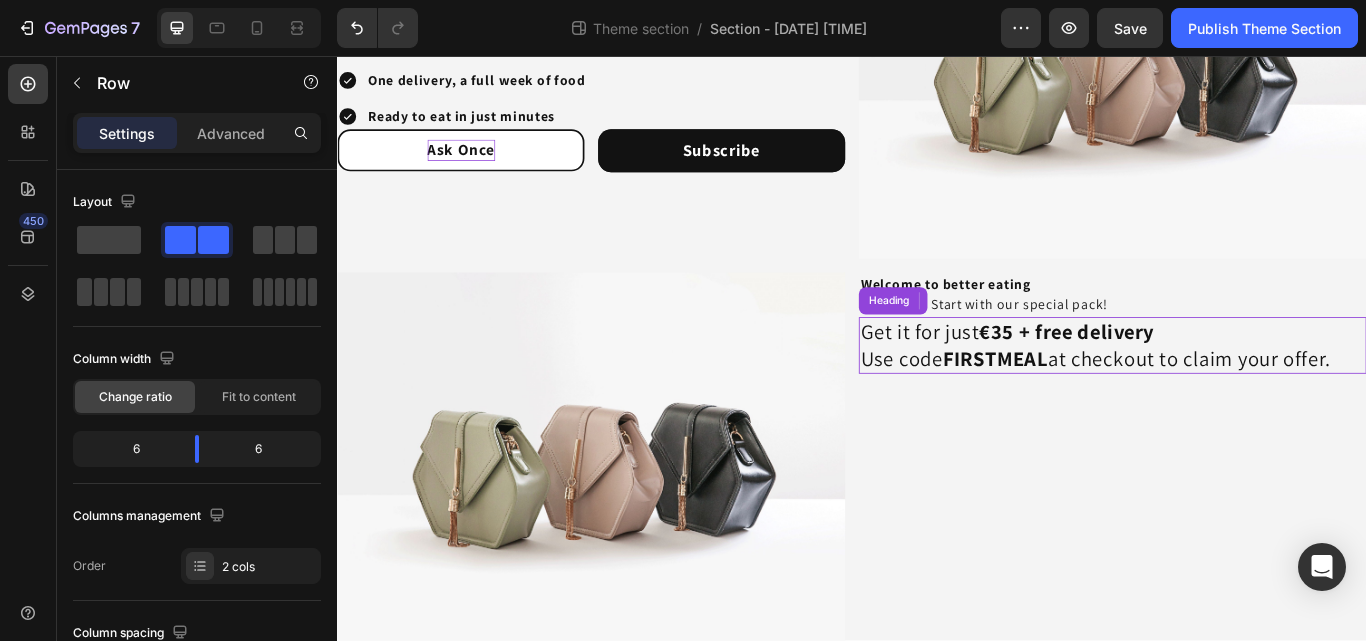 drag, startPoint x: 1005, startPoint y: 390, endPoint x: 1067, endPoint y: 409, distance: 64.84597 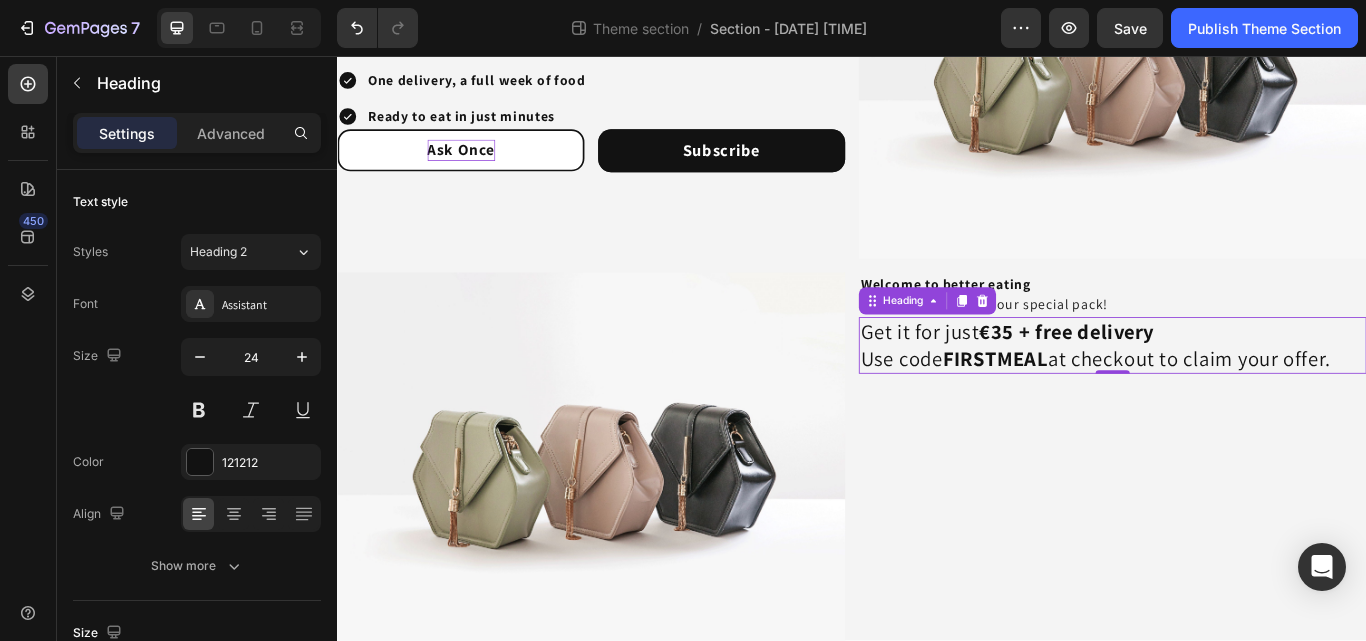 drag, startPoint x: 1071, startPoint y: 366, endPoint x: 1057, endPoint y: 490, distance: 124.78782 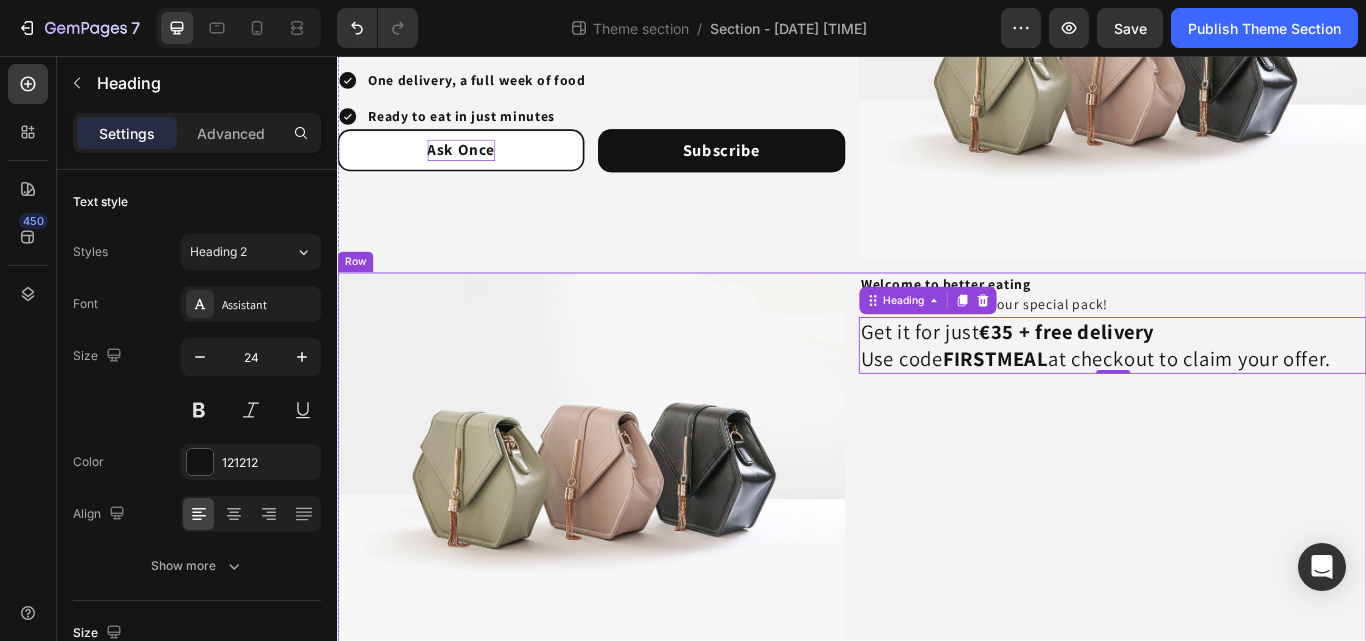 click on "Welcome to better eating New here? Start with our special pack! Text Block Get it for just  €35 + free delivery Use code  FIRSTMEAL  at checkout to claim your offer. Heading   0" at bounding box center (1241, 531) 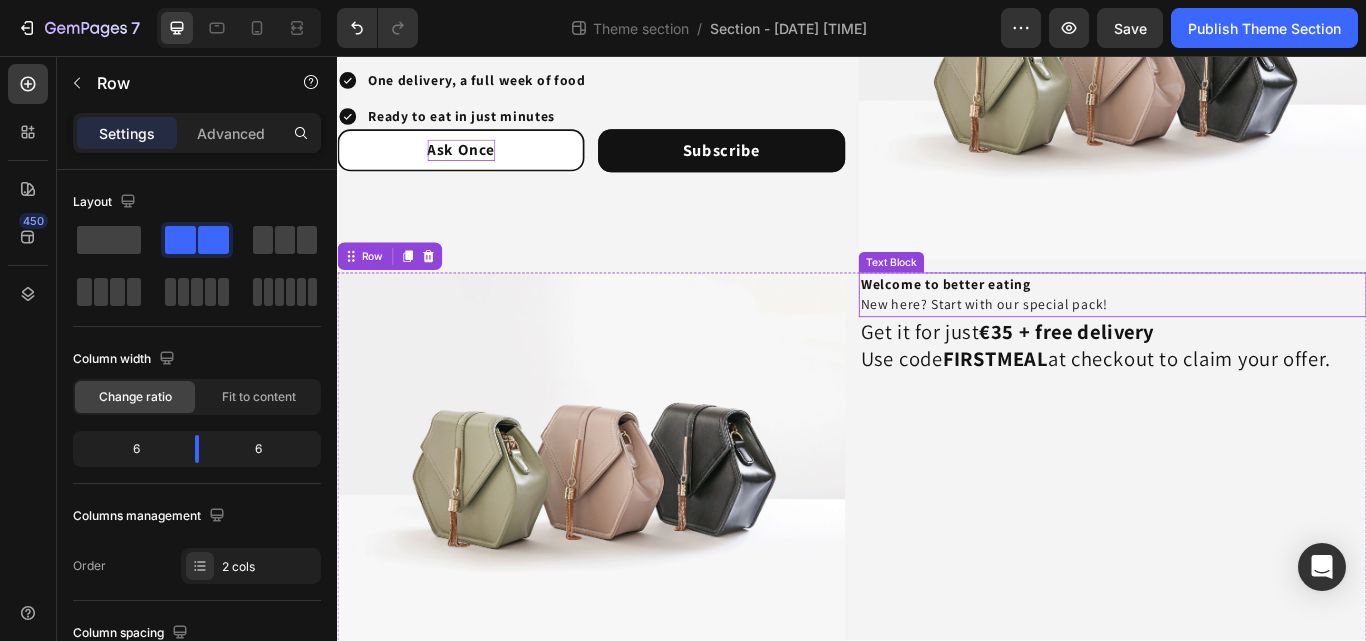 click on "Welcome to better eating New here? Start with our special pack!" at bounding box center (1241, 335) 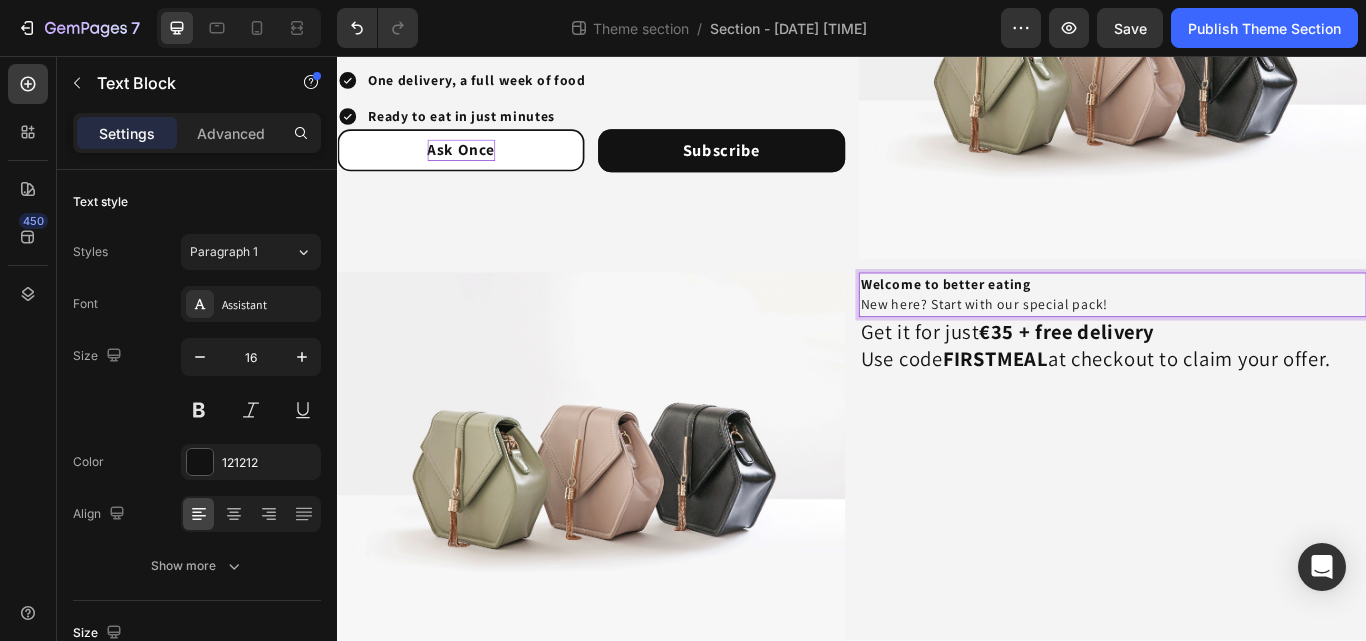 click on "Welcome to better eating New here? Start with our special pack!" at bounding box center [1241, 335] 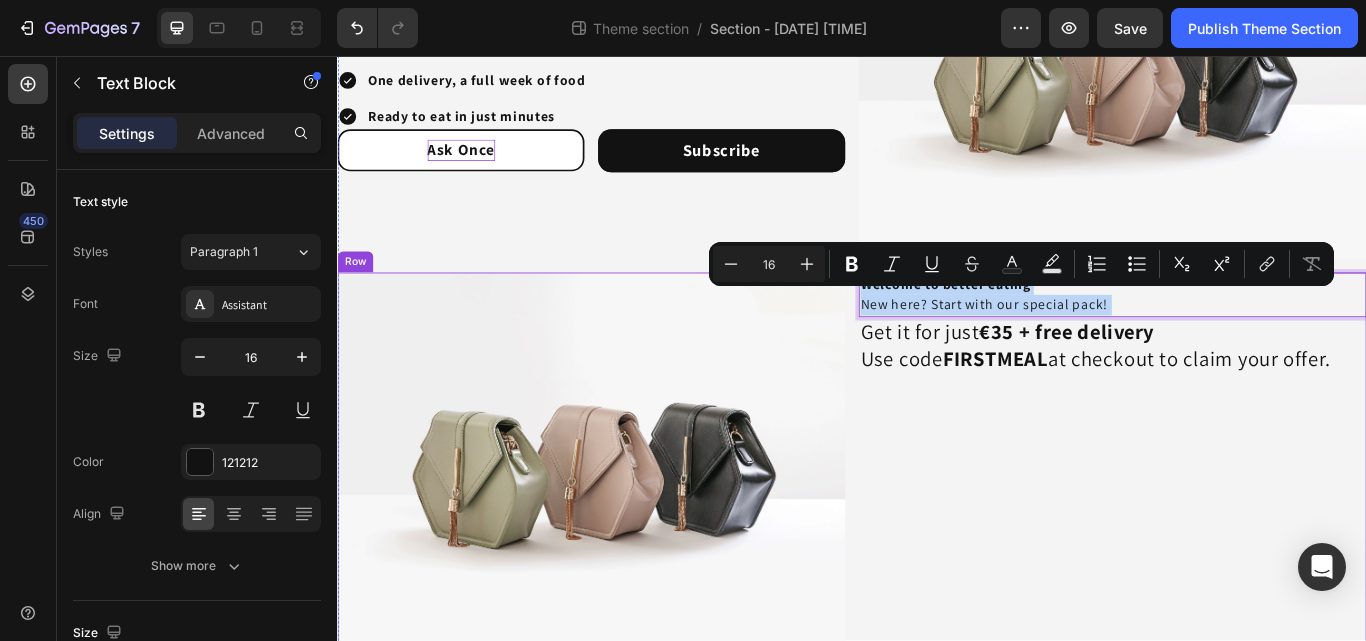 drag, startPoint x: 1236, startPoint y: 338, endPoint x: 1090, endPoint y: 650, distance: 344.4706 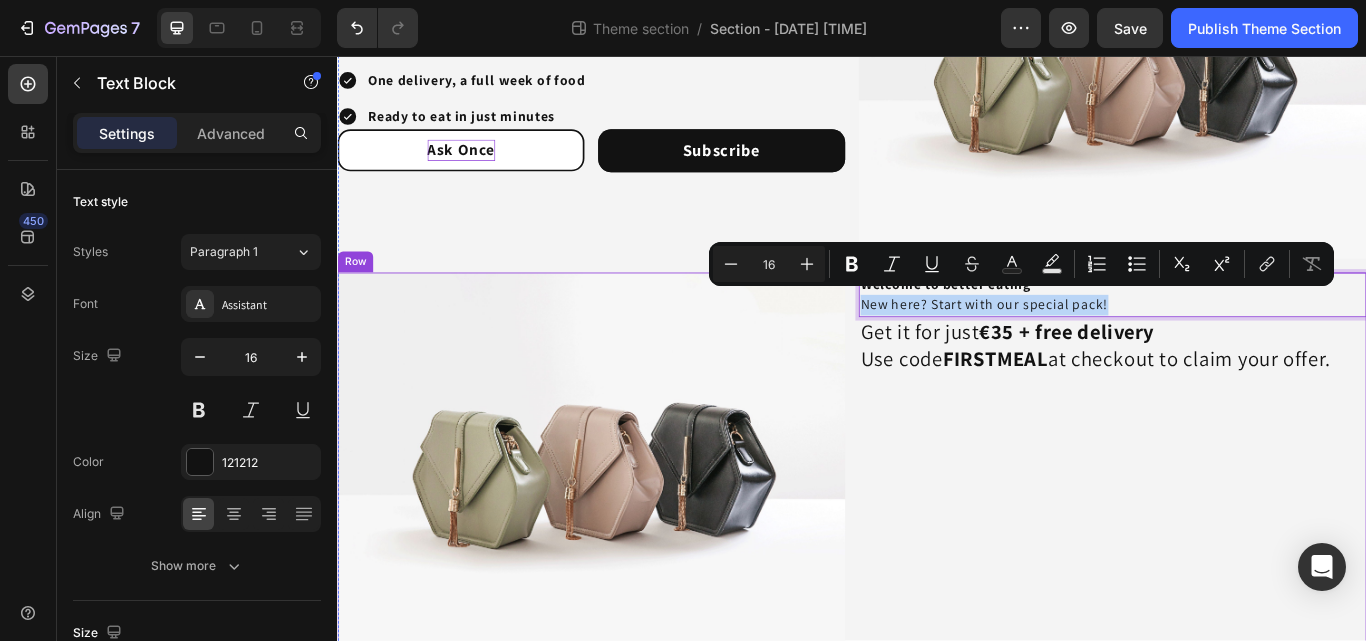 click on "Welcome to better eating New here? Start with our special pack! Text Block   0 Get it for just  €35 + free delivery Use code  FIRSTMEAL  at checkout to claim your offer. Heading" at bounding box center [1241, 531] 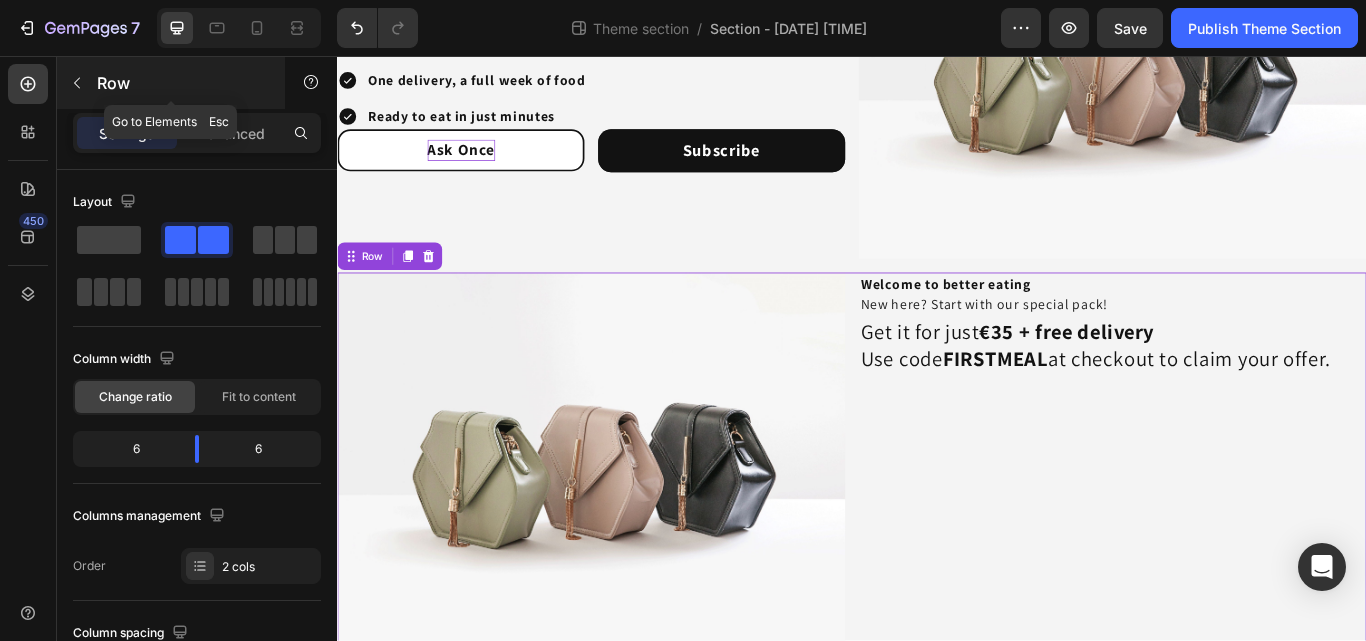 click 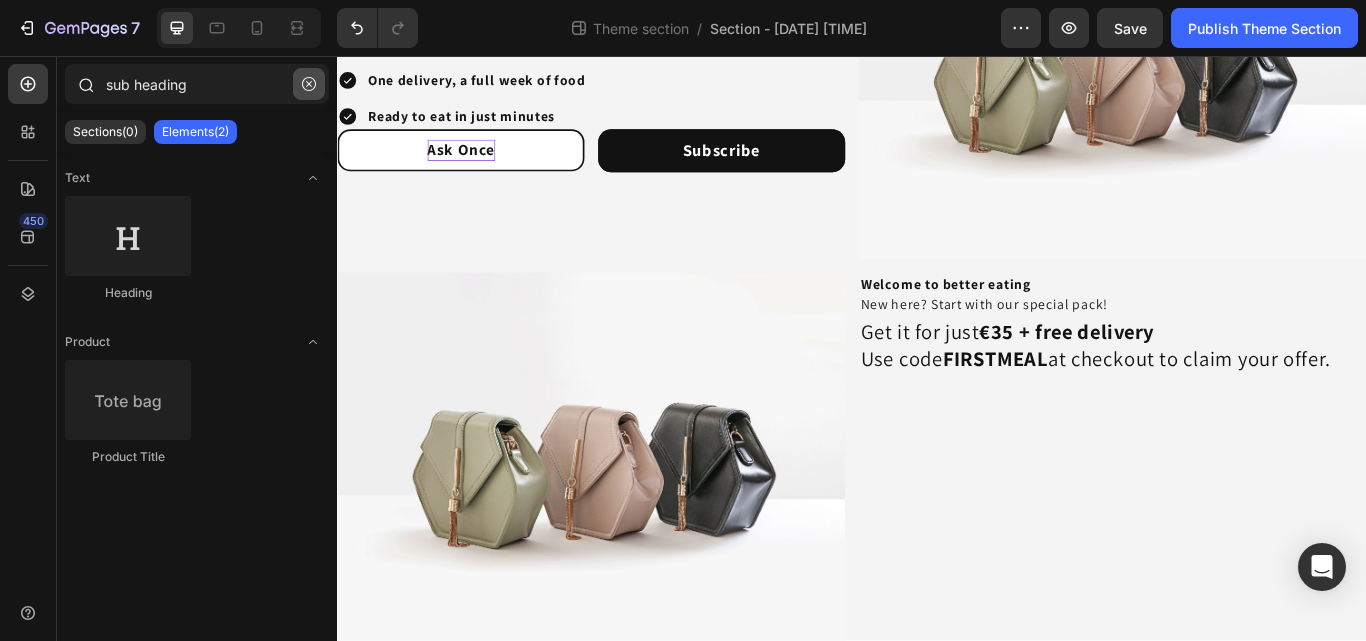 click 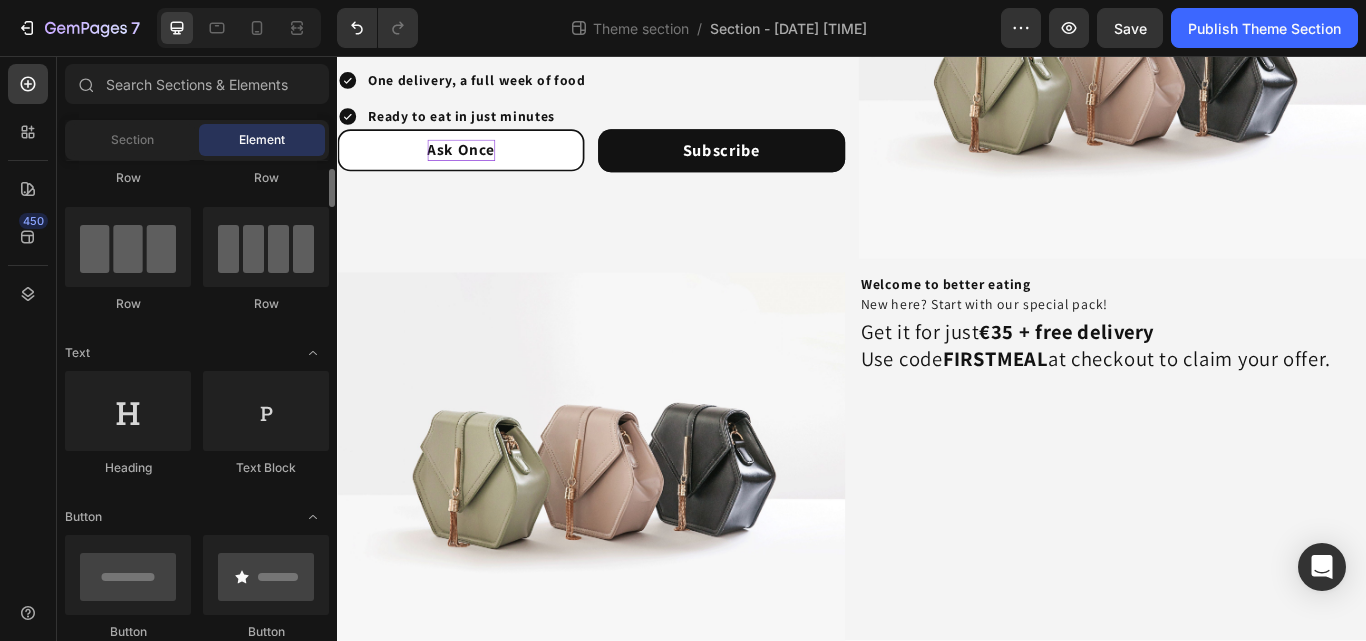 scroll, scrollTop: 124, scrollLeft: 0, axis: vertical 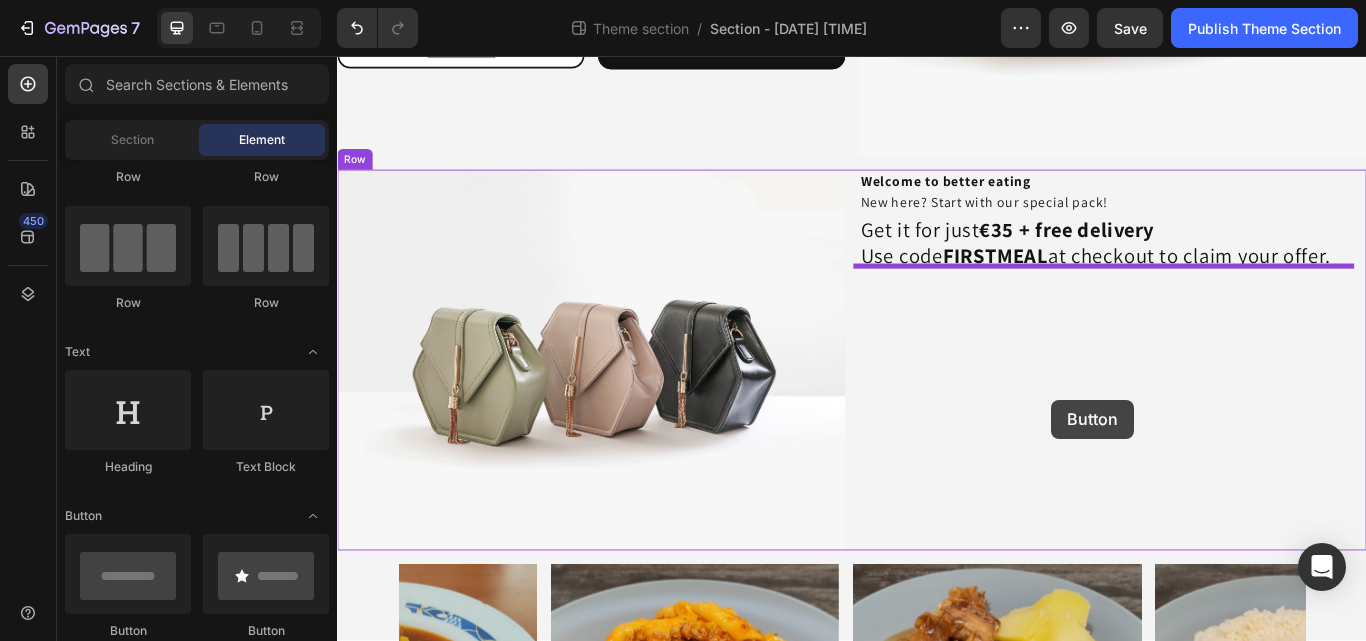 drag, startPoint x: 488, startPoint y: 645, endPoint x: 1063, endPoint y: 393, distance: 627.79694 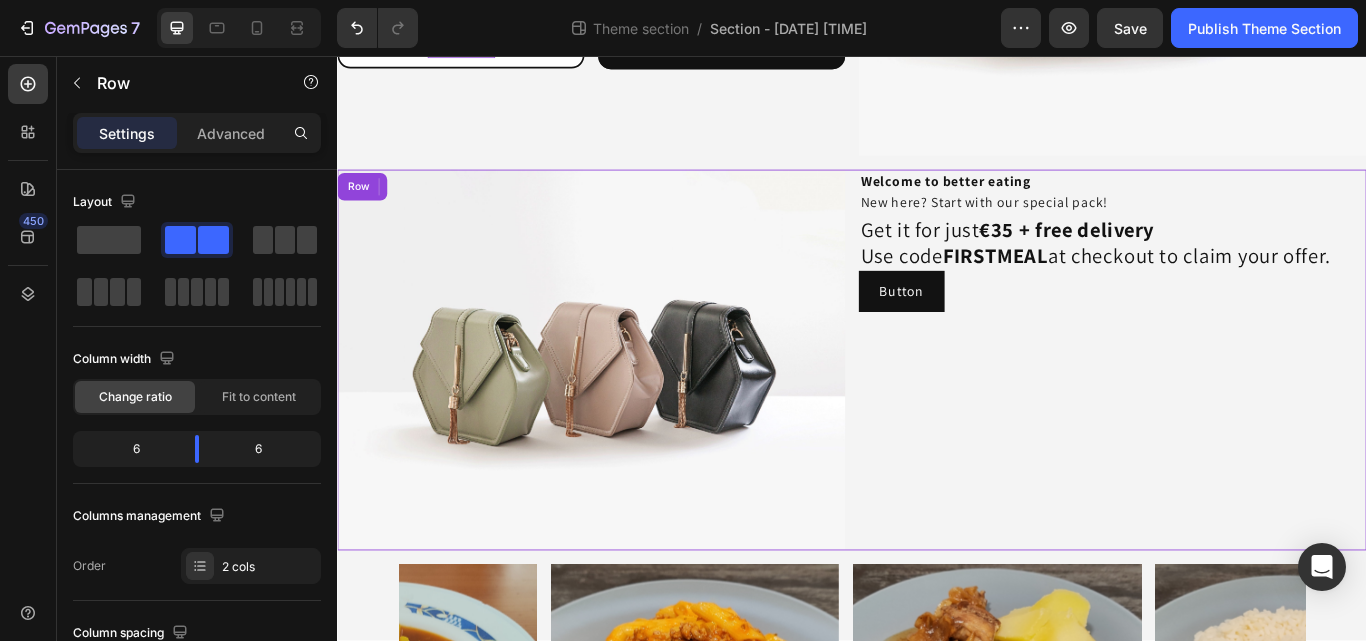 scroll, scrollTop: 463, scrollLeft: 0, axis: vertical 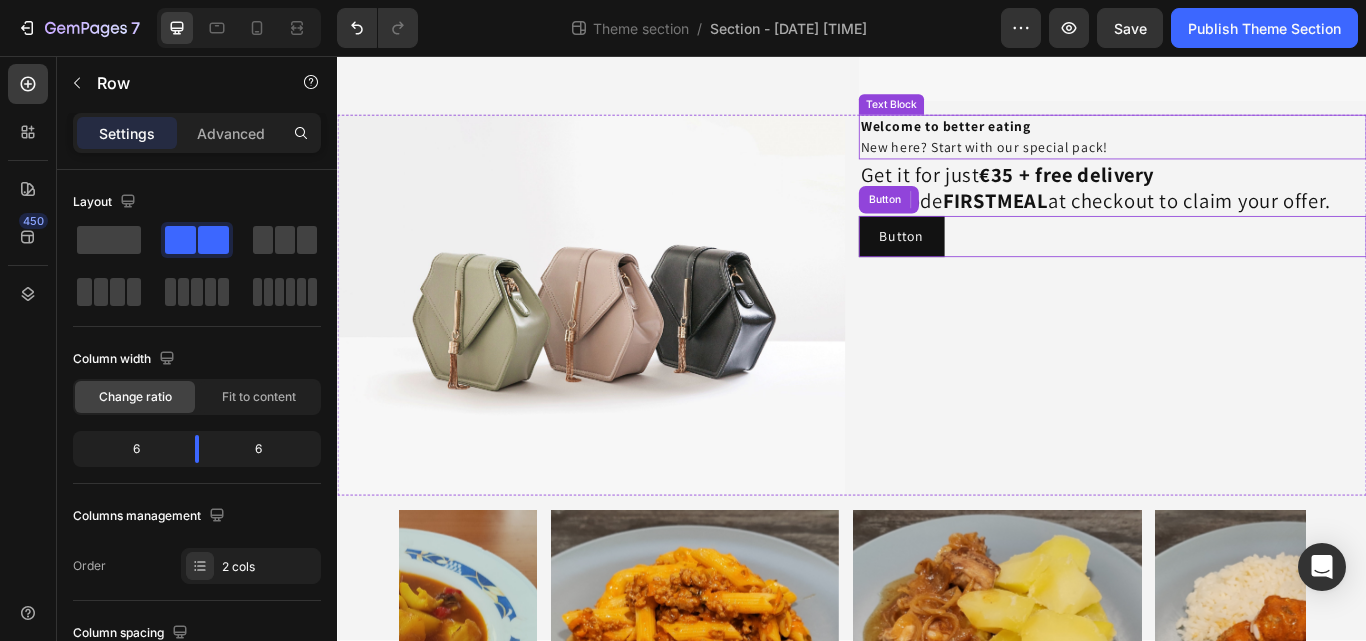 click on "Welcome to better eating New here? Start with our special pack!" at bounding box center (1241, 151) 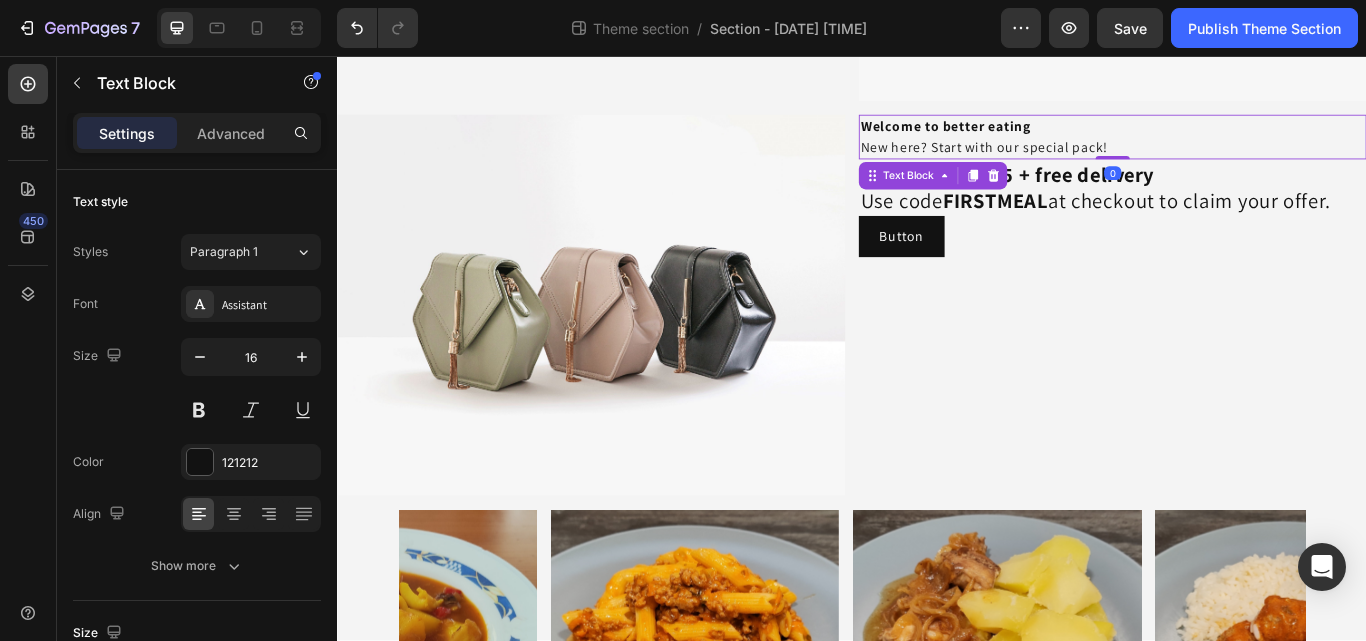 click on "Welcome to better eating New here? Start with our special pack! Text Block   0 Get it for just  €35 + free delivery Use code  FIRSTMEAL  at checkout to claim your offer. Heading Button Button" at bounding box center (1241, 347) 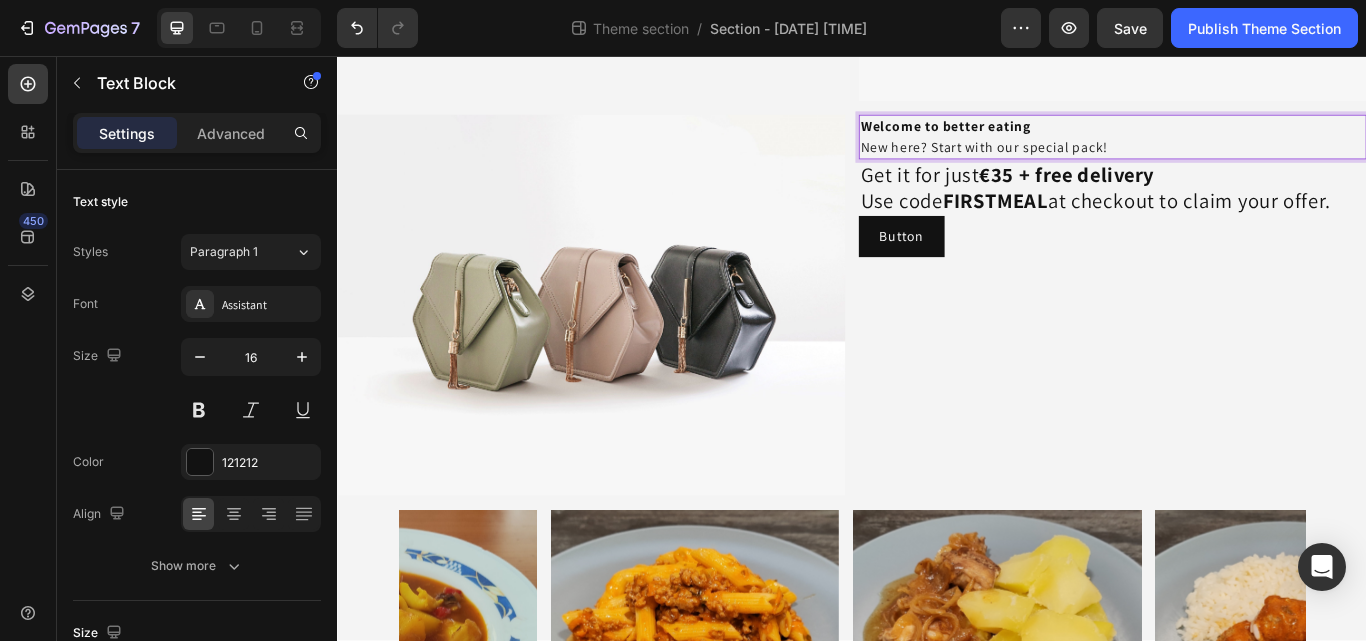 drag, startPoint x: 1133, startPoint y: 150, endPoint x: 1234, endPoint y: 151, distance: 101.00495 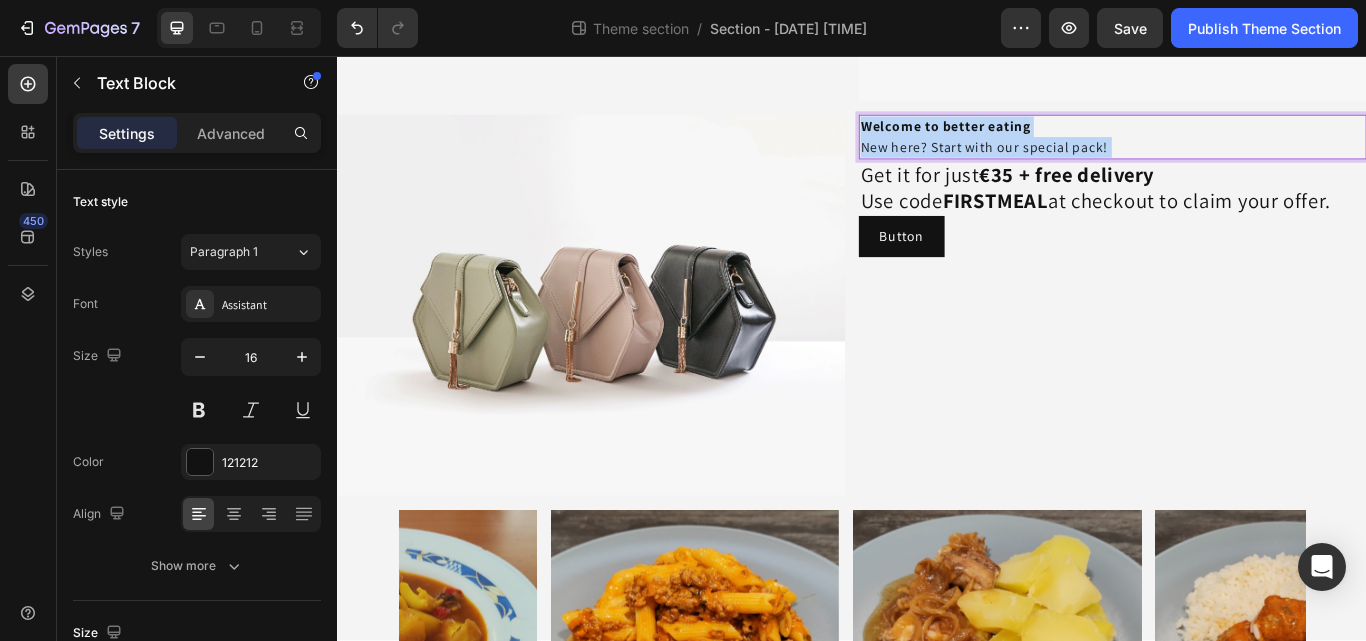 drag, startPoint x: 1234, startPoint y: 151, endPoint x: 1030, endPoint y: 139, distance: 204.35263 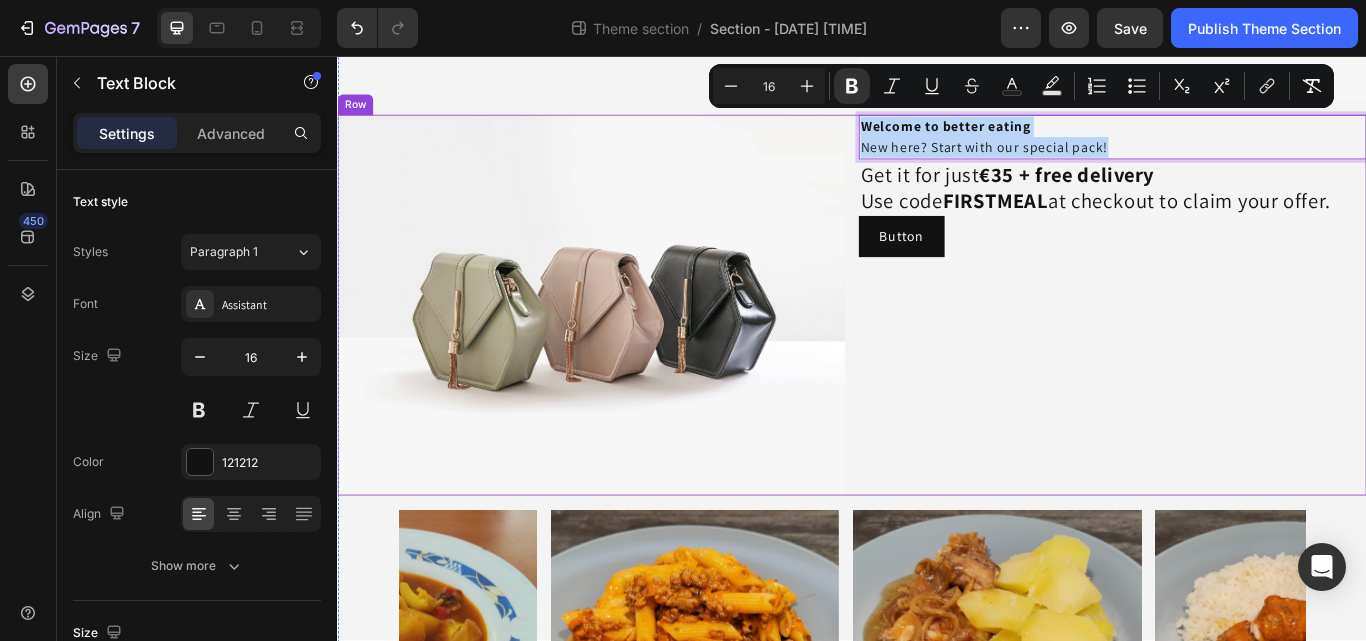 drag, startPoint x: 1030, startPoint y: 139, endPoint x: 931, endPoint y: 120, distance: 100.80675 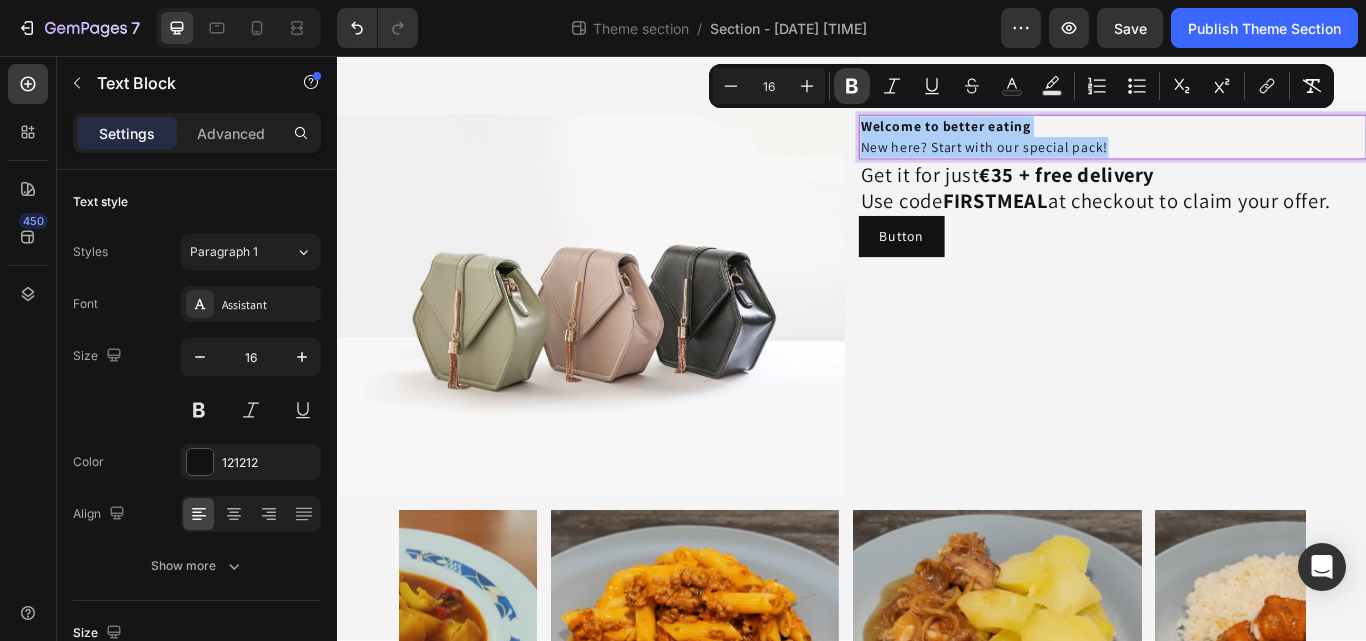 click 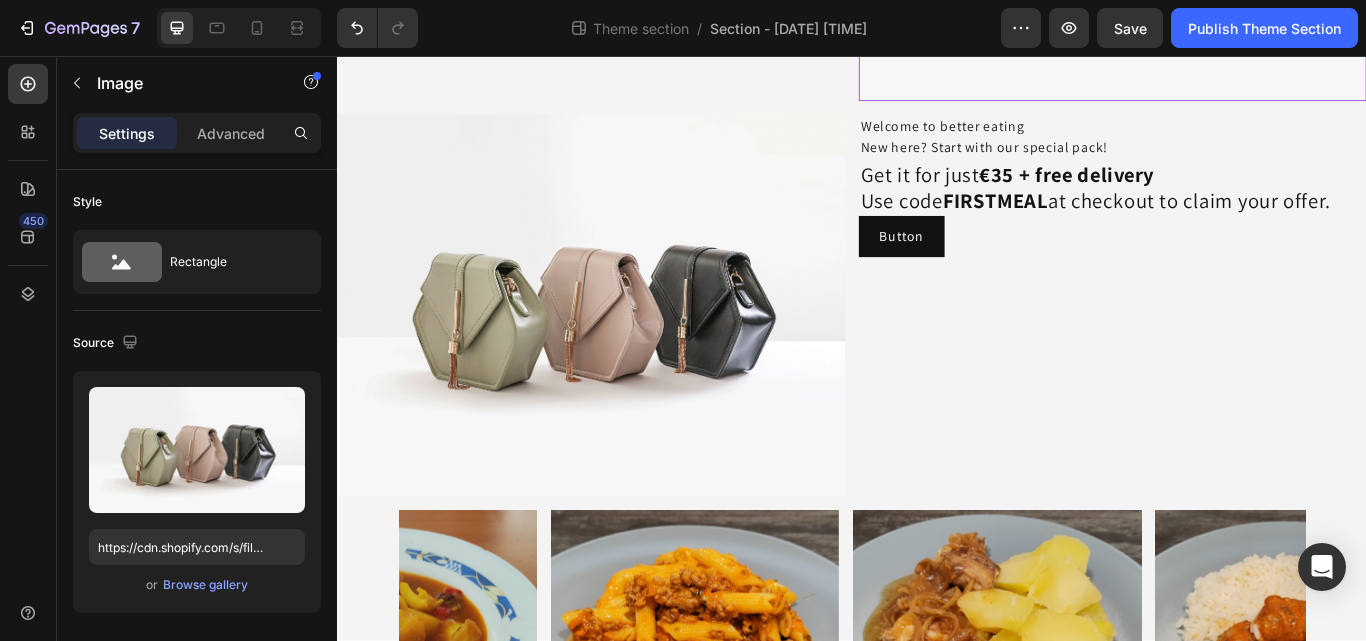 click at bounding box center [1241, -113] 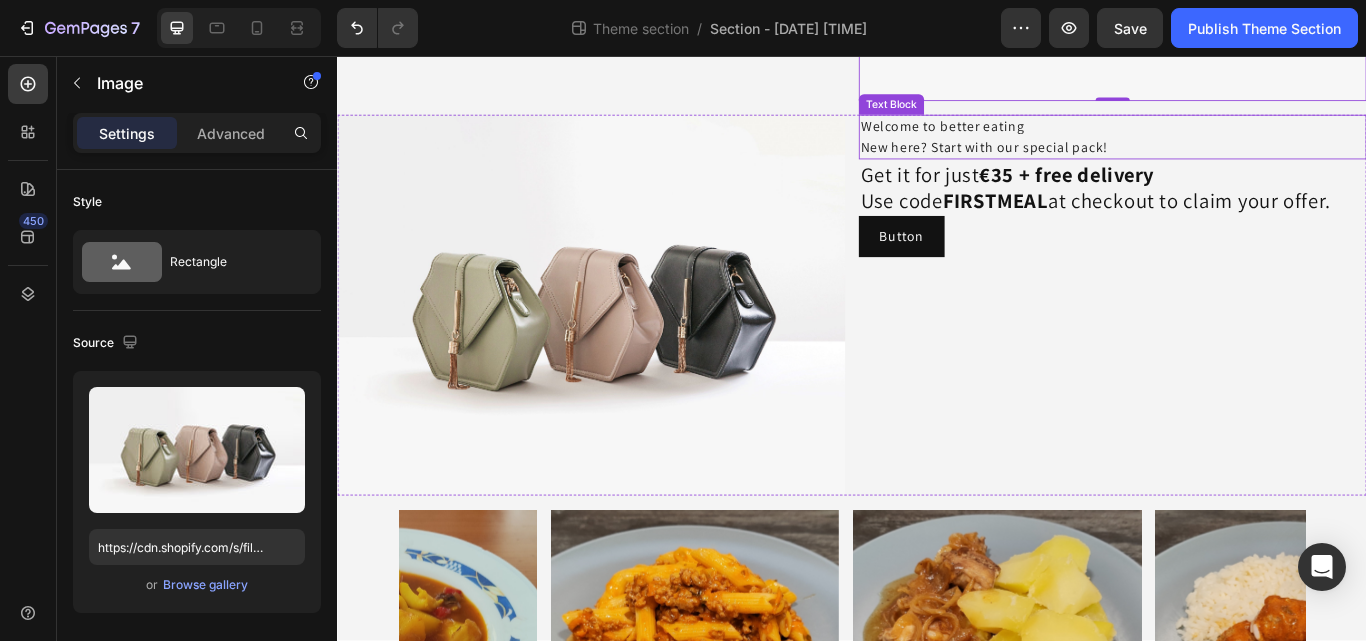 drag, startPoint x: 1234, startPoint y: 151, endPoint x: 1060, endPoint y: 132, distance: 175.03429 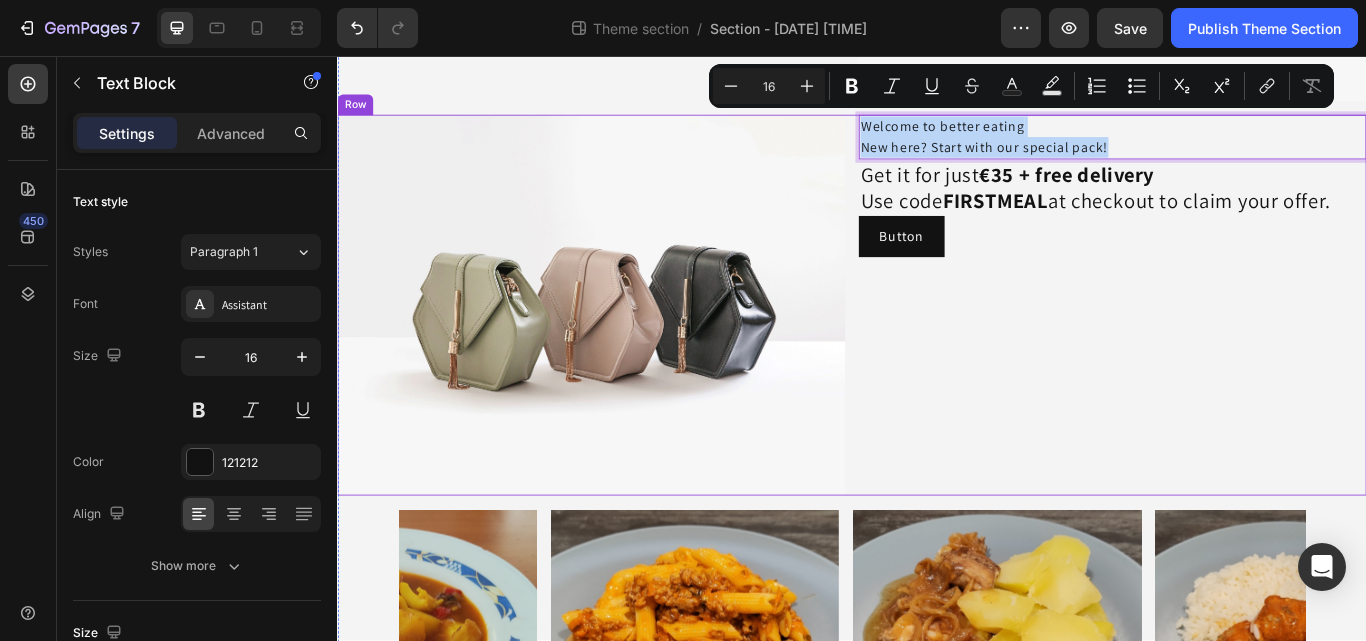 drag, startPoint x: 1229, startPoint y: 150, endPoint x: 930, endPoint y: 124, distance: 300.1283 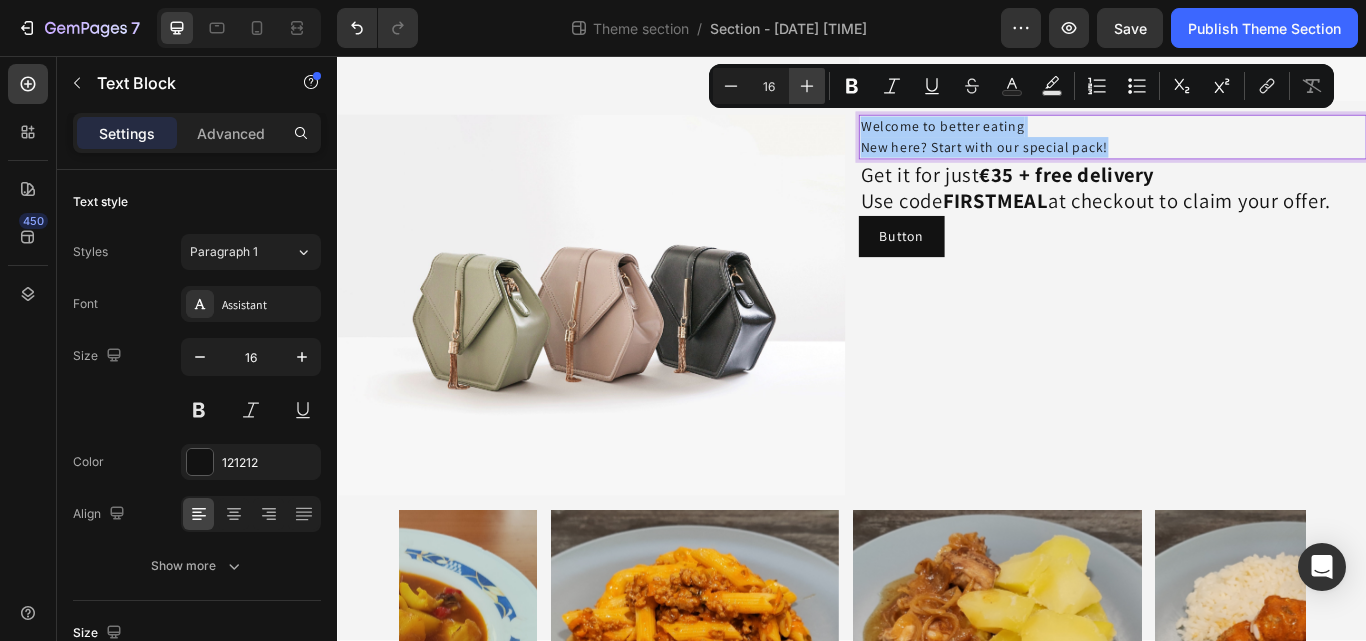 click 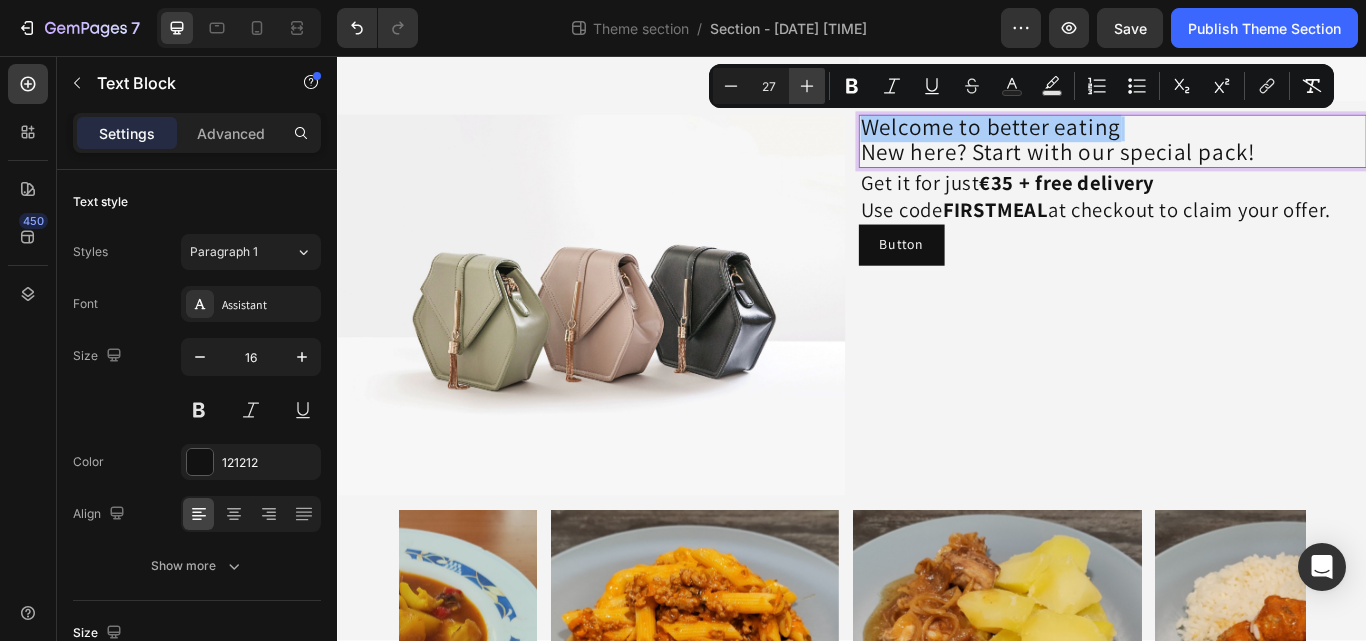 click 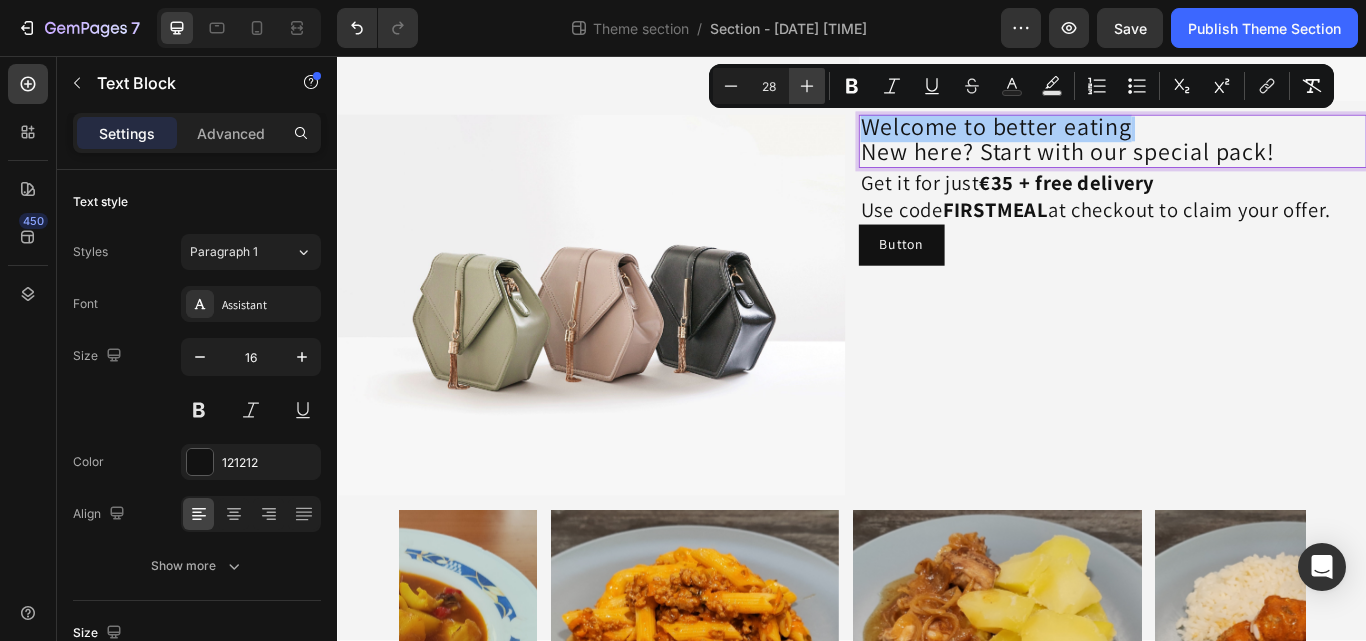 click 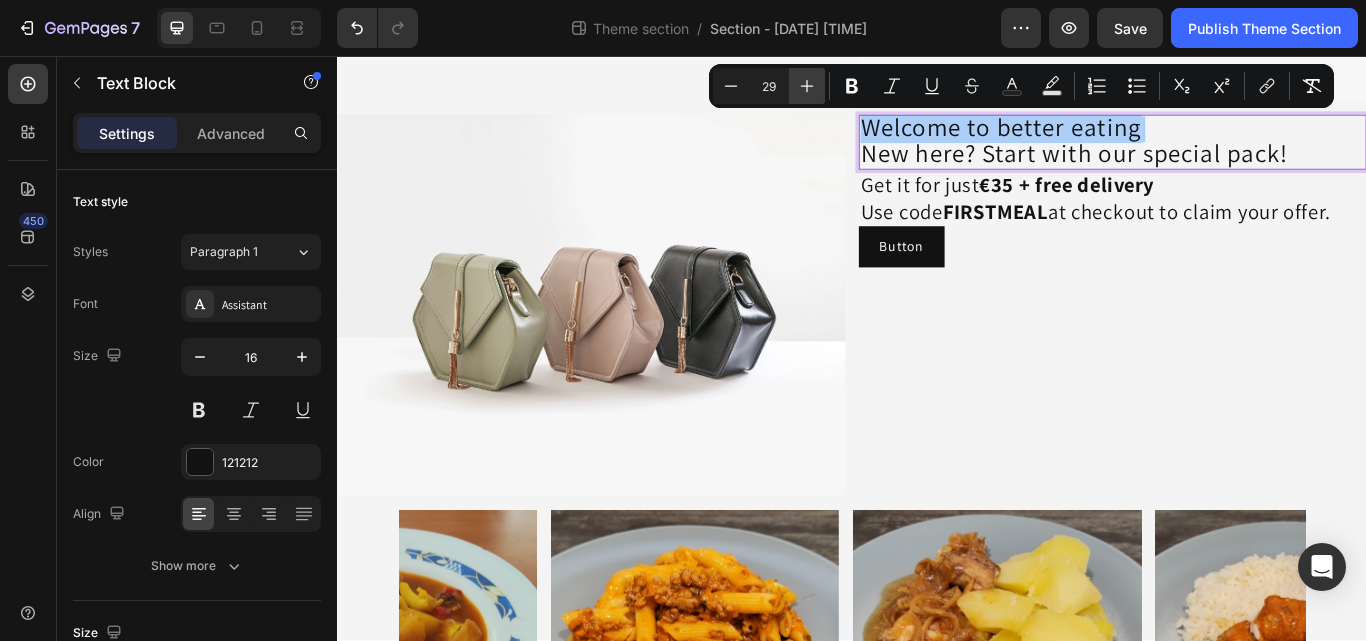 click 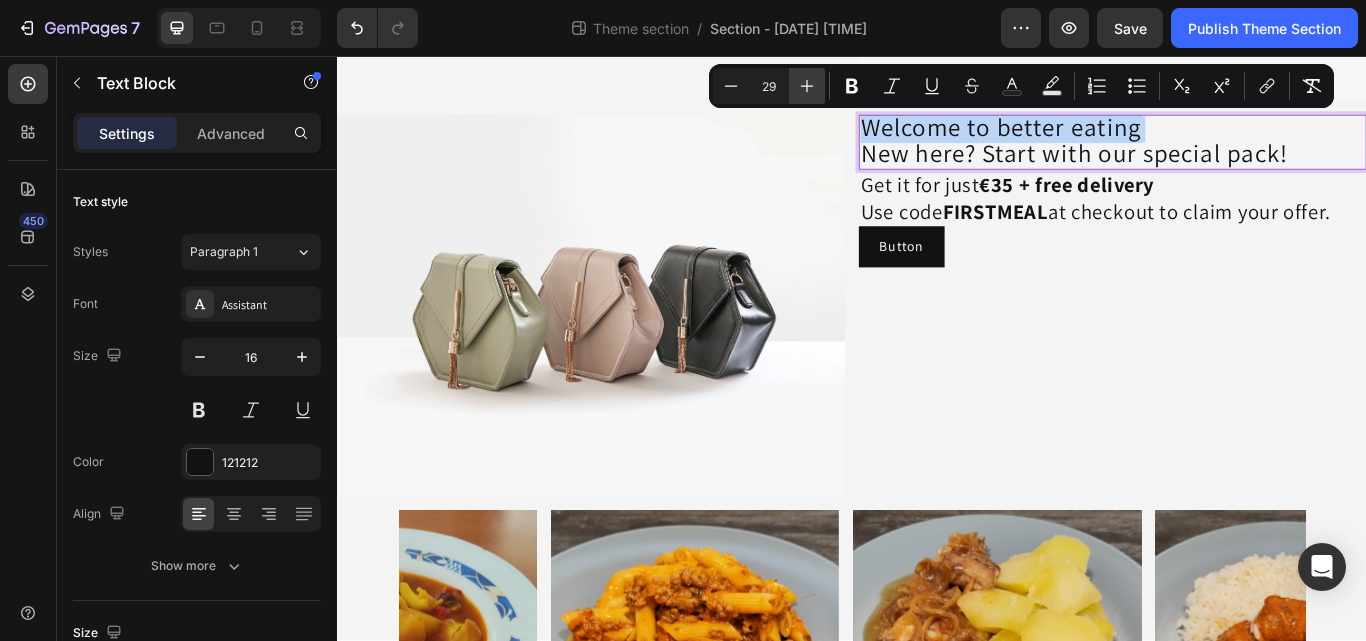 type on "30" 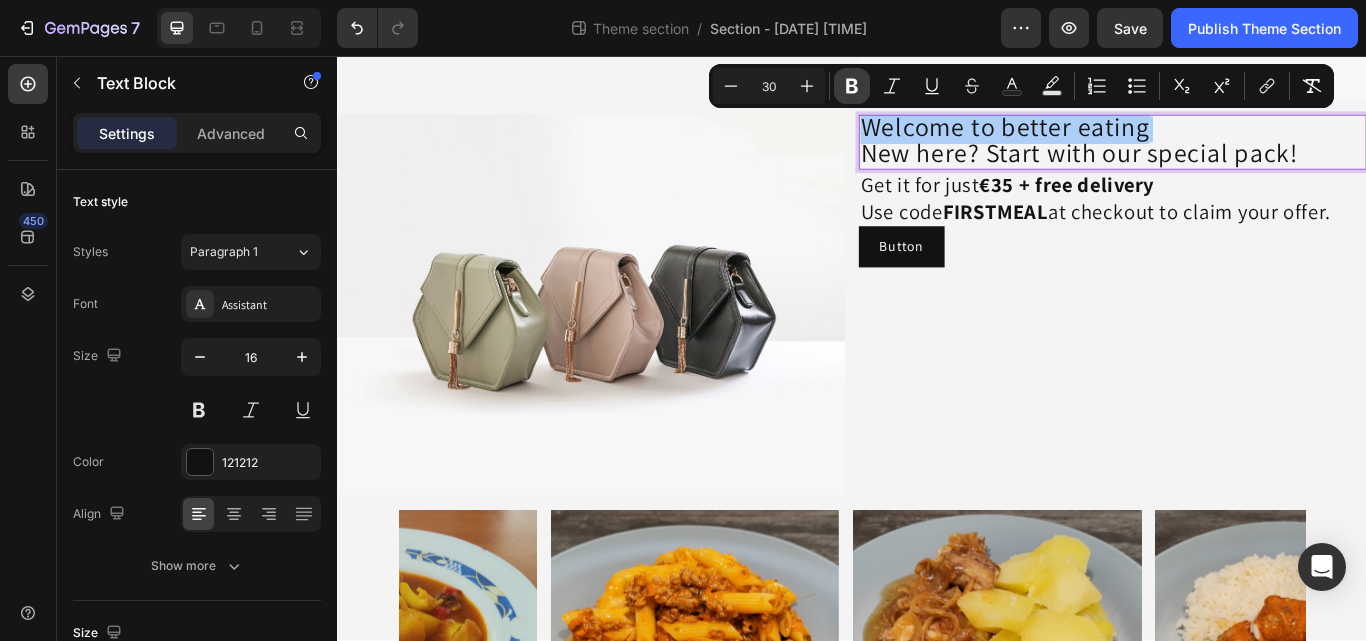 click 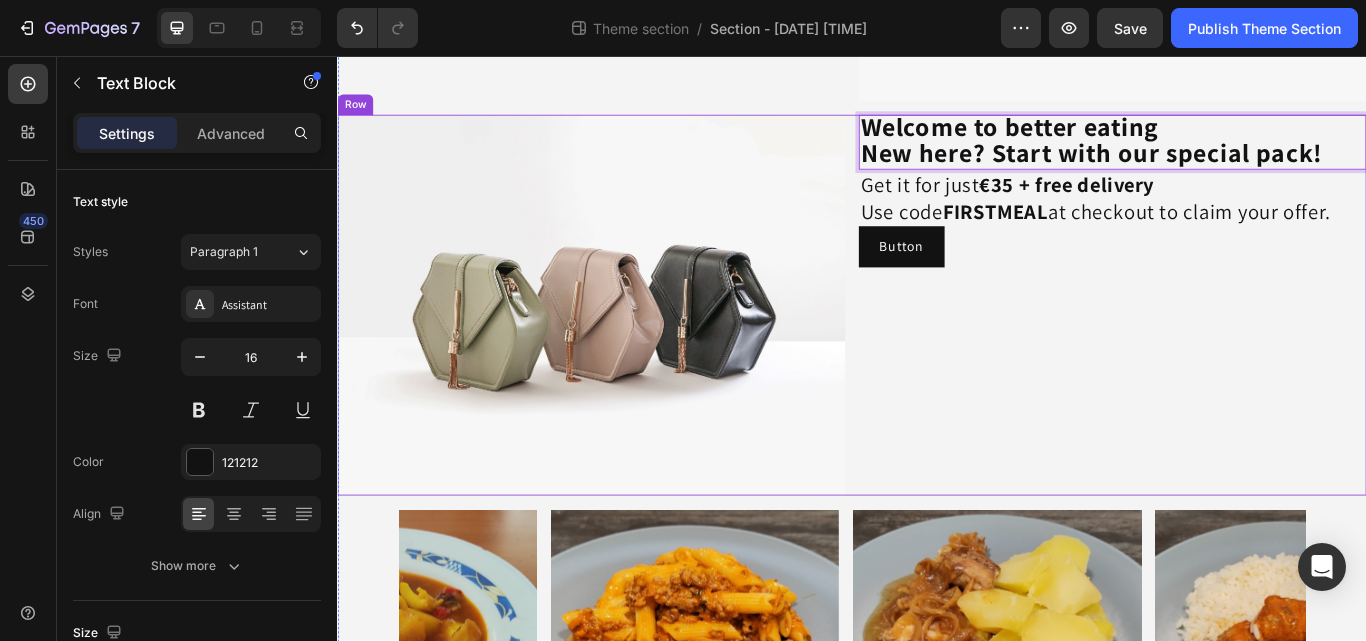 click on "Welcome to better eating New here? Start with our special pack! Text Block   0 Get it for just  €35 + free delivery Use code  FIRSTMEAL  at checkout to claim your offer. Heading Button Button" at bounding box center [1241, 347] 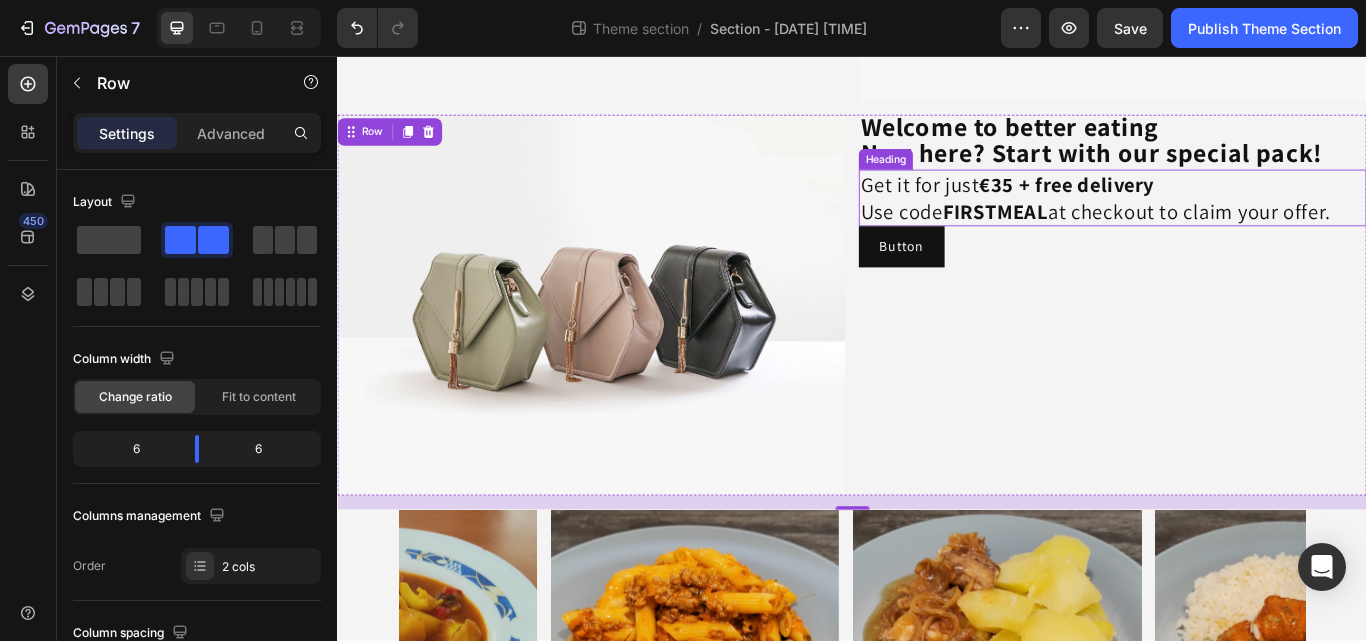 click on "Get it for just  €35 + free delivery Use code  FIRSTMEAL  at checkout to claim your offer." at bounding box center (1241, 222) 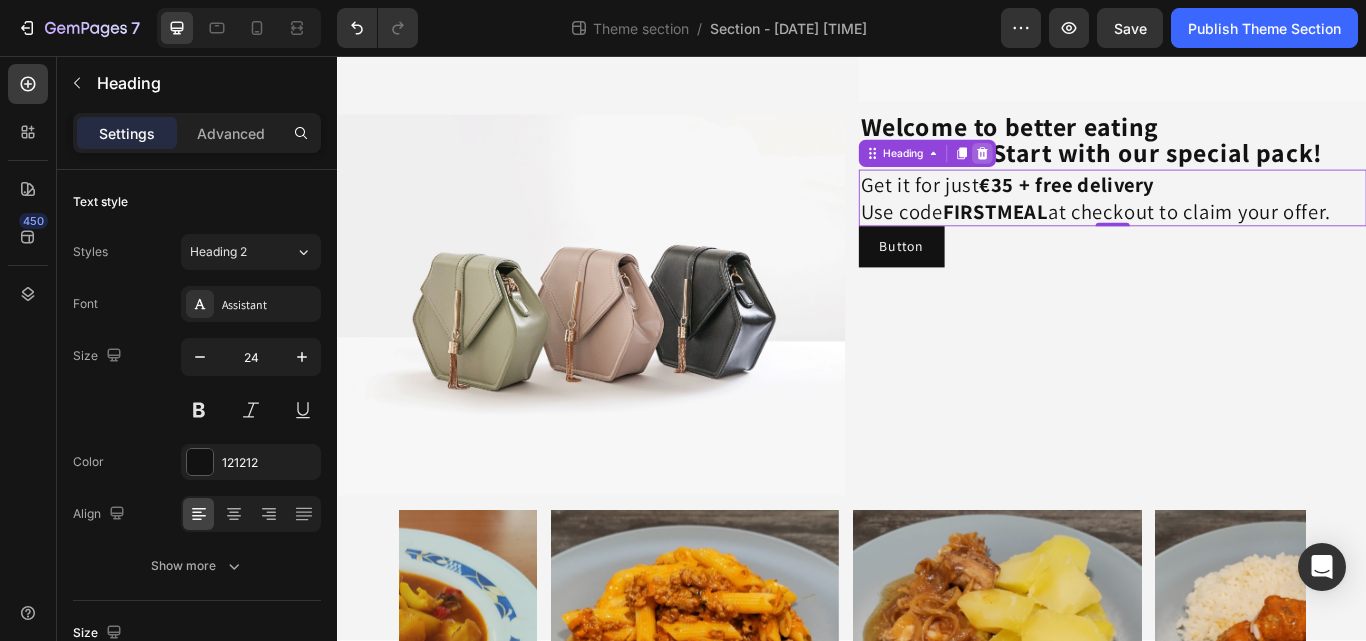 click 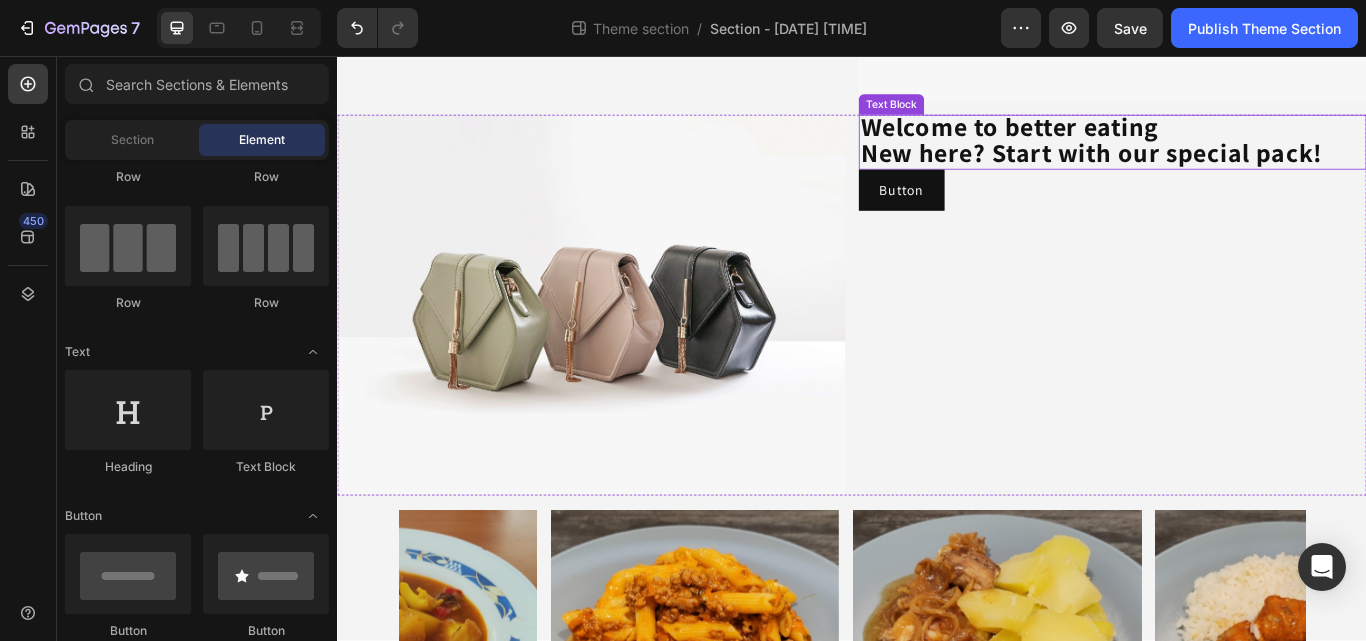 click on "New here? Start with our special pack!" at bounding box center (1216, 169) 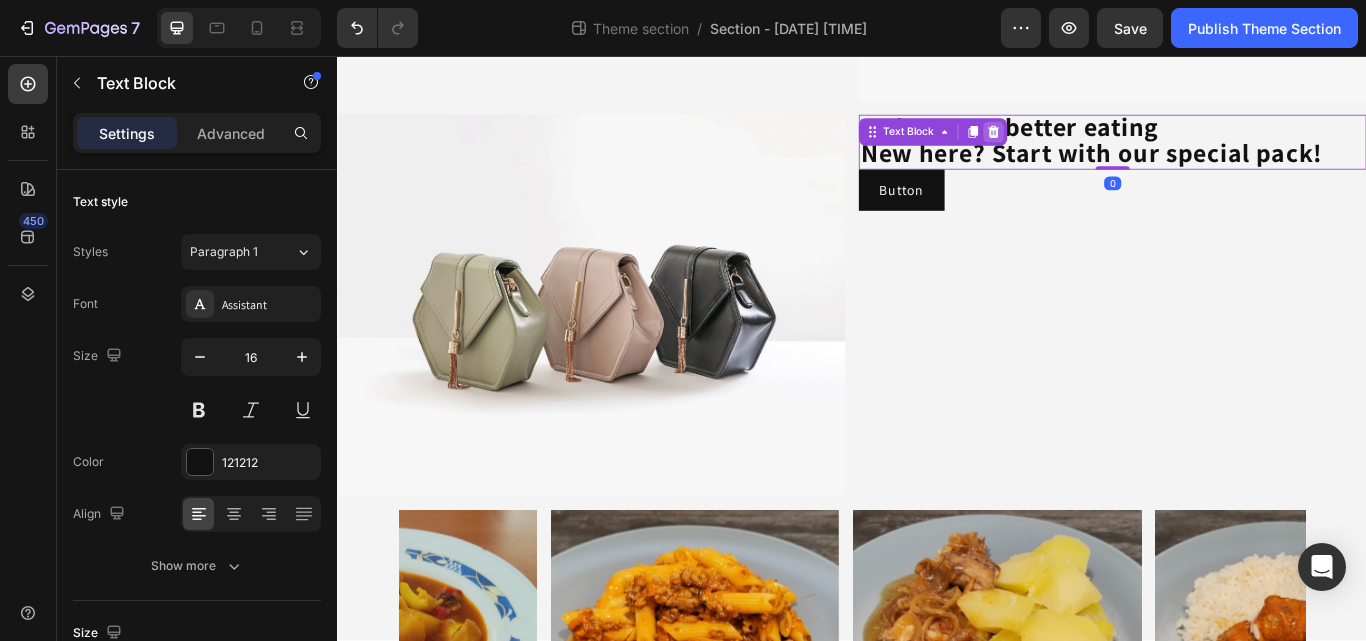 click 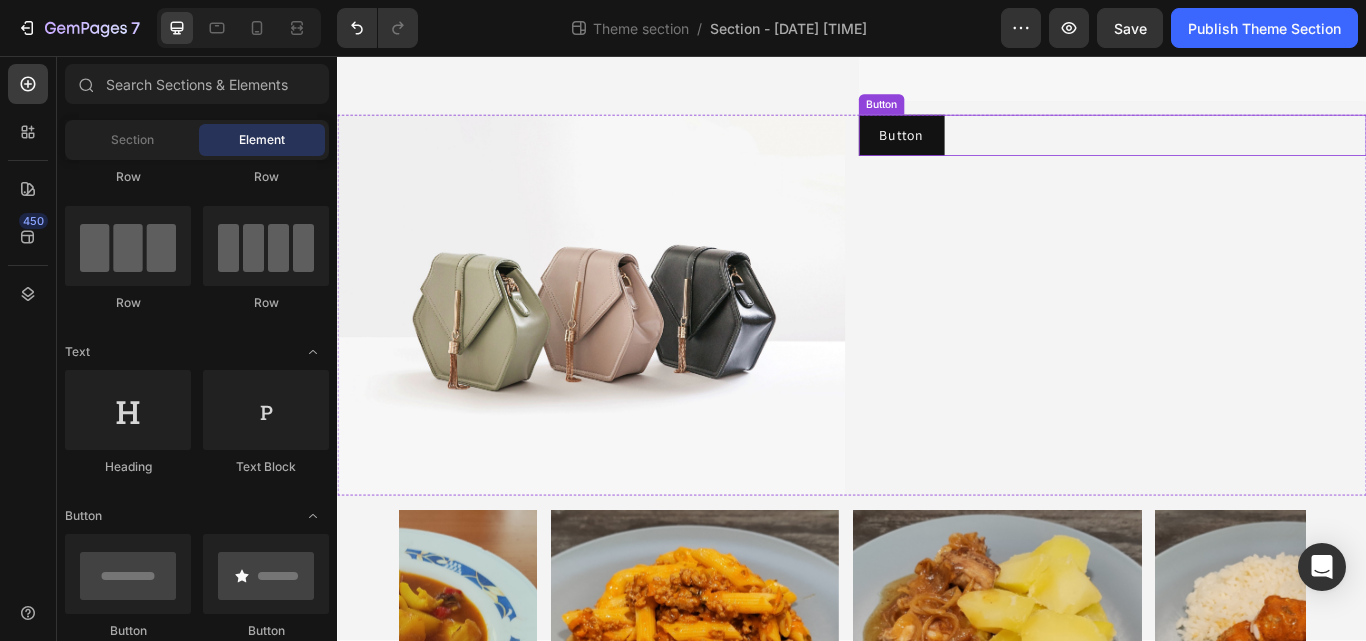 drag, startPoint x: 1051, startPoint y: 151, endPoint x: 1071, endPoint y: 153, distance: 20.09975 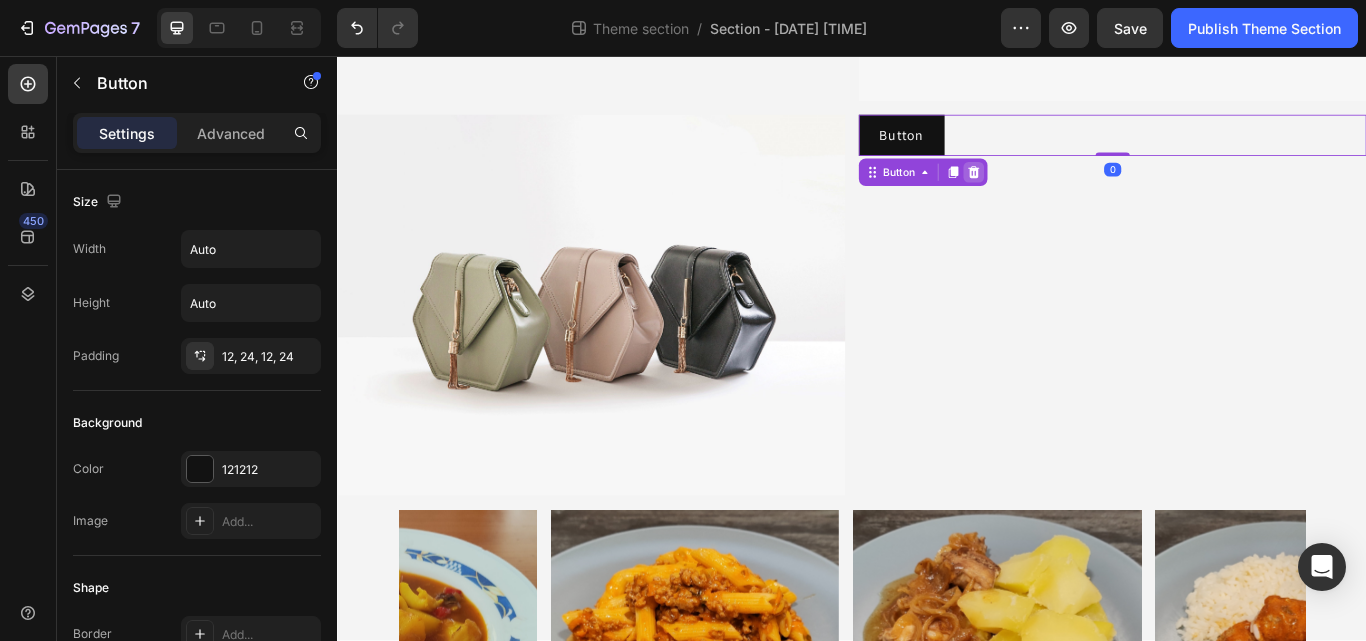 click 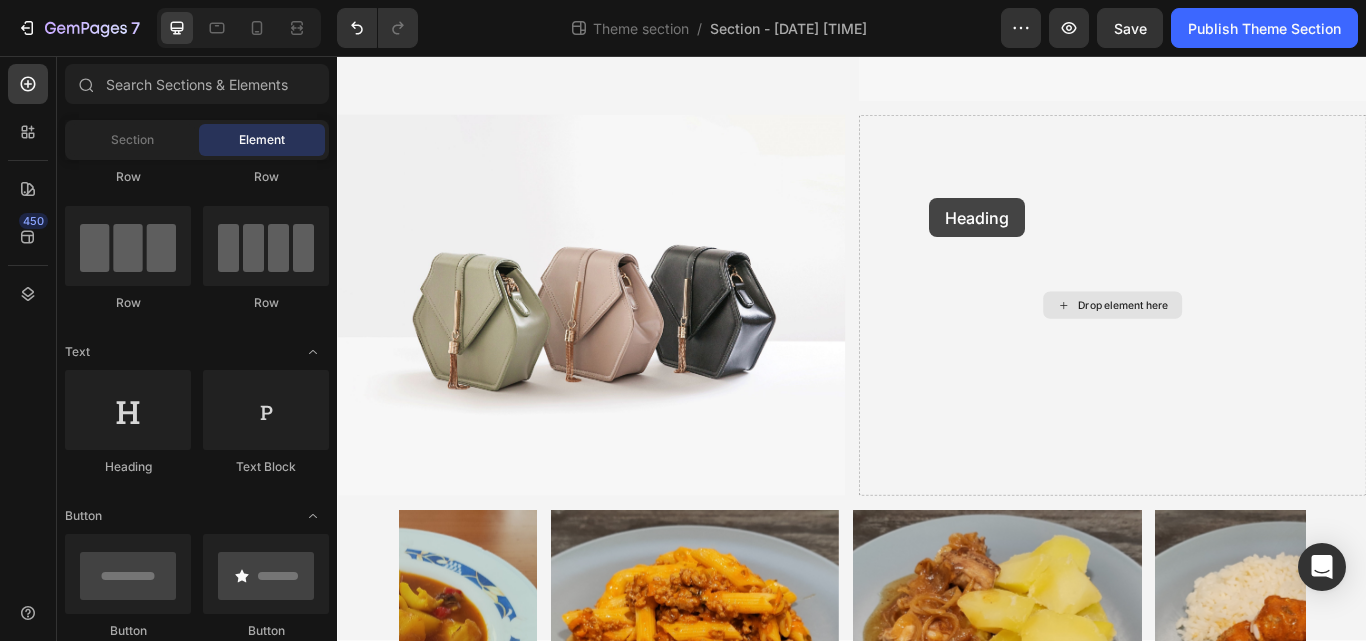 drag, startPoint x: 473, startPoint y: 483, endPoint x: 1027, endPoint y: 222, distance: 612.40265 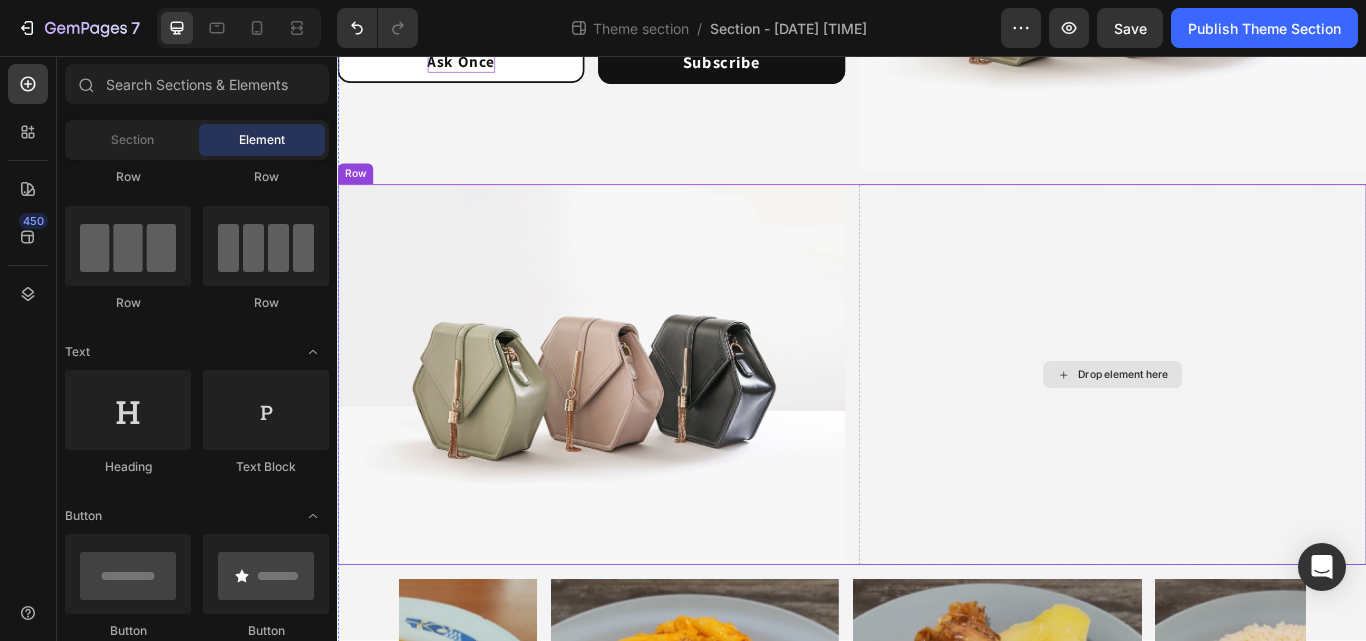 scroll, scrollTop: 379, scrollLeft: 0, axis: vertical 